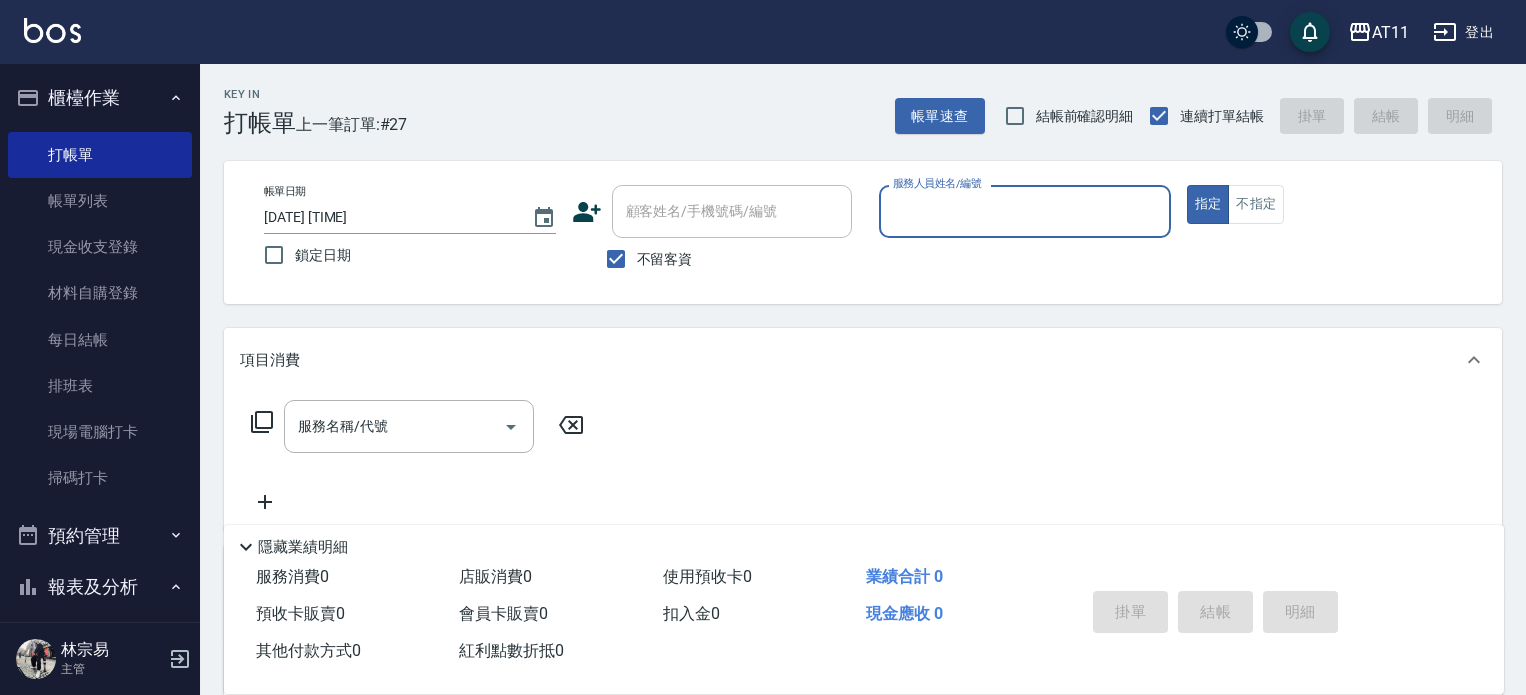 scroll, scrollTop: 0, scrollLeft: 0, axis: both 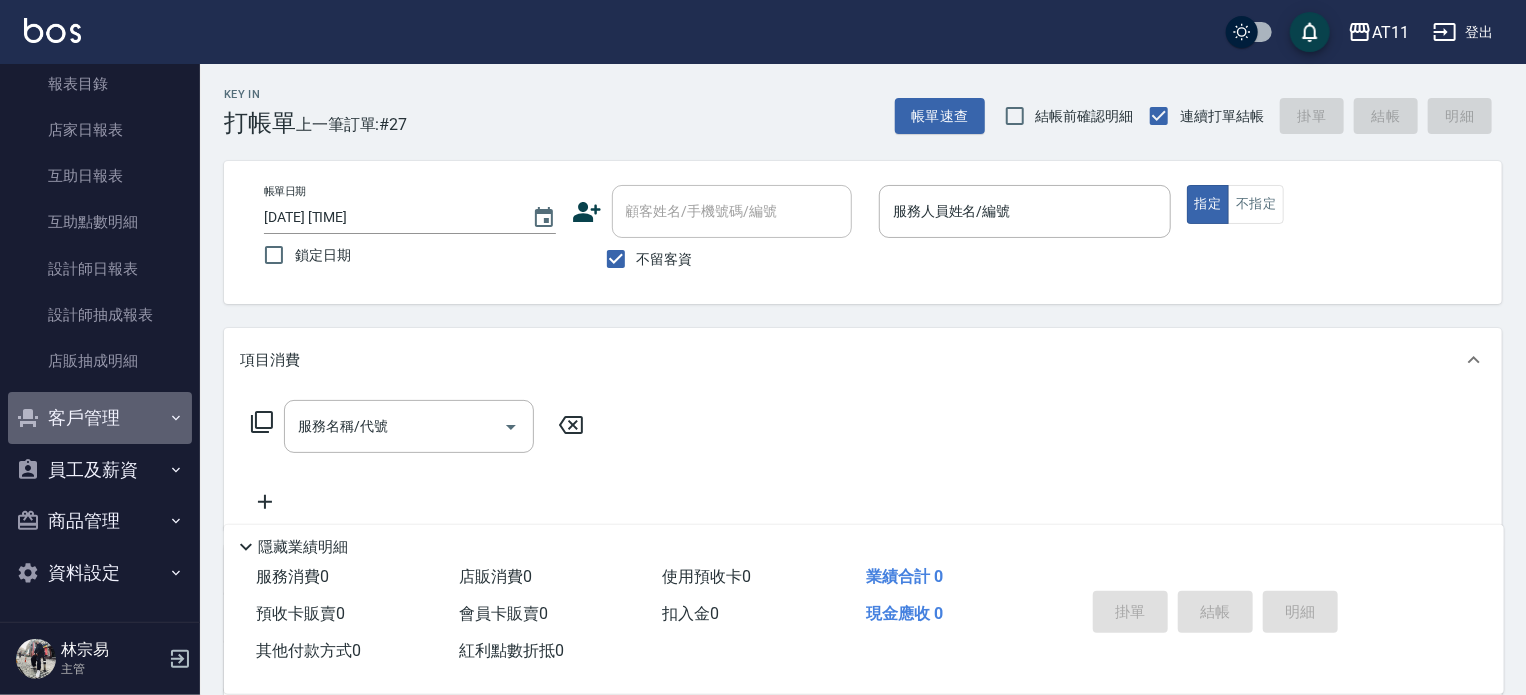 click on "客戶管理" at bounding box center (100, 418) 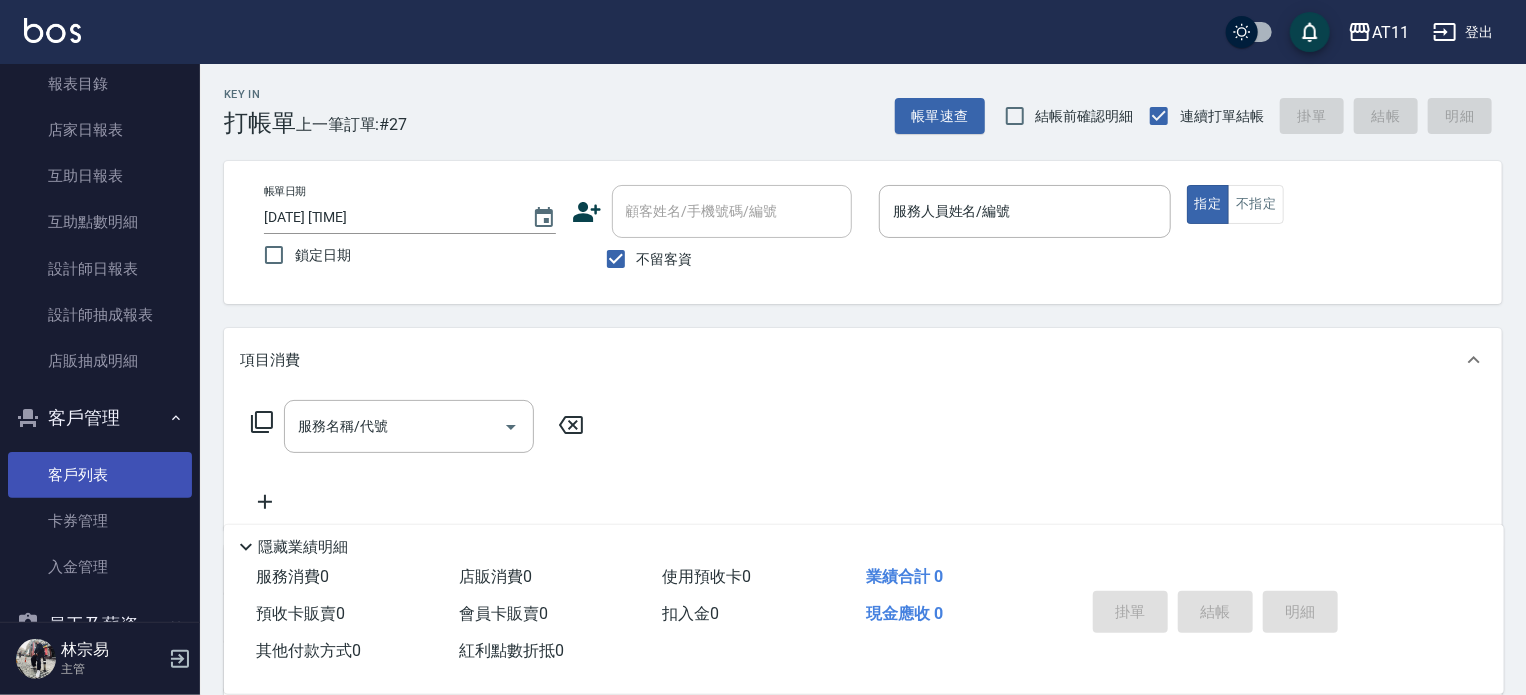 click on "客戶列表" at bounding box center (100, 475) 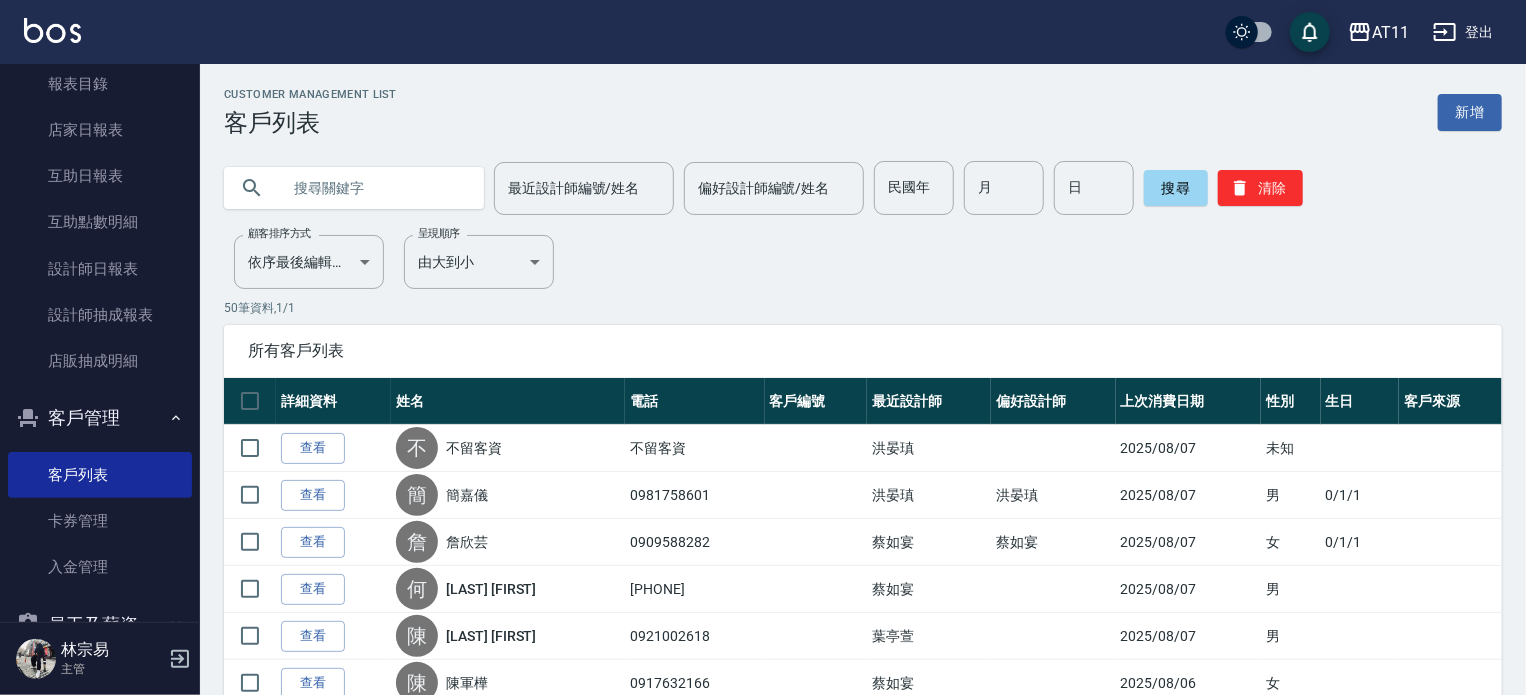 click at bounding box center (374, 188) 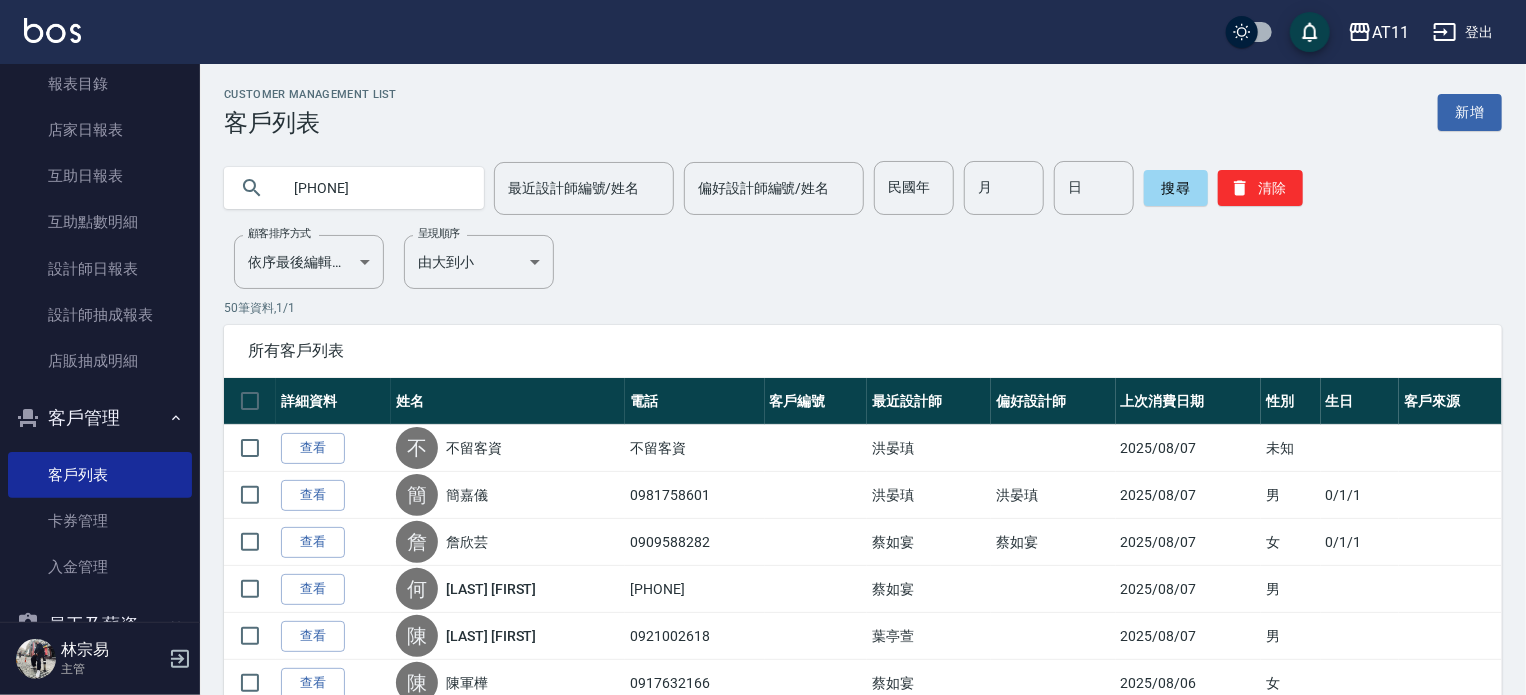 type on "[PHONE]" 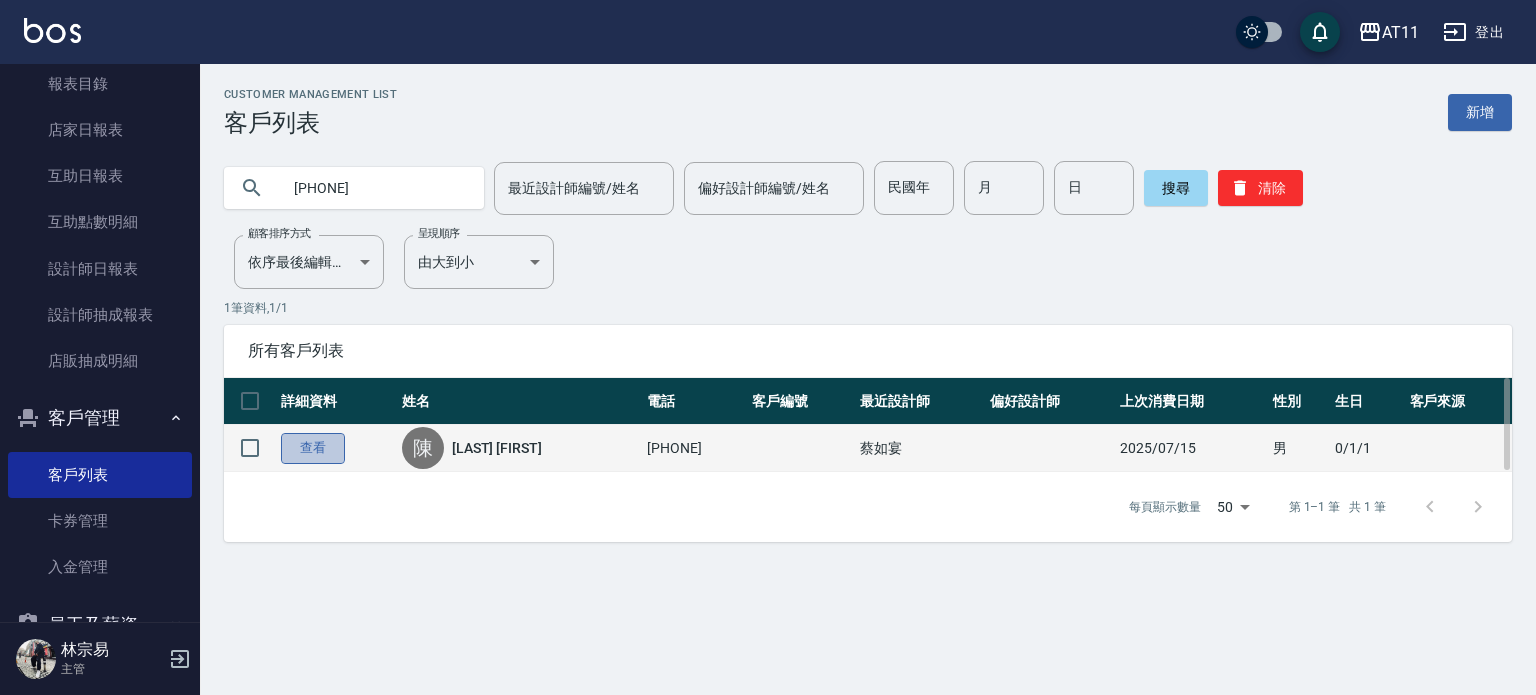 click on "查看" at bounding box center [313, 448] 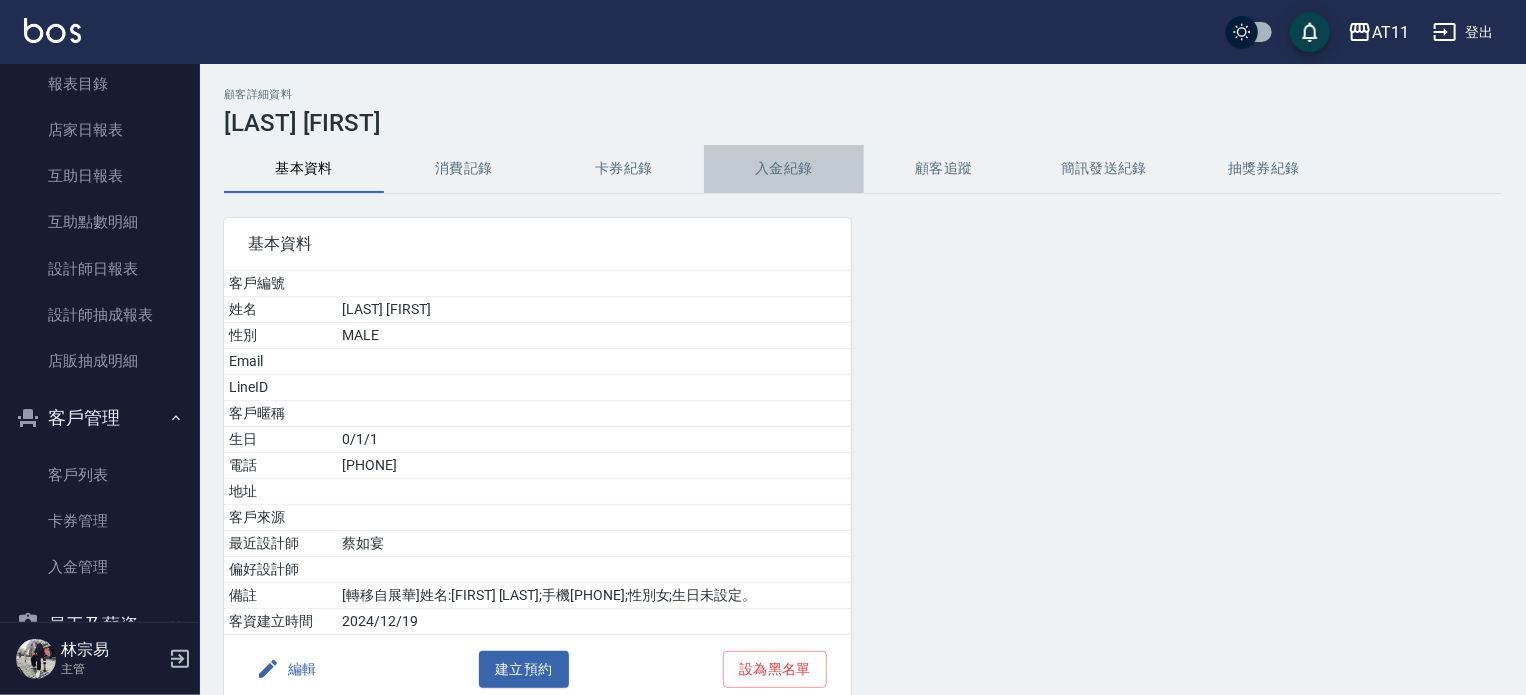 click on "入金紀錄" at bounding box center [784, 169] 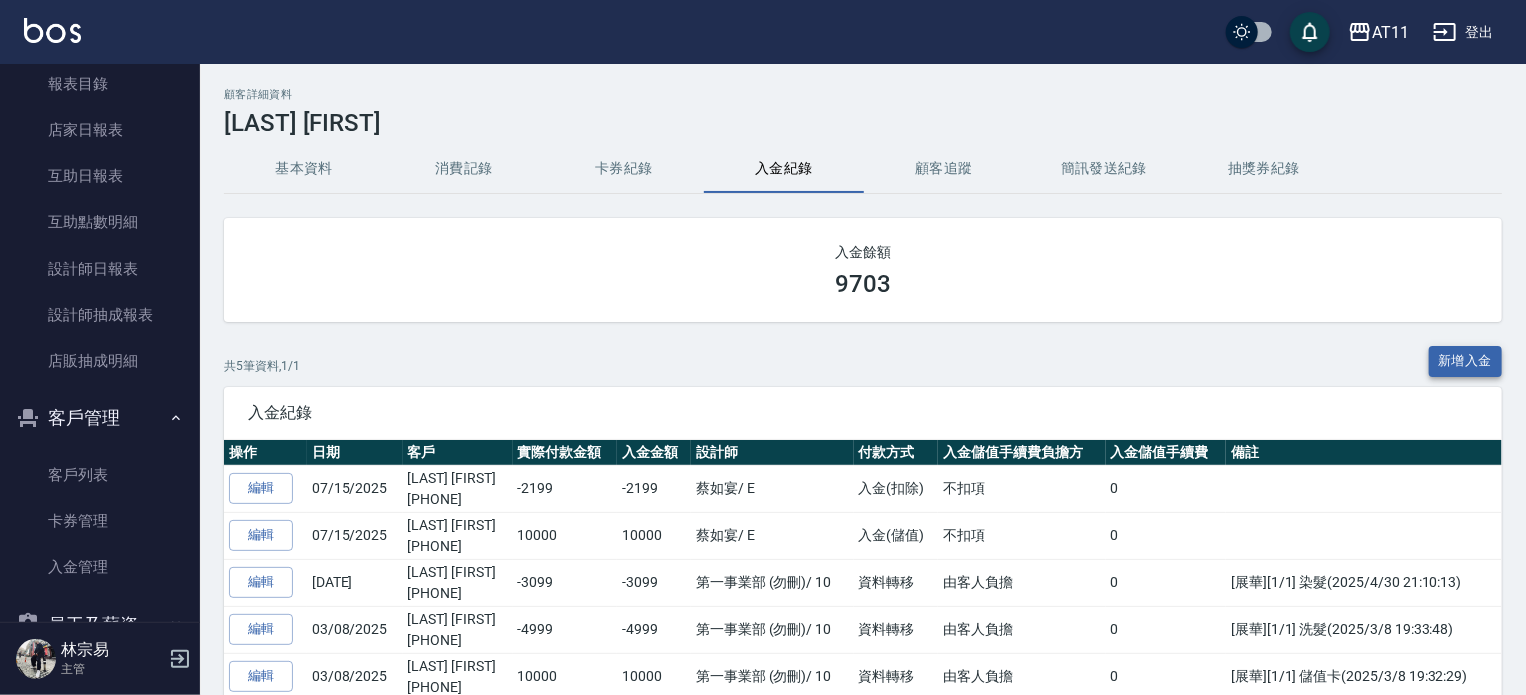 click on "新增入金" at bounding box center (1466, 361) 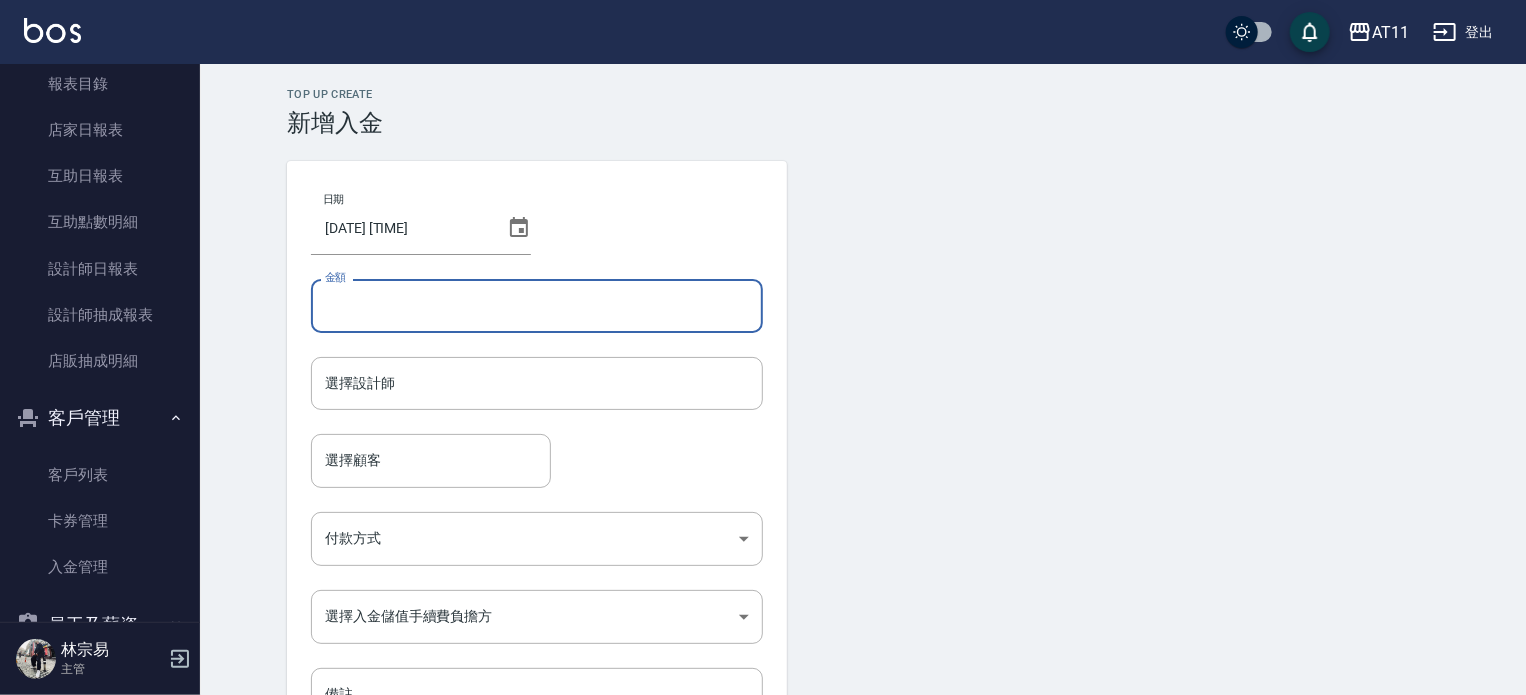 click on "金額" at bounding box center [537, 306] 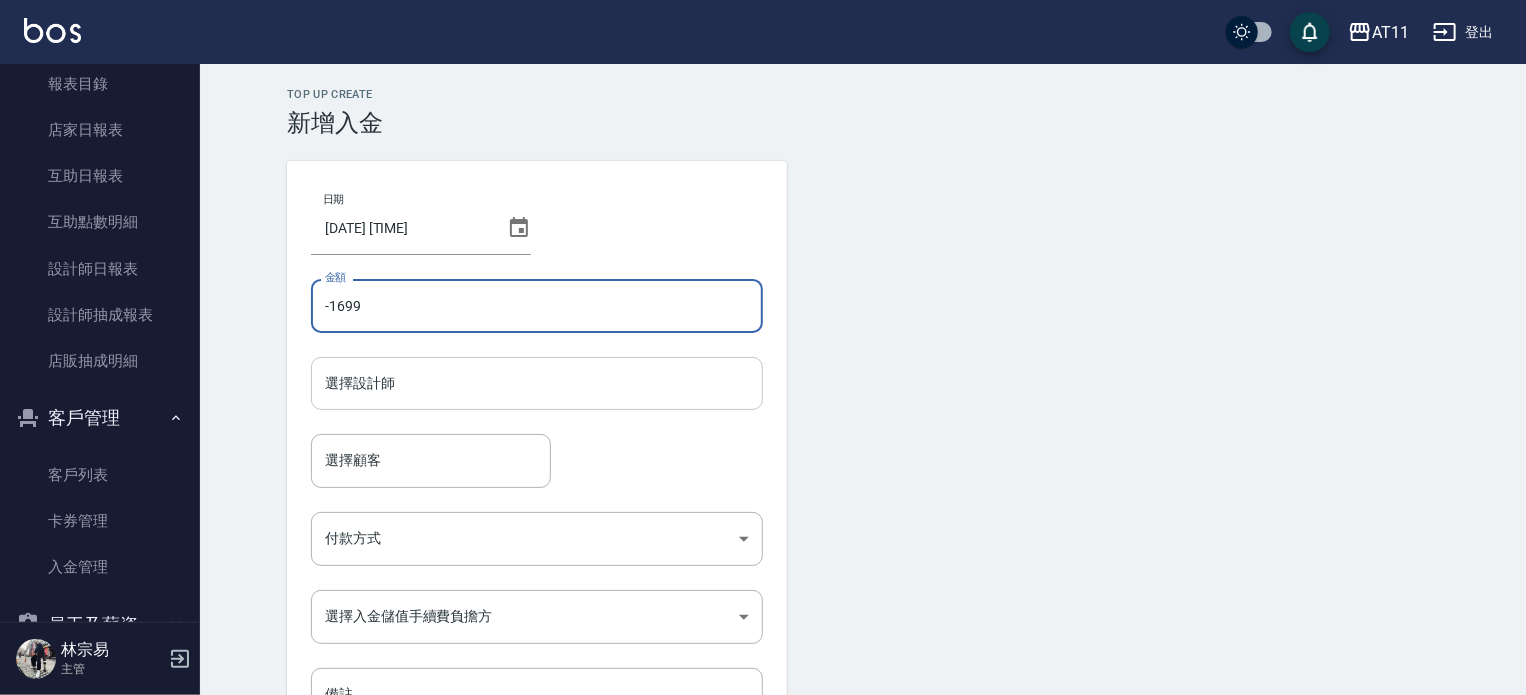type on "-1699" 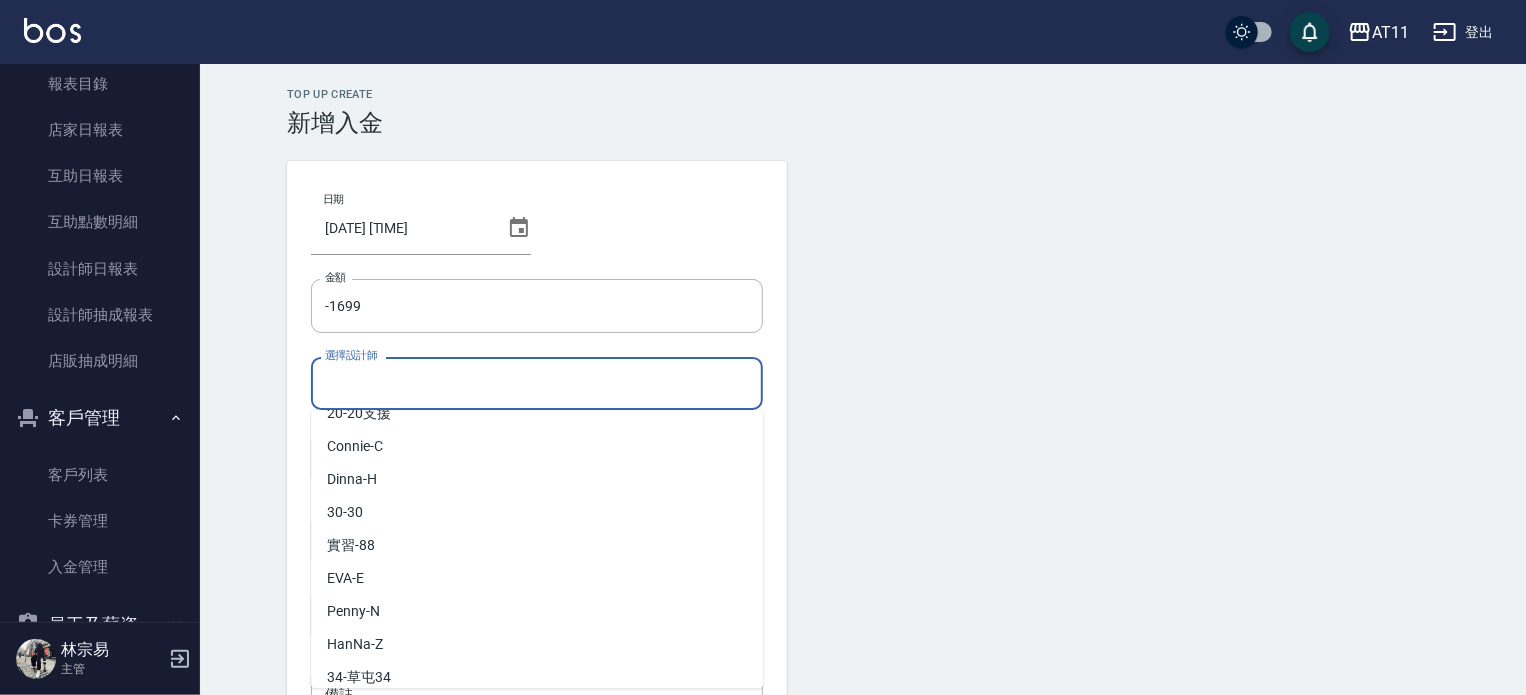 scroll, scrollTop: 232, scrollLeft: 0, axis: vertical 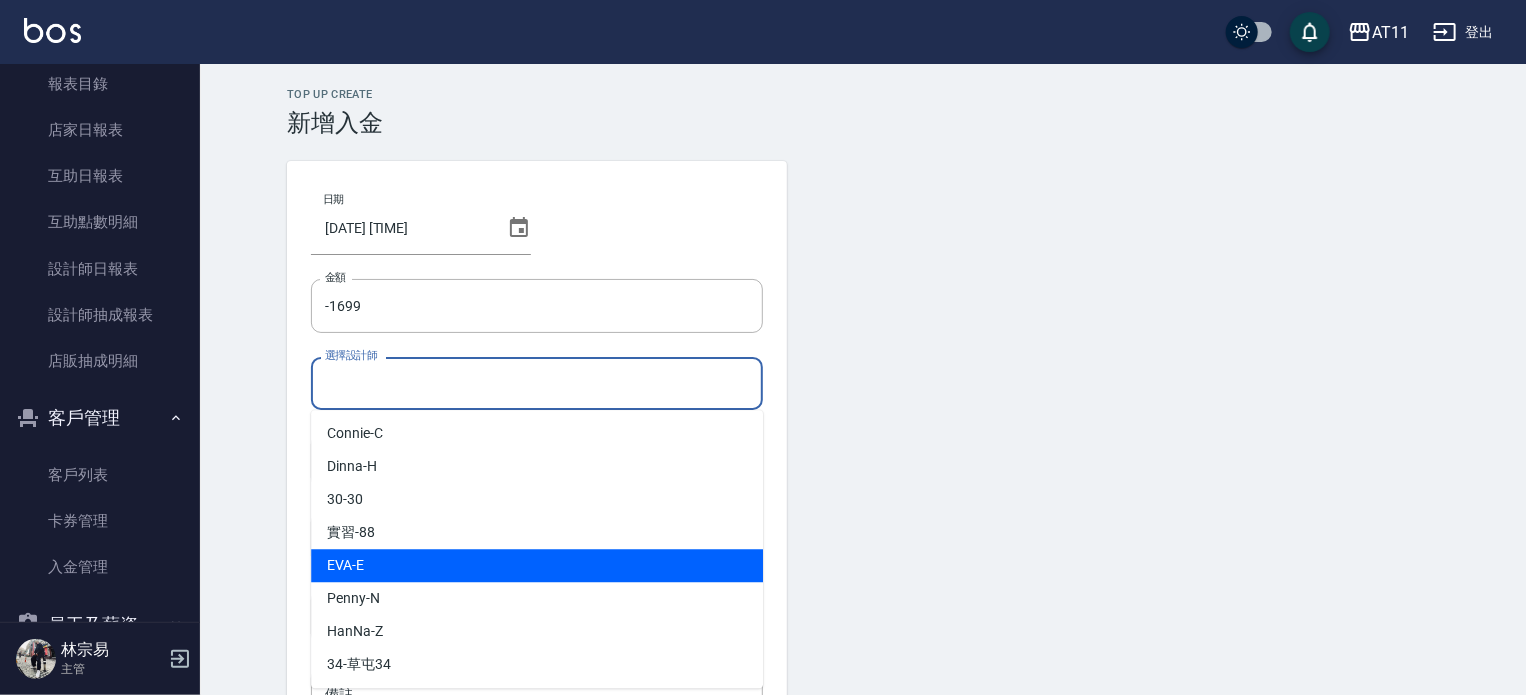 click on "EVA -E" at bounding box center (537, 565) 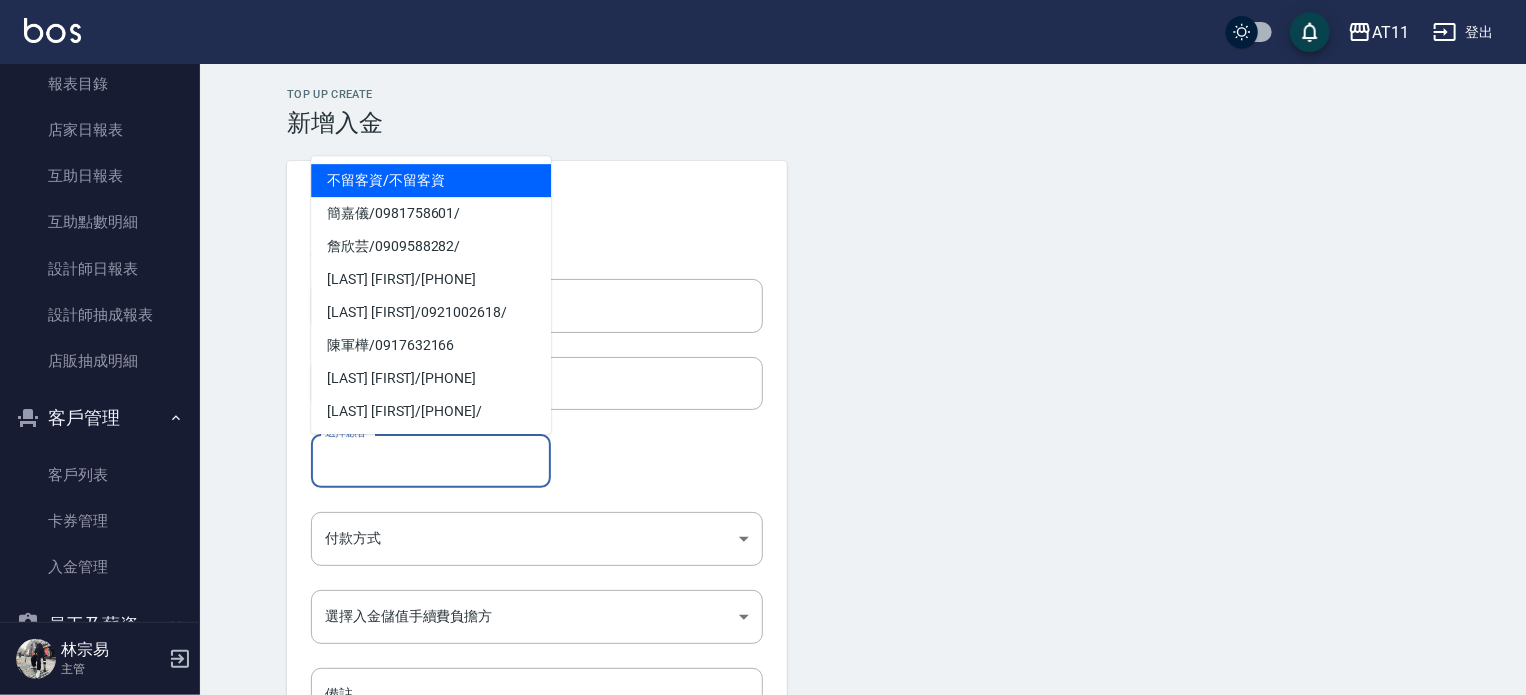 click on "選擇顧客" at bounding box center [431, 460] 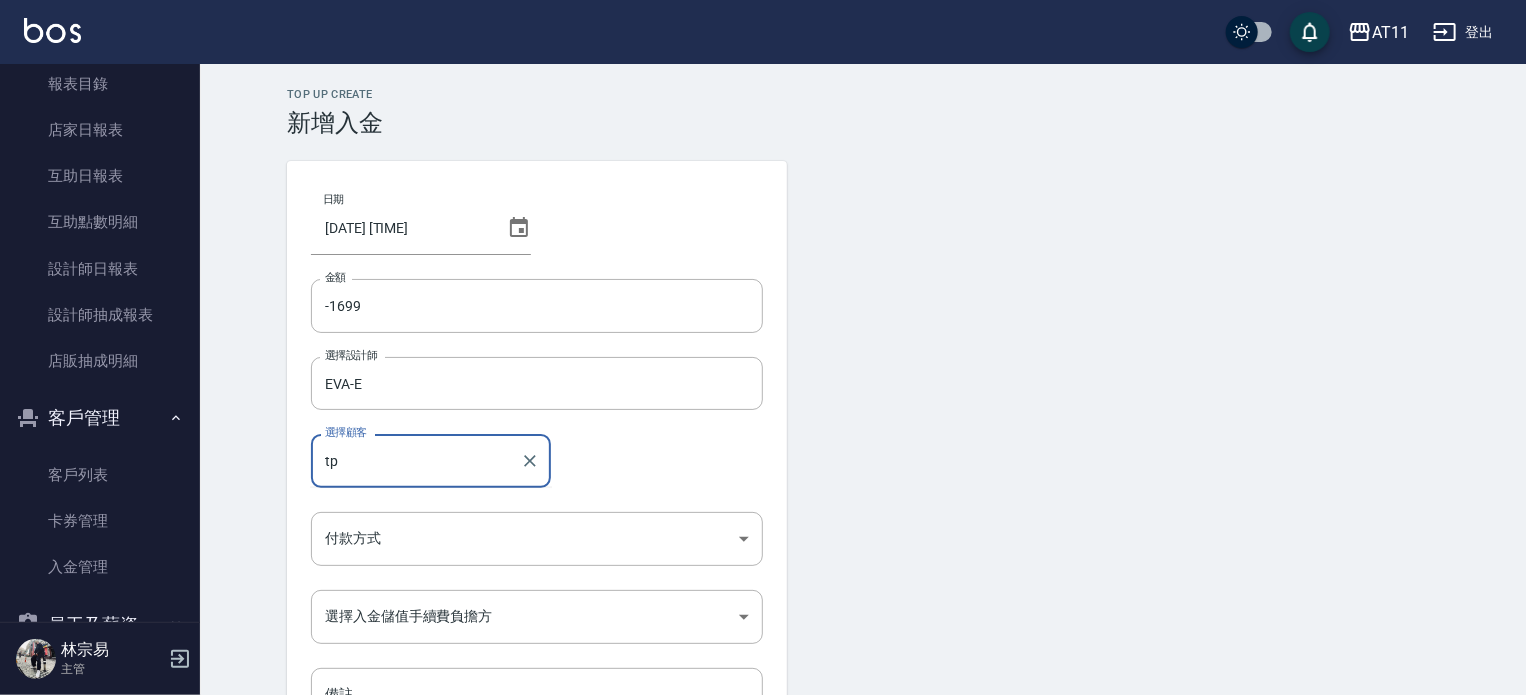 type on "t" 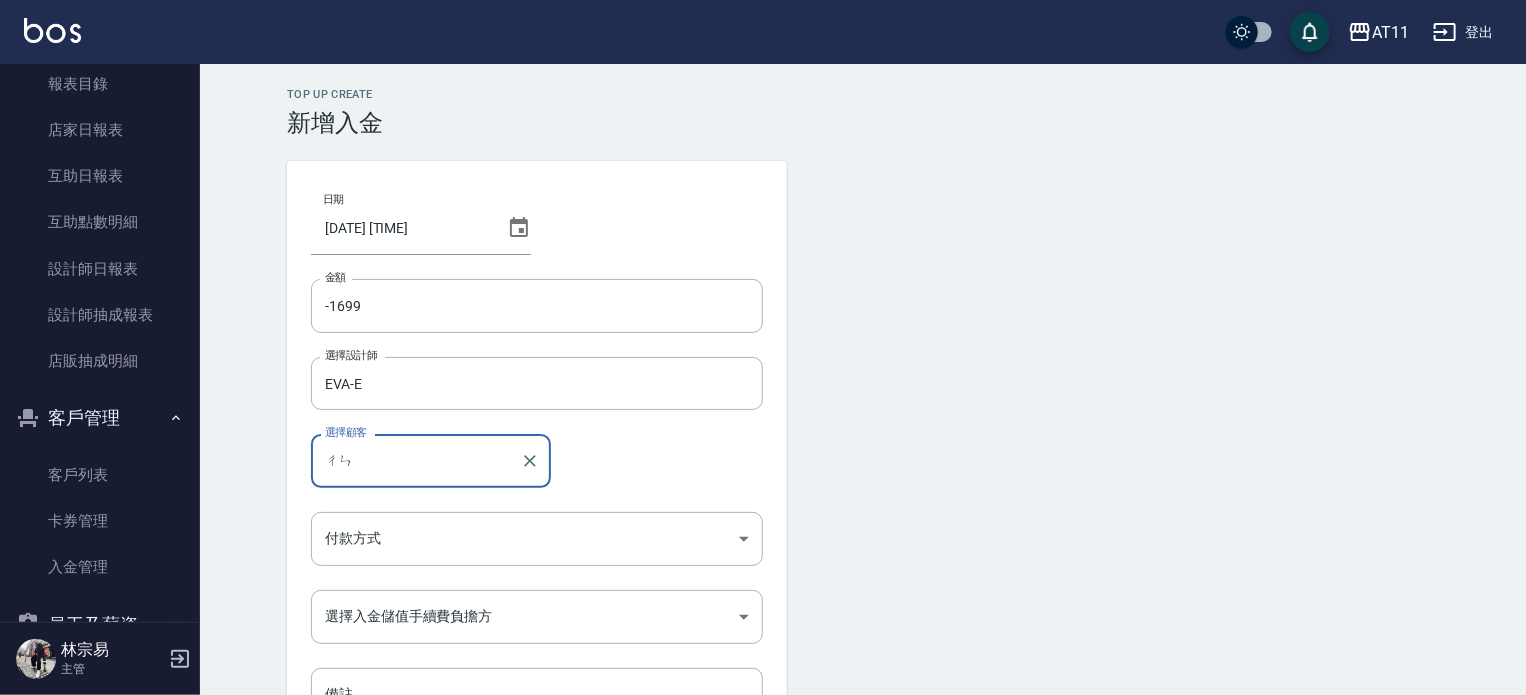 type on "陳" 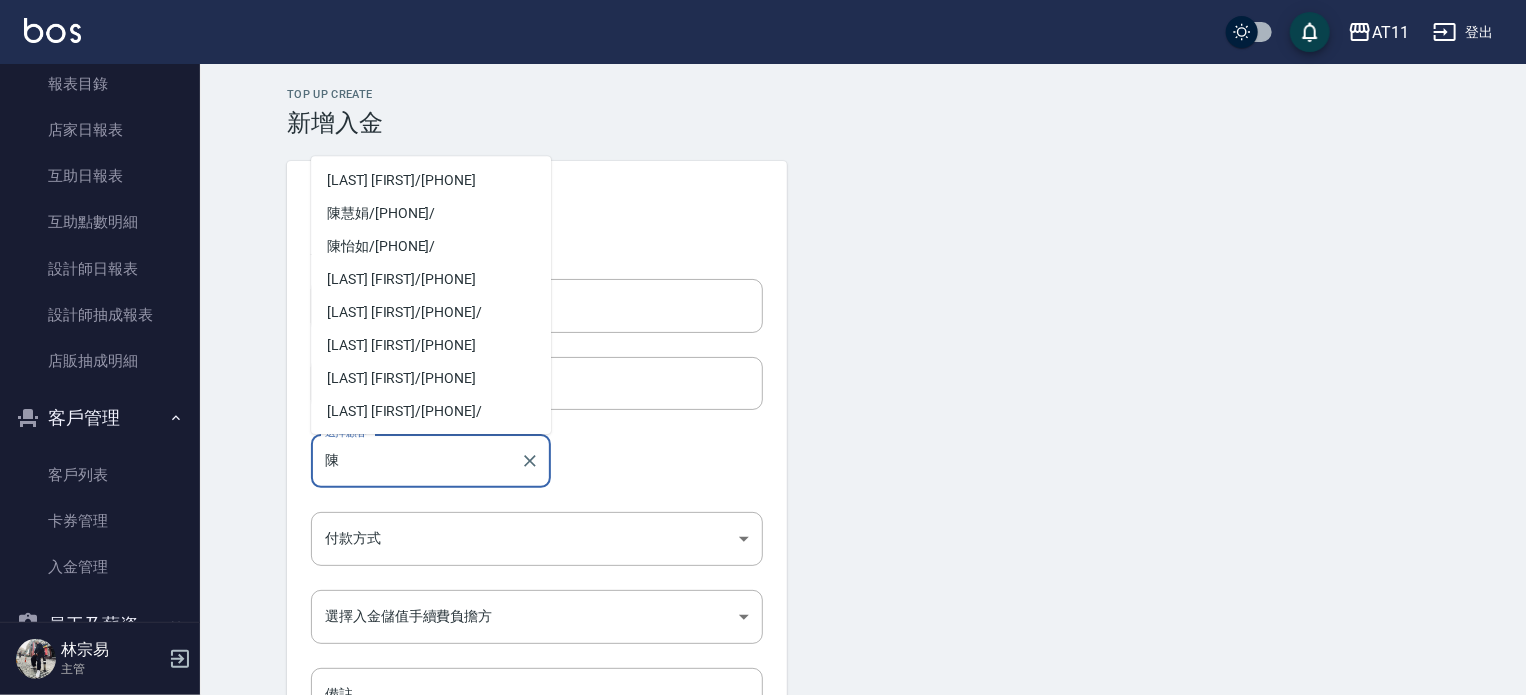 scroll, scrollTop: 397, scrollLeft: 0, axis: vertical 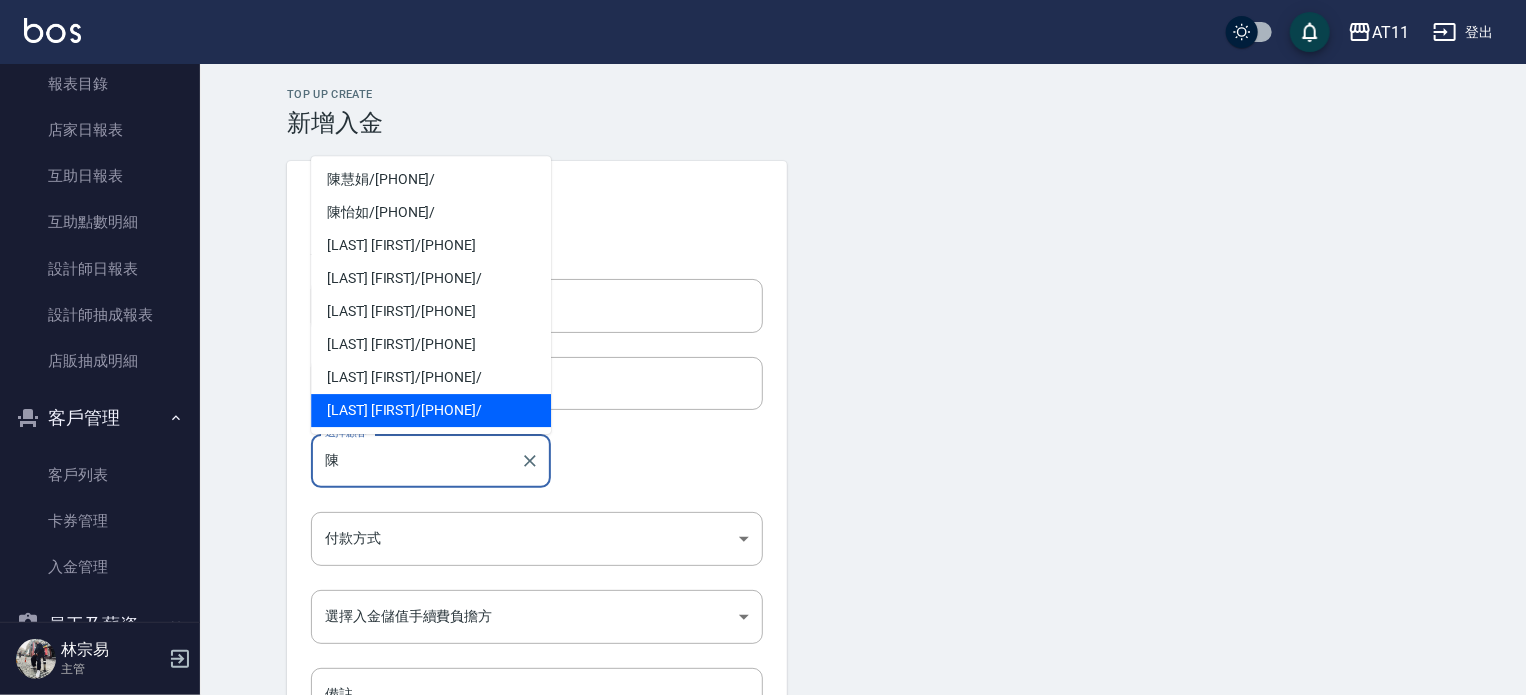 click on "陳" at bounding box center [416, 460] 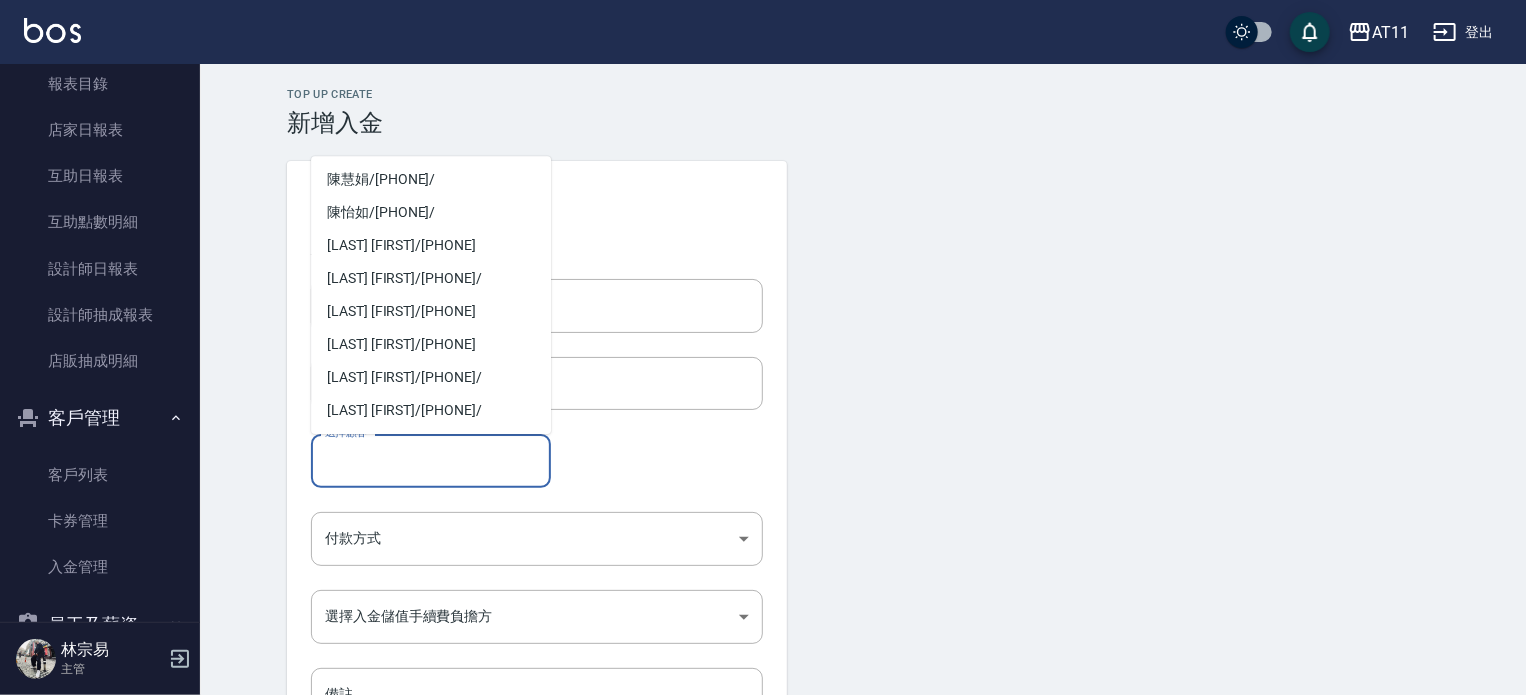 scroll, scrollTop: 8, scrollLeft: 0, axis: vertical 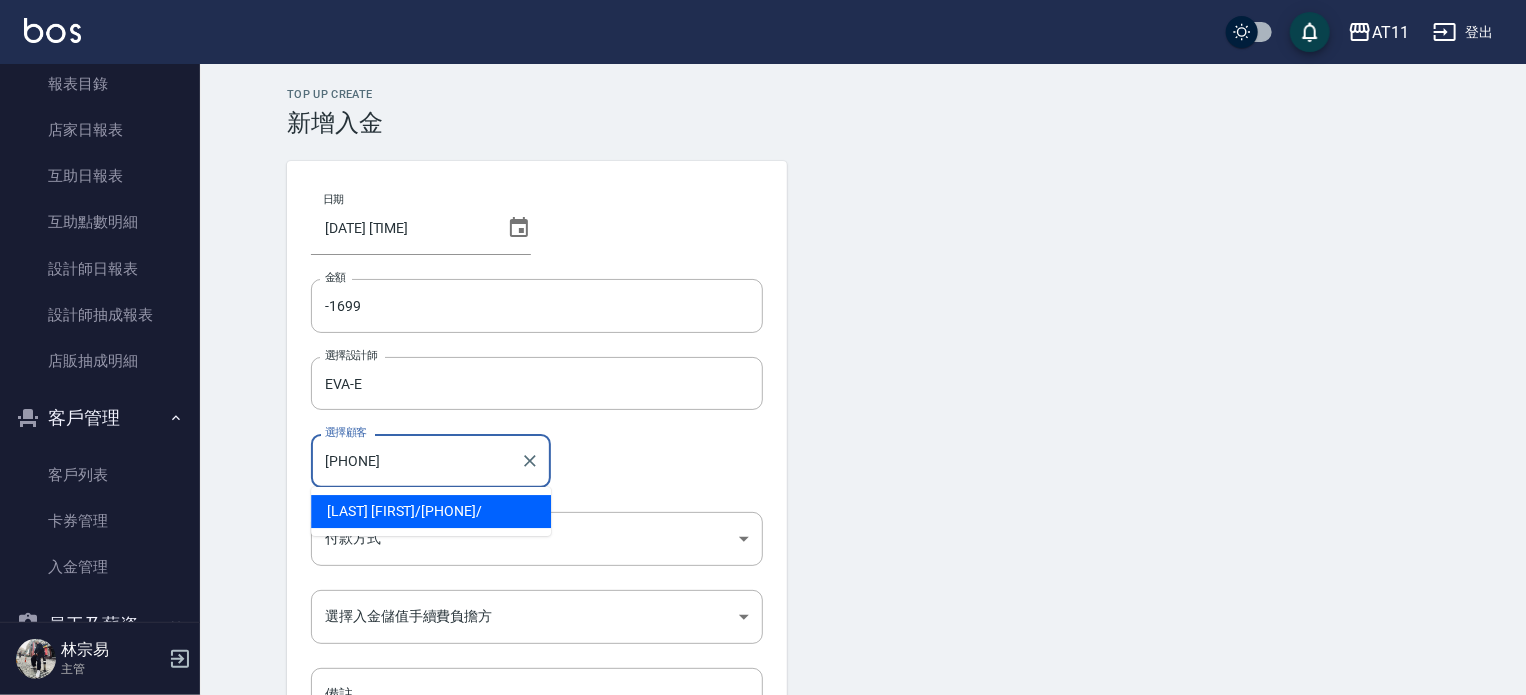 click on "[LAST] [FIRST]  /  [PHONE]  /" at bounding box center [431, 511] 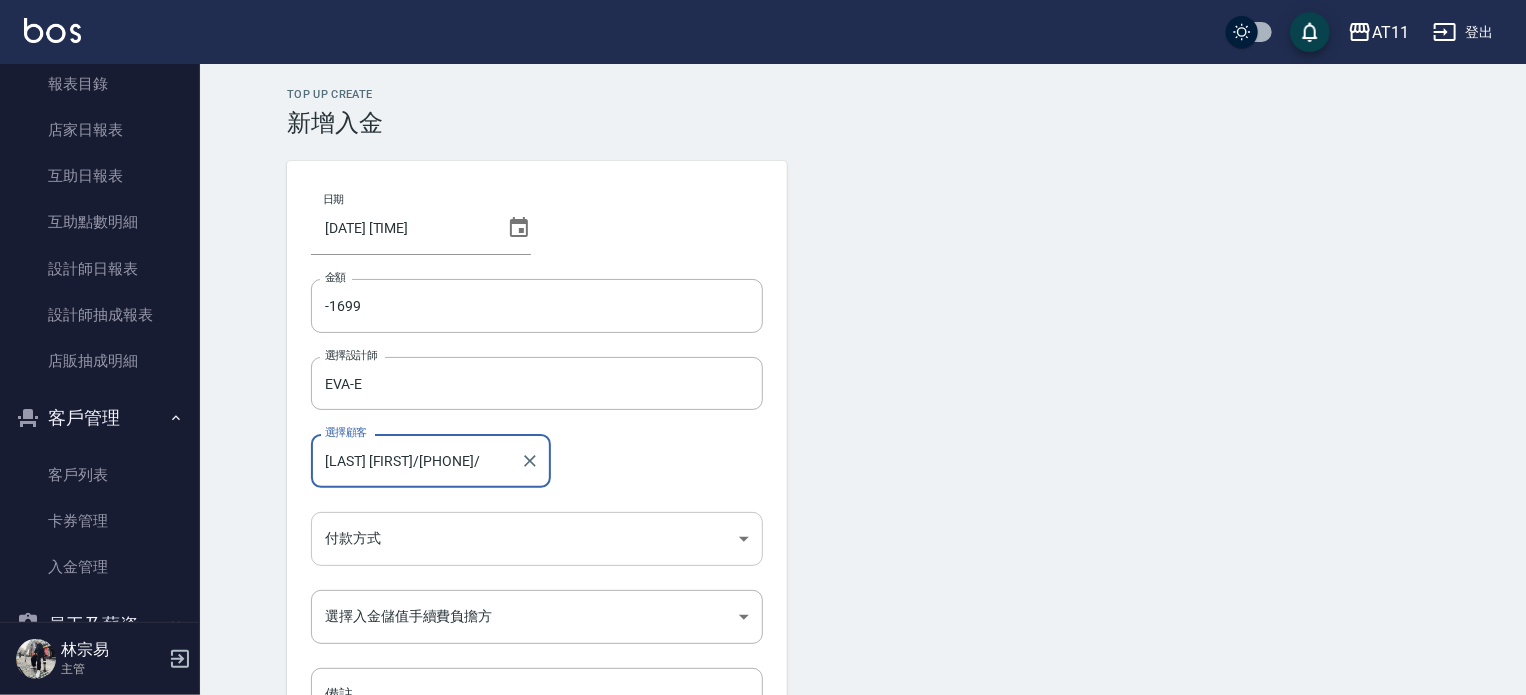 type on "[LAST] [FIRST]/[PHONE]/" 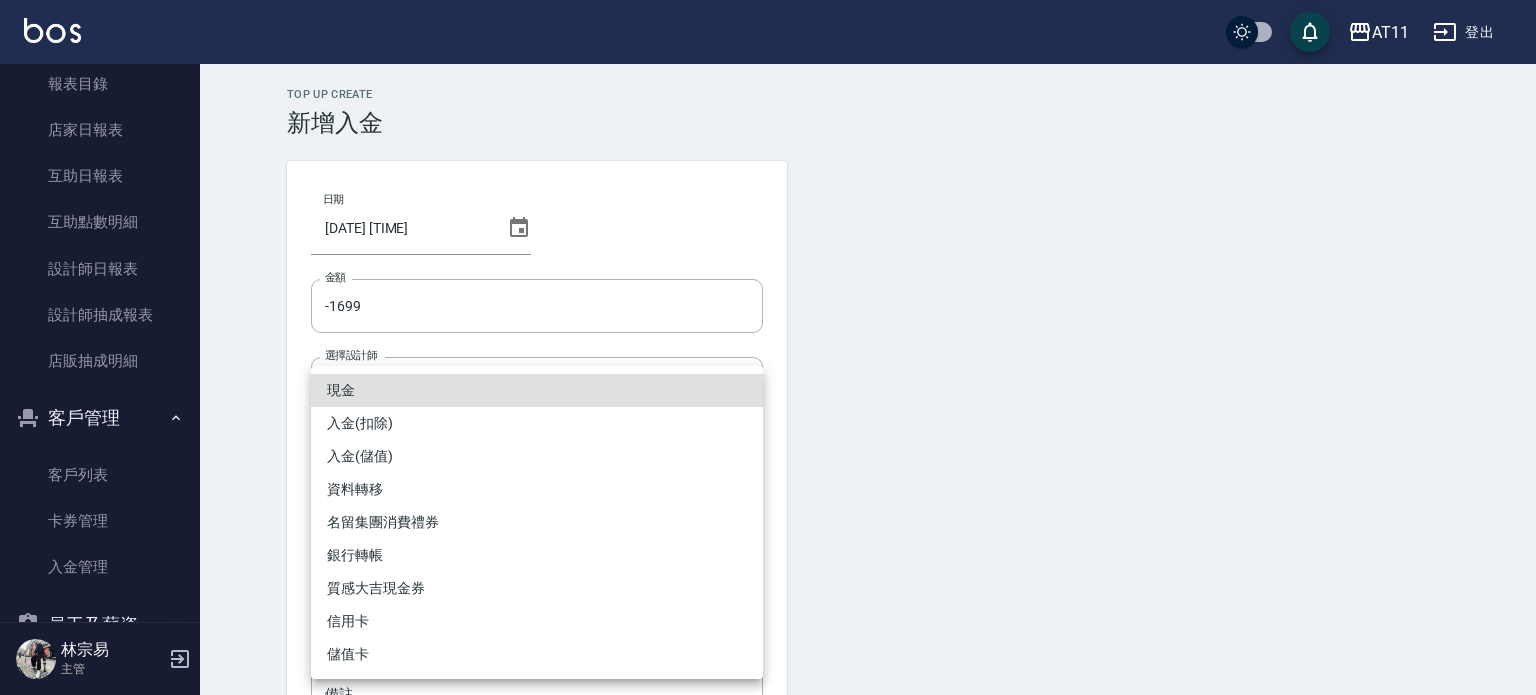 click on "入金(扣除)" at bounding box center [537, 423] 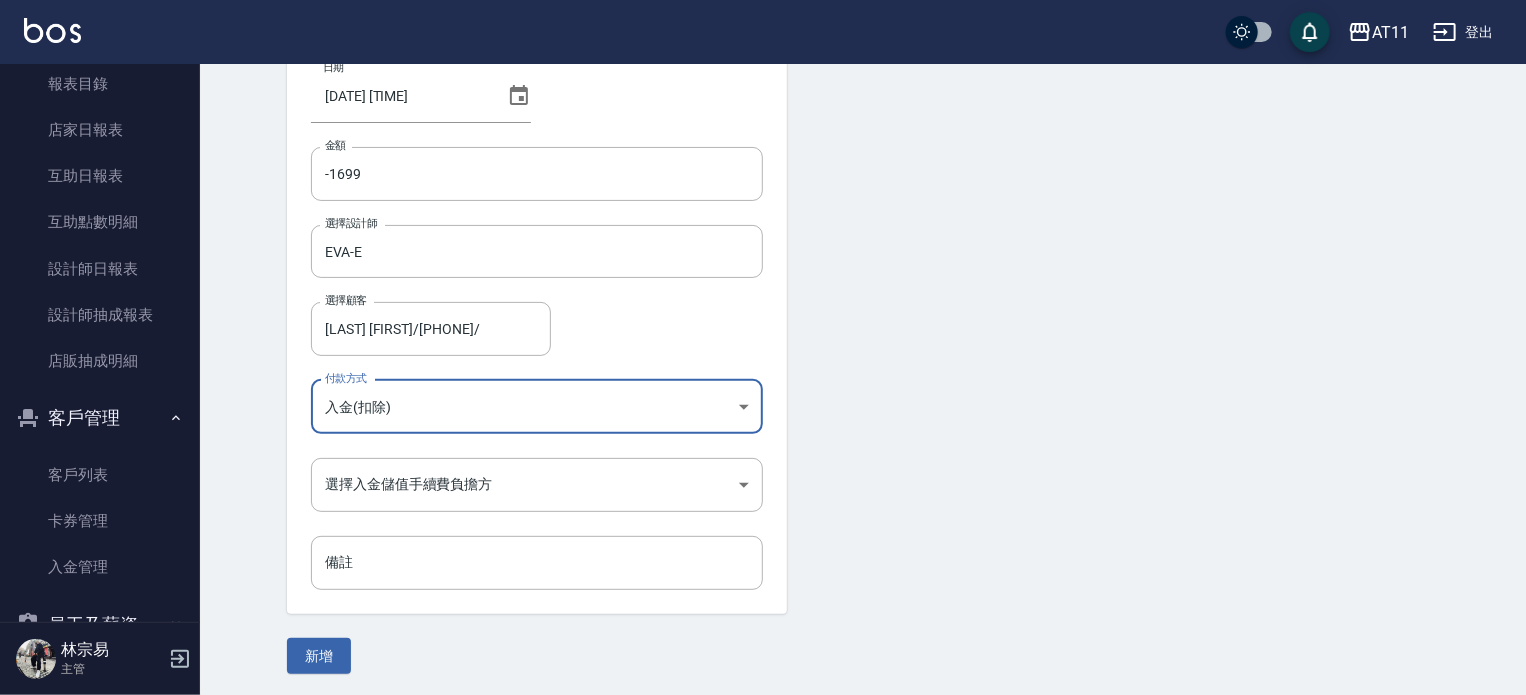 scroll, scrollTop: 135, scrollLeft: 0, axis: vertical 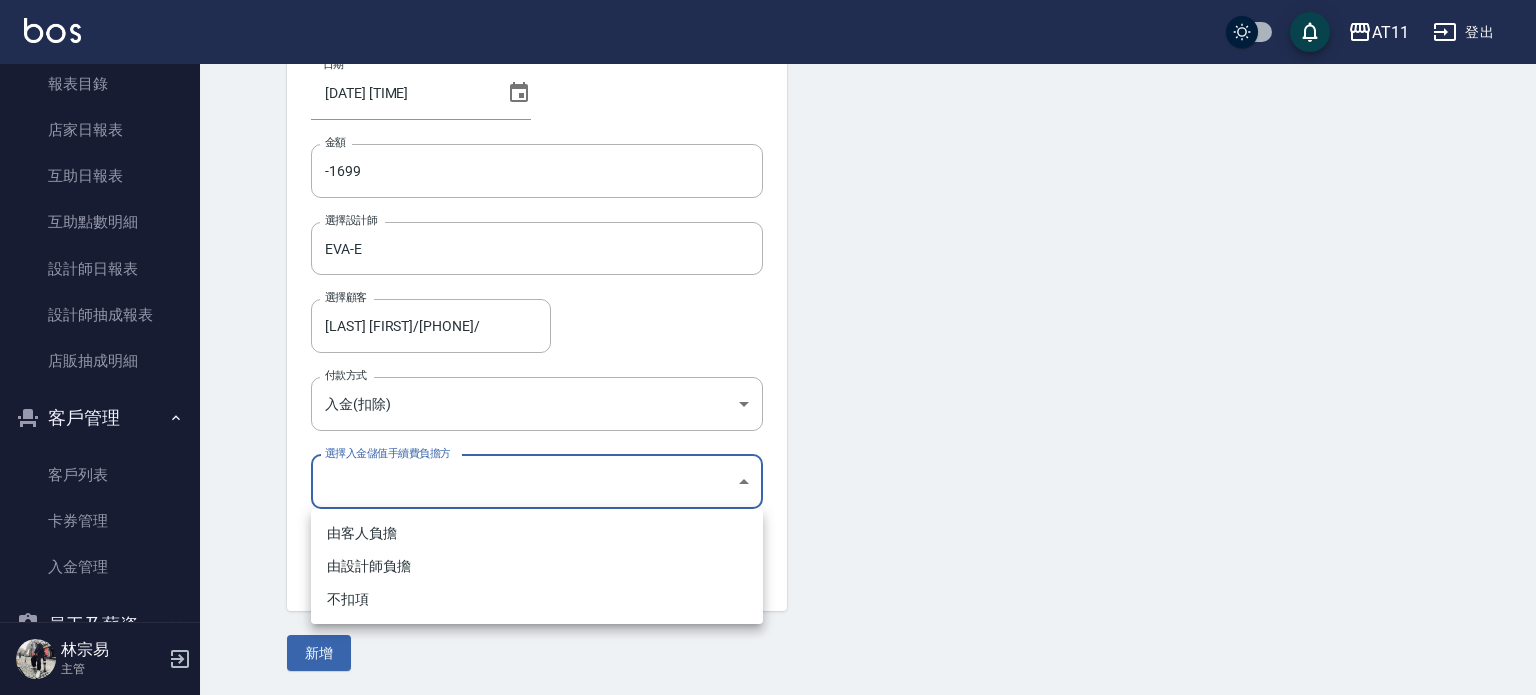 click on "AT11 登出 櫃檯作業 打帳單 帳單列表 現金收支登錄 材料自購登錄 每日結帳 排班表 現場電腦打卡 掃碼打卡 預約管理 預約管理 單日預約紀錄 單週預約紀錄 報表及分析 報表目錄 店家日報表 互助日報表 互助點數明細 設計師日報表 設計師抽成報表 店販抽成明細 客戶管理 客戶列表 卡券管理 入金管理 員工及薪資 員工列表 全店打卡記錄 商品管理 商品分類設定 商品列表 資料設定 服務分類設定 服務項目設定 預收卡設定 支付方式設定 第三方卡券設定 [LAST] [FIRST] 主管 Top Up Create 新增入金 日期 2025/08/07 19:53 金額 -1699 金額 選擇設計師 EVA-E 選擇設計師 選擇顧客 [LAST] [FIRST]/[PHONE]/ 選擇顧客 付款方式 入金(扣除) 入金(扣除) 付款方式 選擇入金儲值手續費負擔方 ​ 選擇入金儲值手續費負擔方 備註 備註 新增 由客人負擔 由設計師負擔 不扣項" at bounding box center (768, 280) 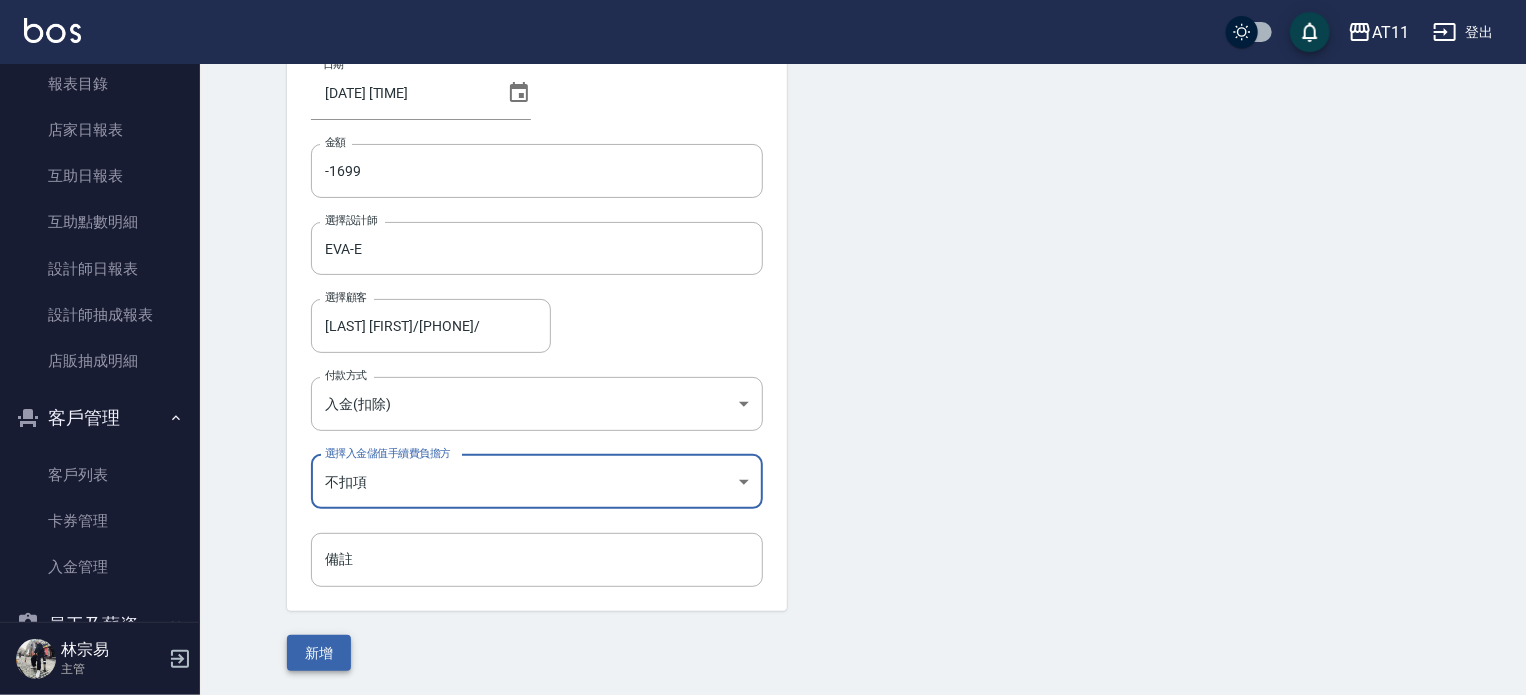 click on "新增" at bounding box center [319, 653] 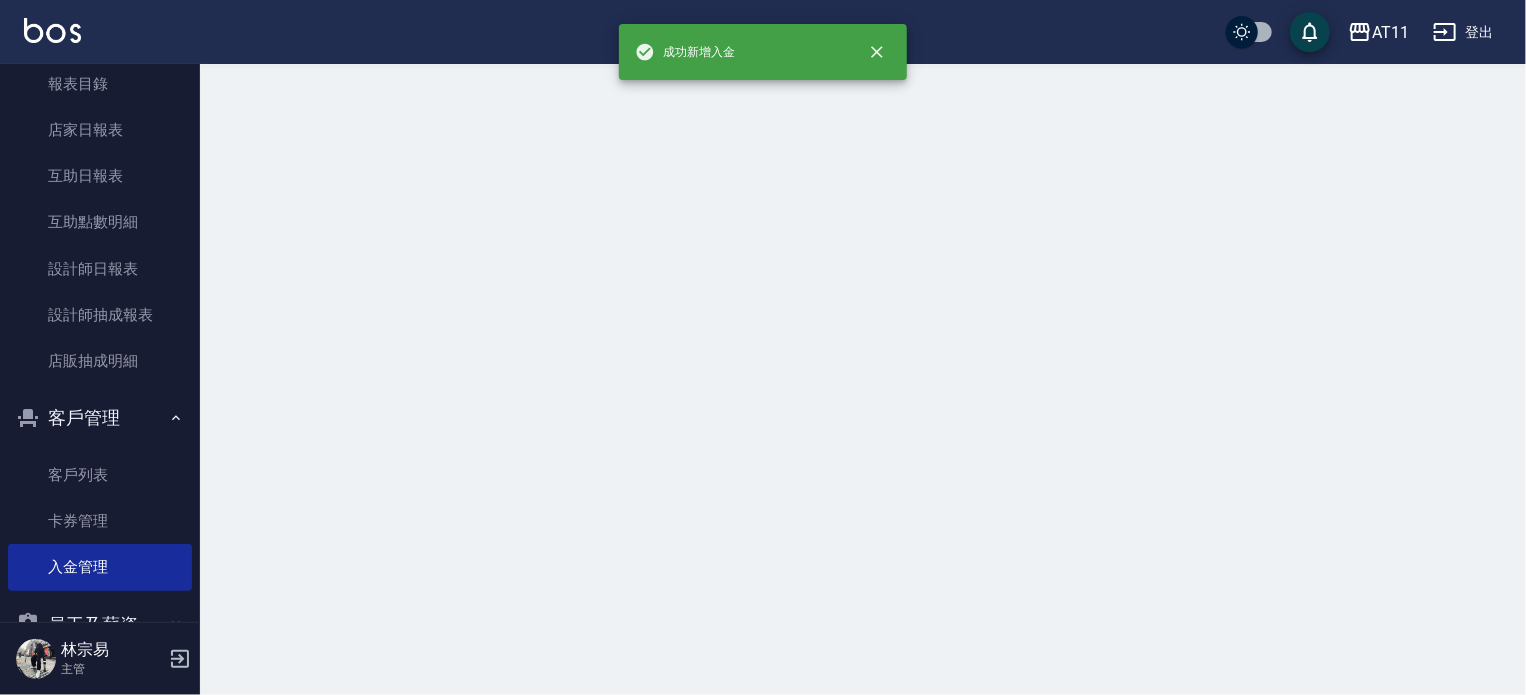 scroll, scrollTop: 0, scrollLeft: 0, axis: both 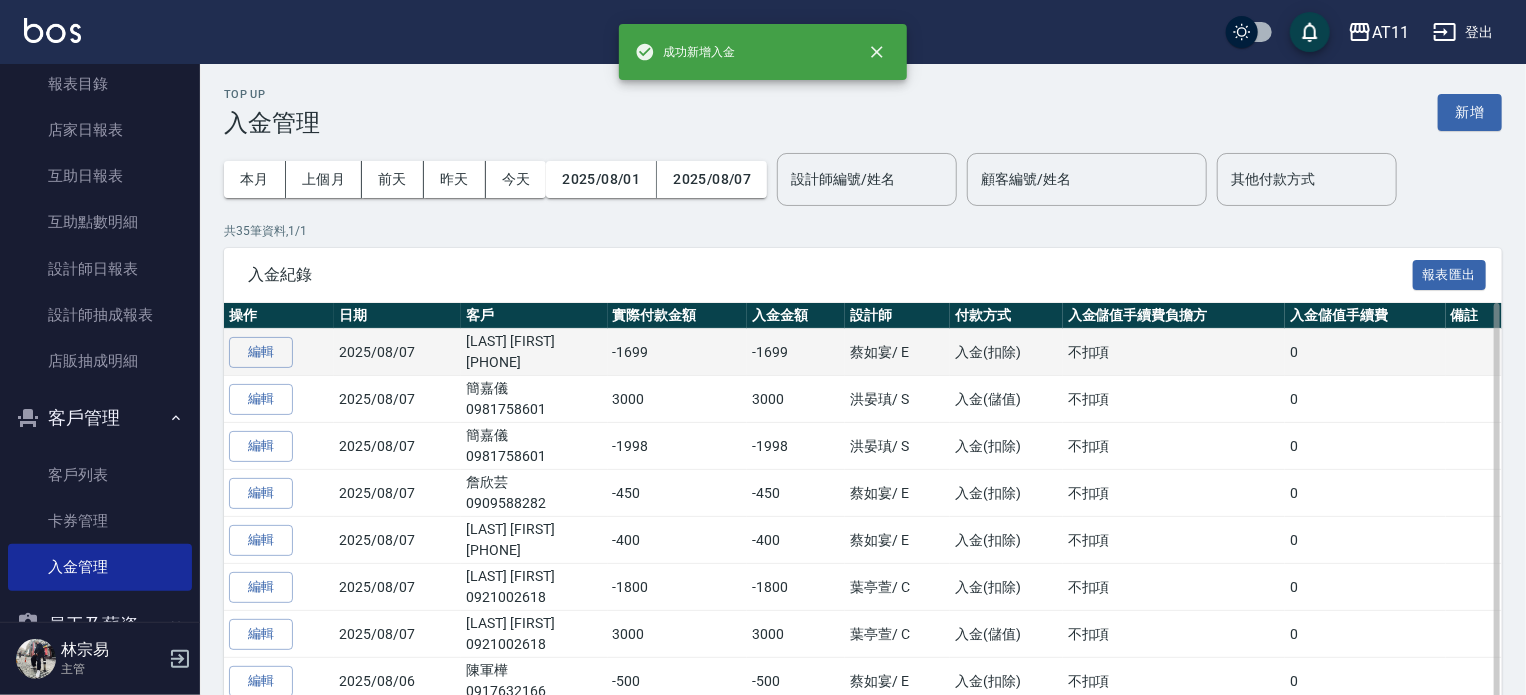 click on "2025/08/07" at bounding box center (397, 352) 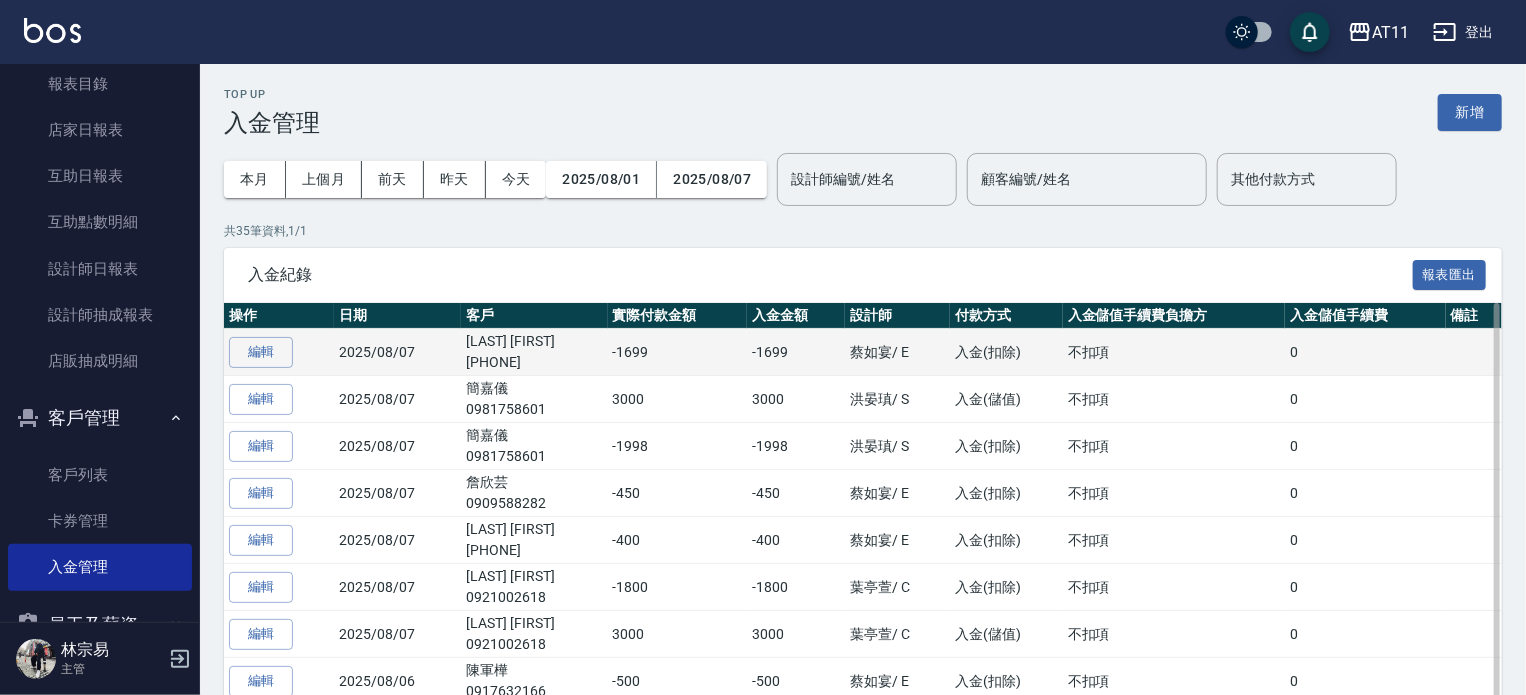 click on "2025/08/07" at bounding box center (397, 352) 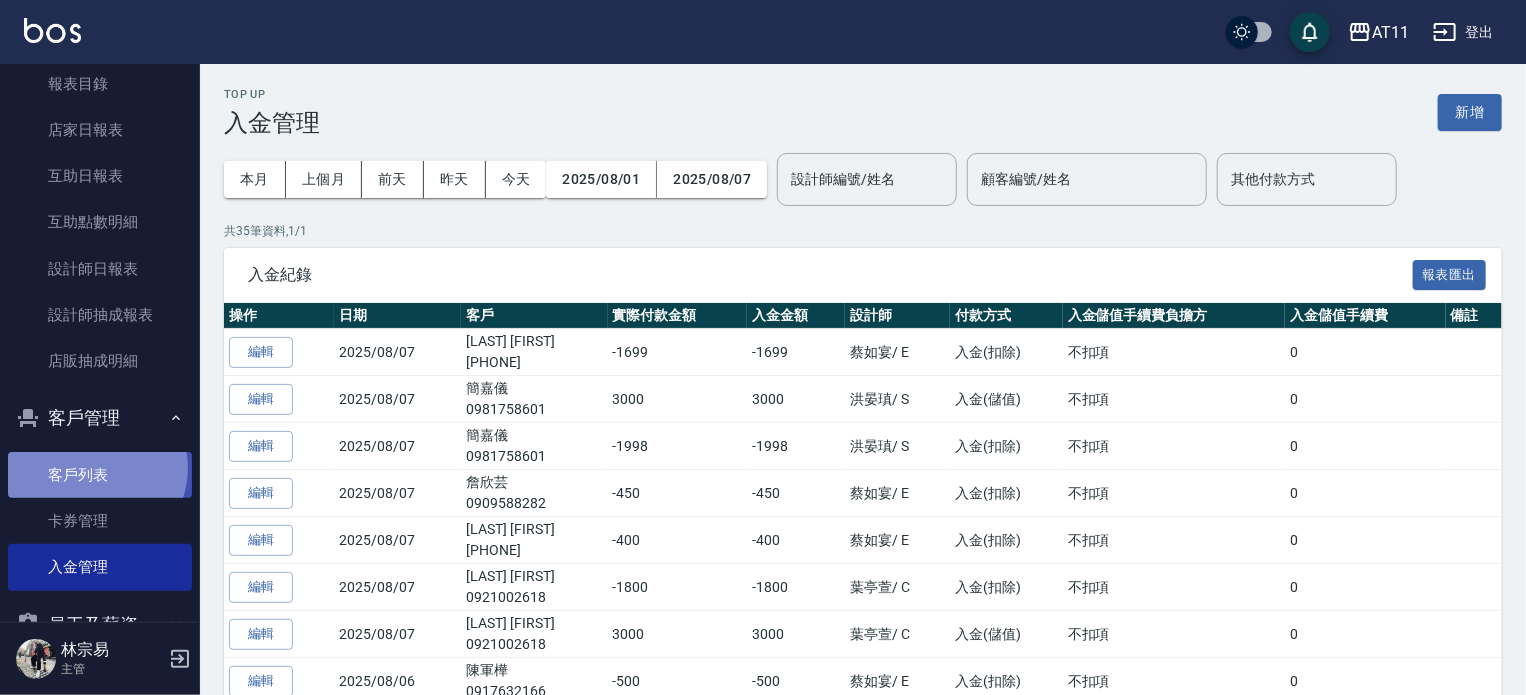 click on "客戶列表" at bounding box center (100, 475) 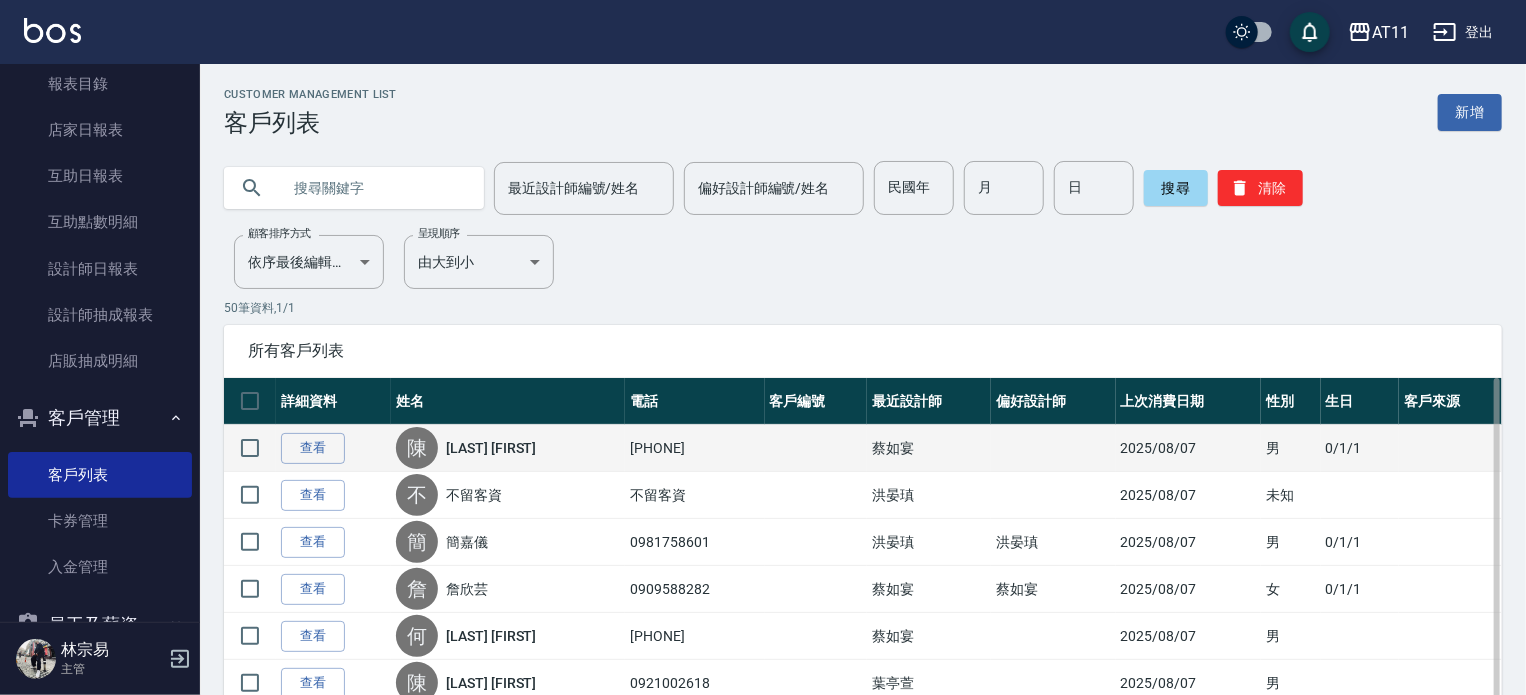 click on "[LAST] [FIRST]" at bounding box center (491, 448) 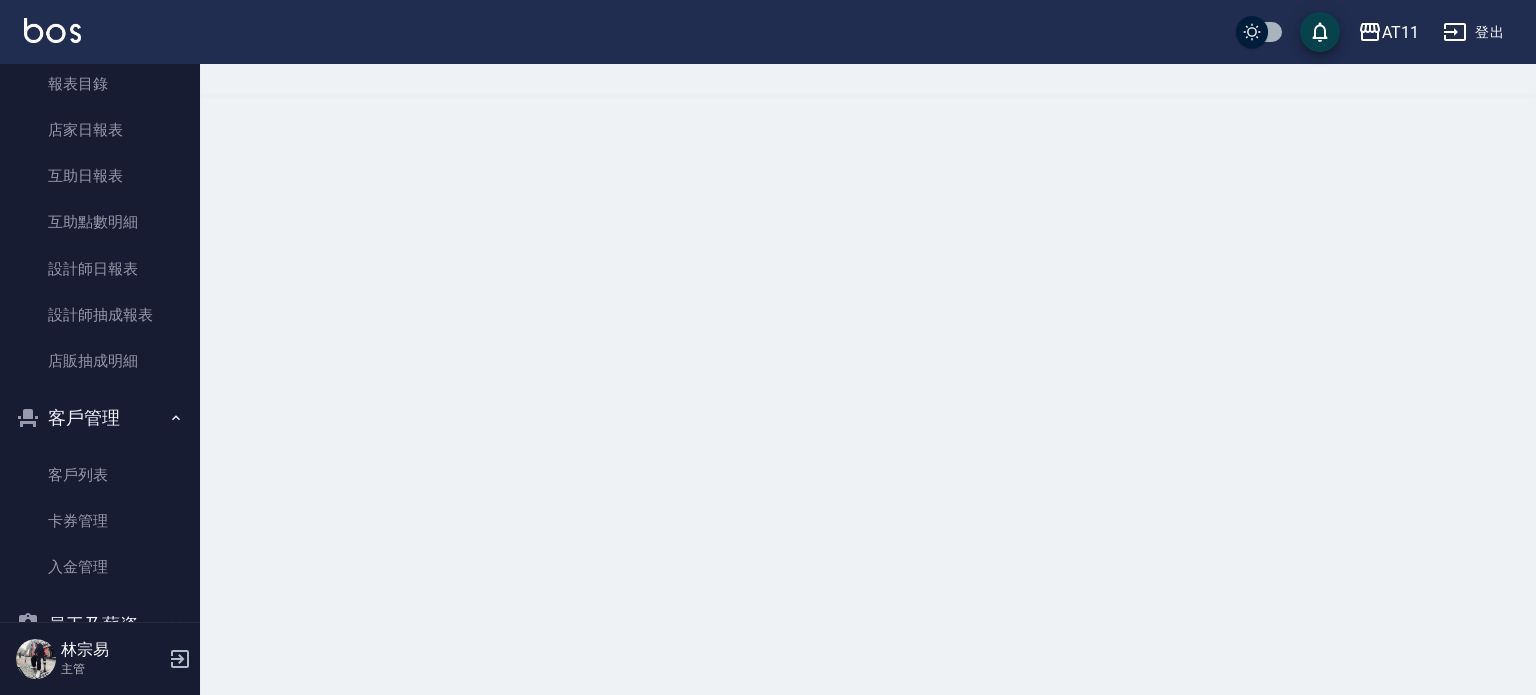 click at bounding box center [768, 347] 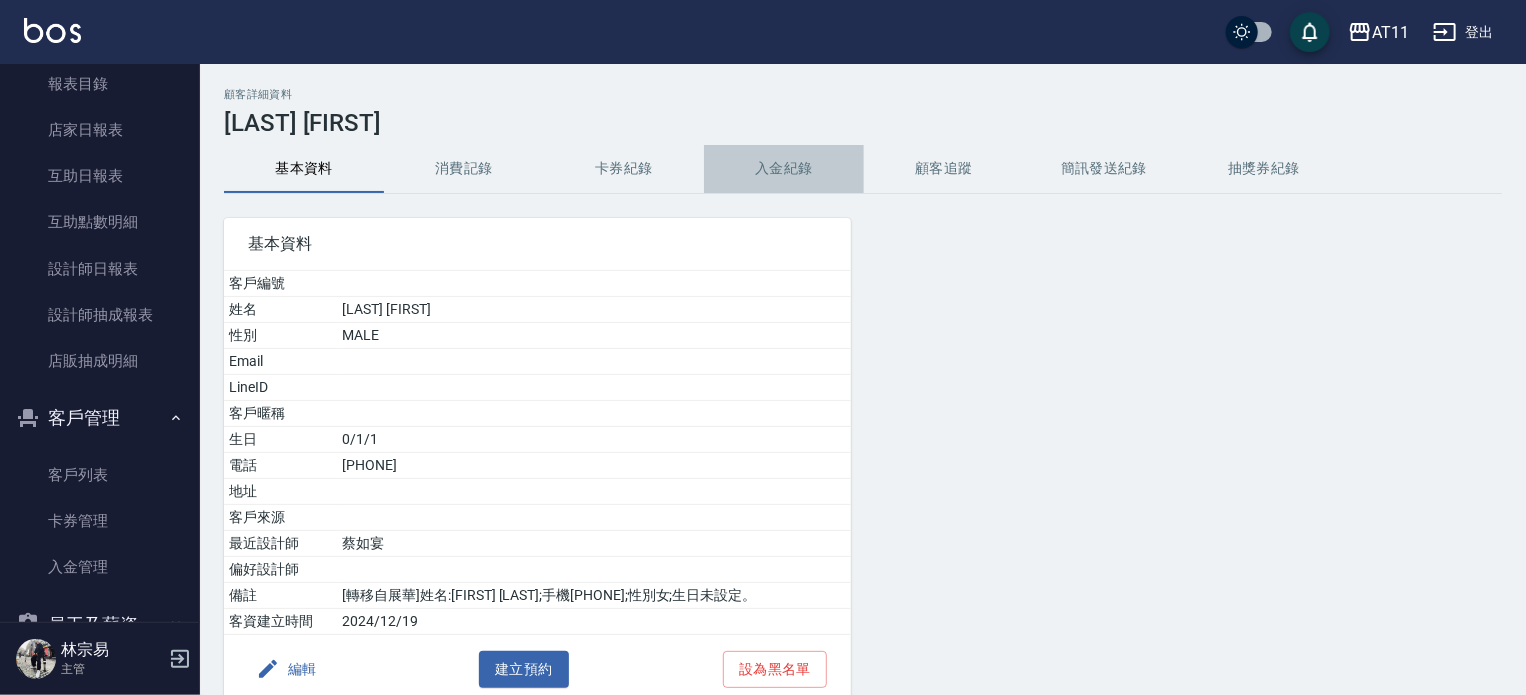 click on "入金紀錄" at bounding box center [784, 169] 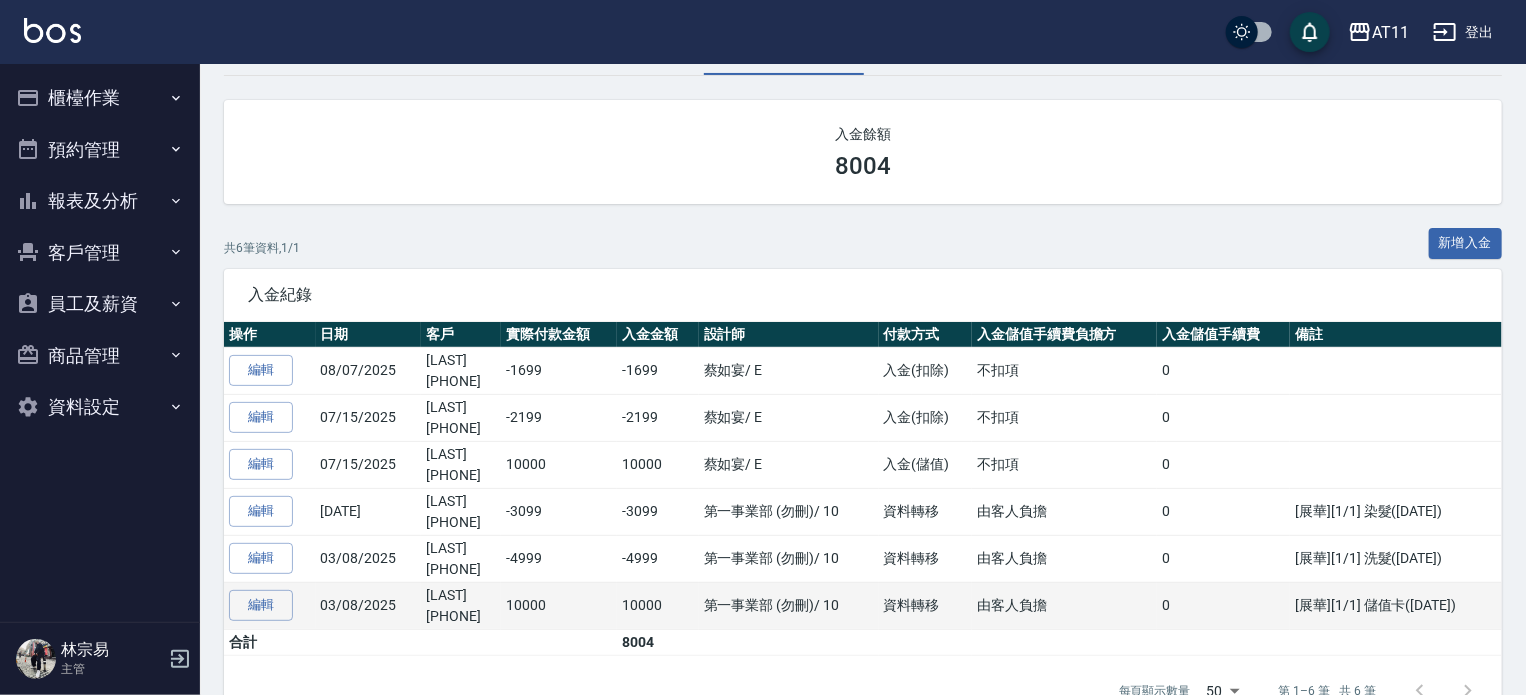 scroll, scrollTop: 0, scrollLeft: 0, axis: both 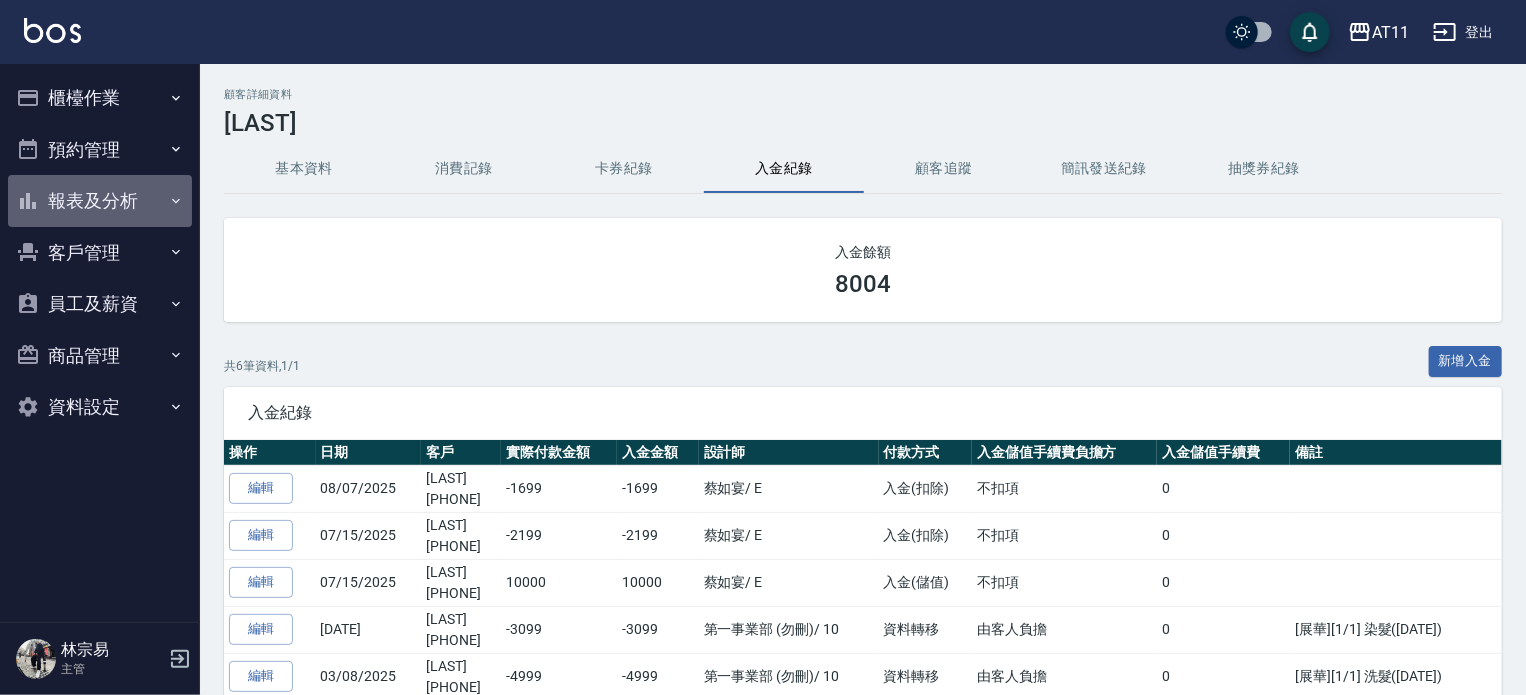 click on "報表及分析" at bounding box center (100, 201) 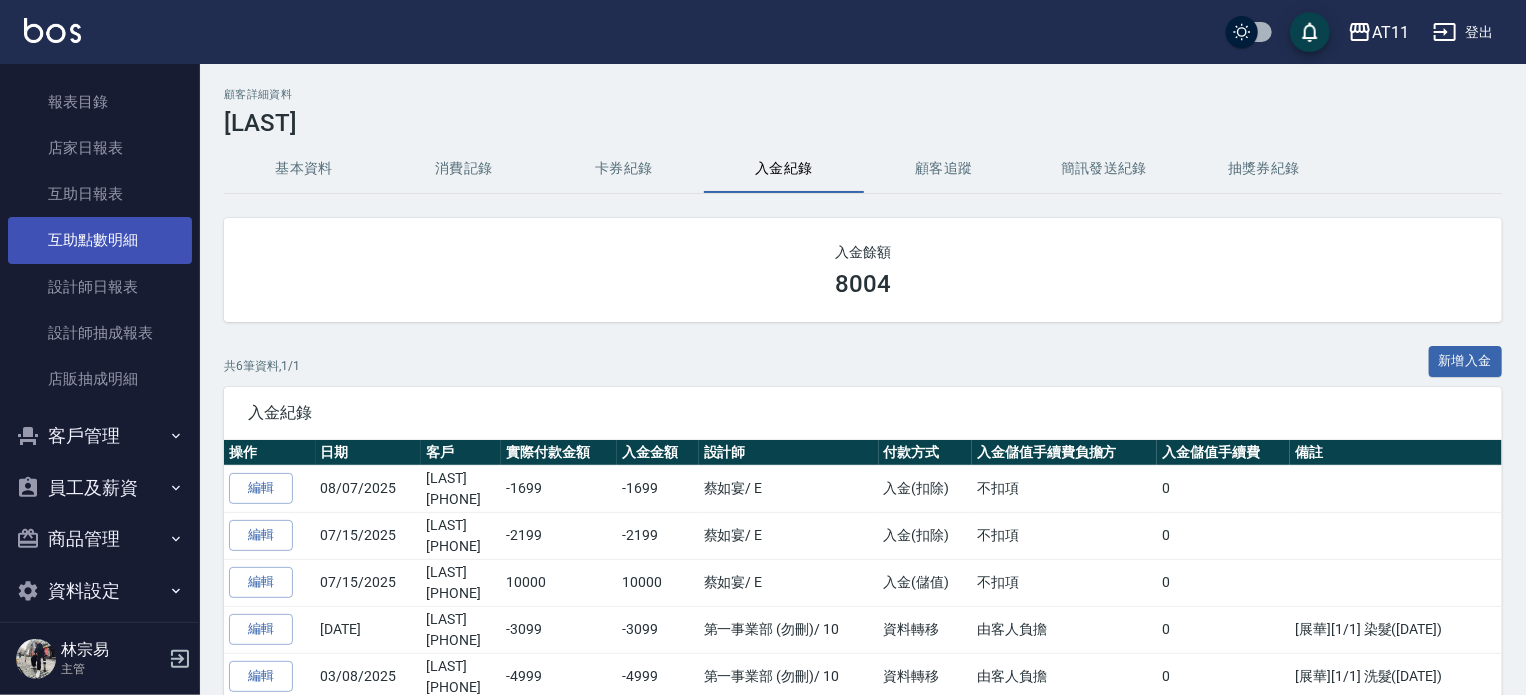scroll, scrollTop: 173, scrollLeft: 0, axis: vertical 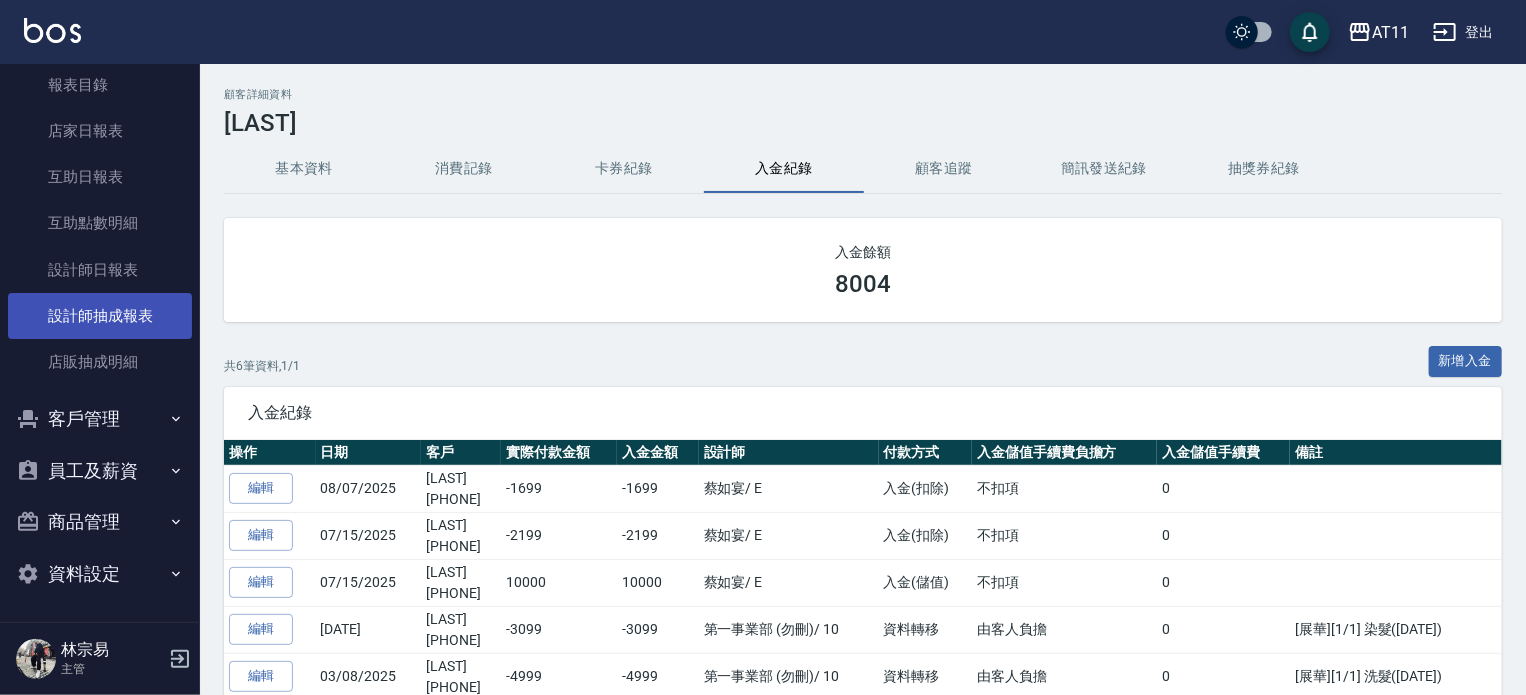 click on "設計師抽成報表" at bounding box center [100, 316] 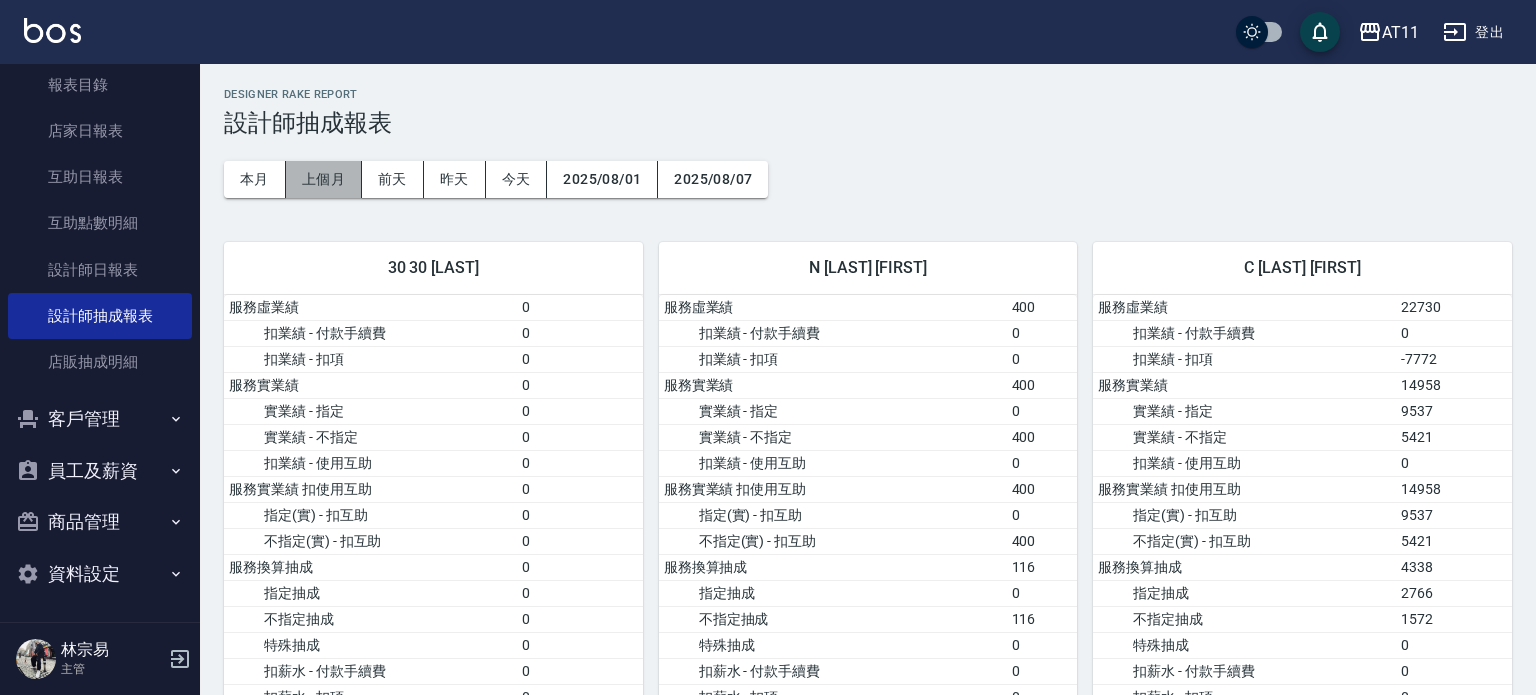 click on "上個月" at bounding box center [324, 179] 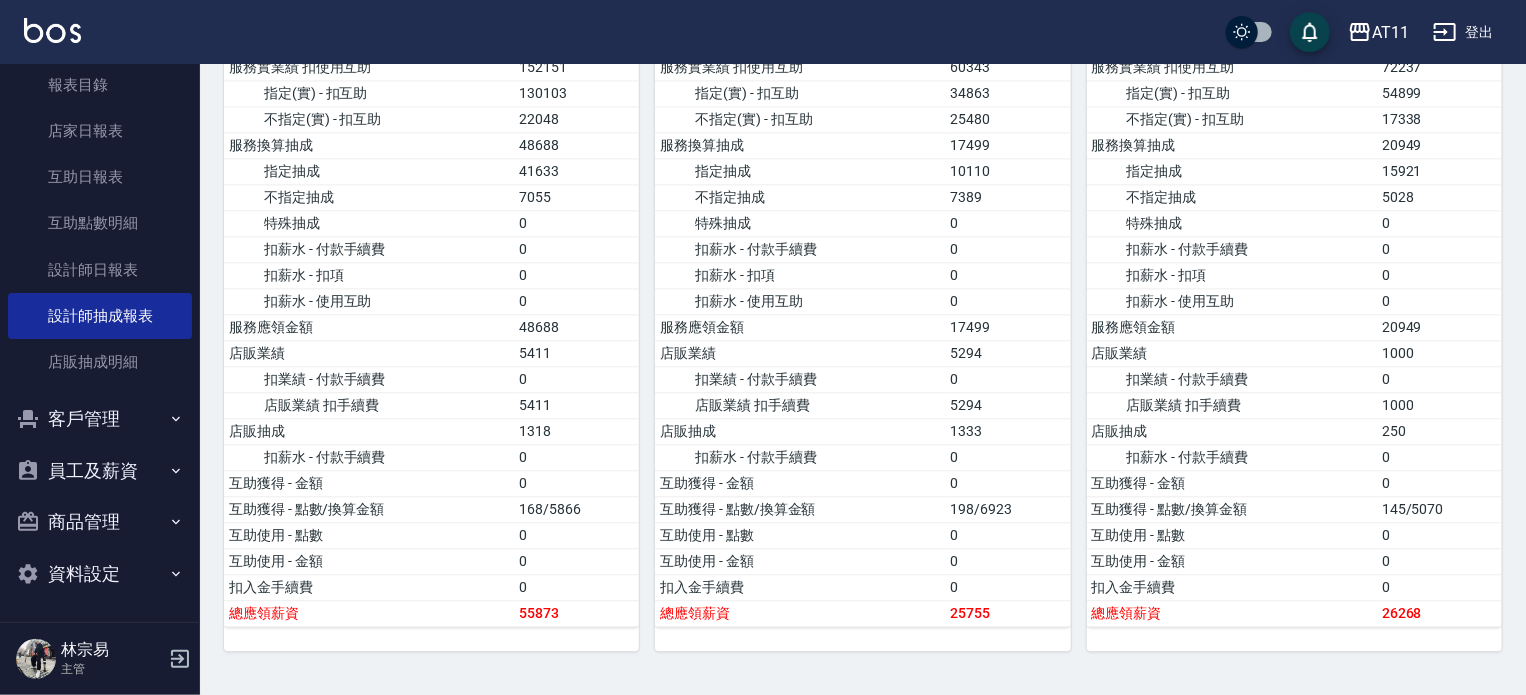 scroll, scrollTop: 2200, scrollLeft: 0, axis: vertical 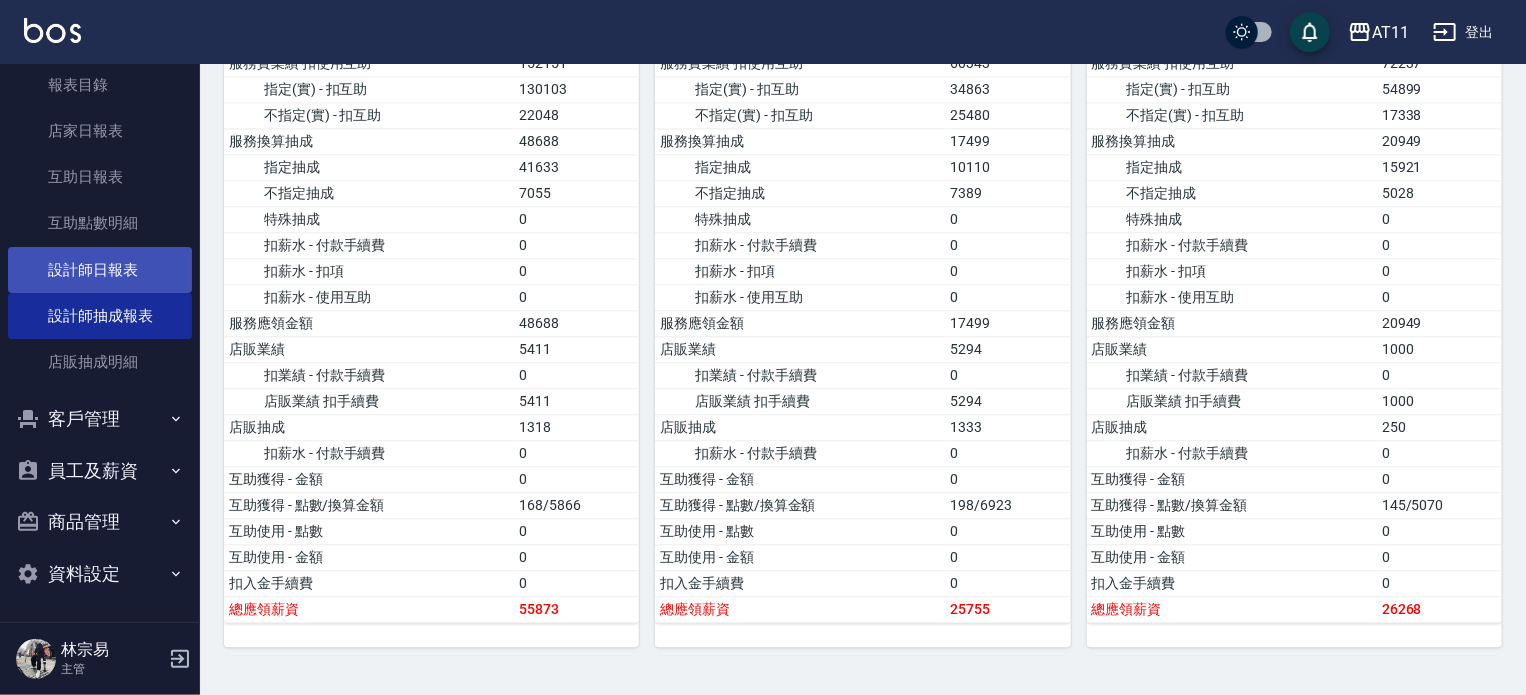 click on "設計師日報表" at bounding box center (100, 270) 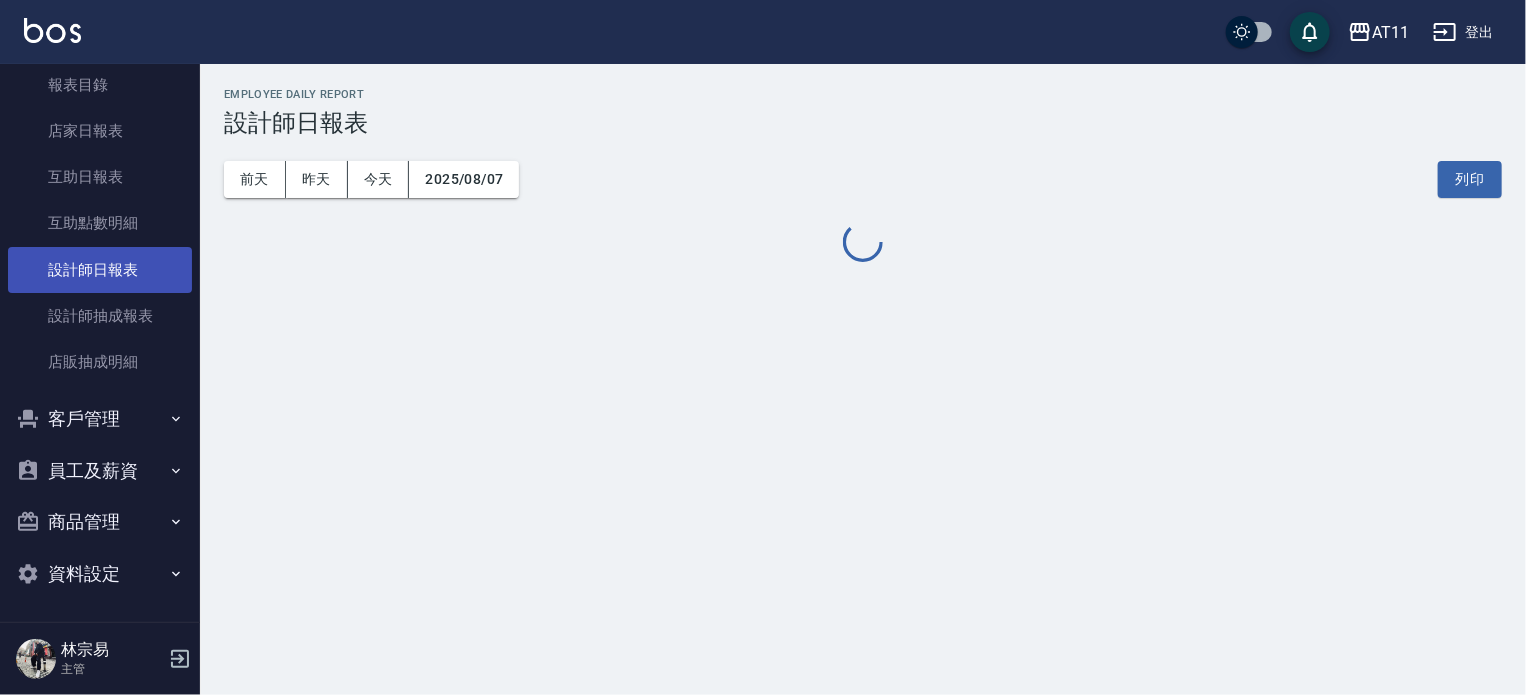 scroll, scrollTop: 0, scrollLeft: 0, axis: both 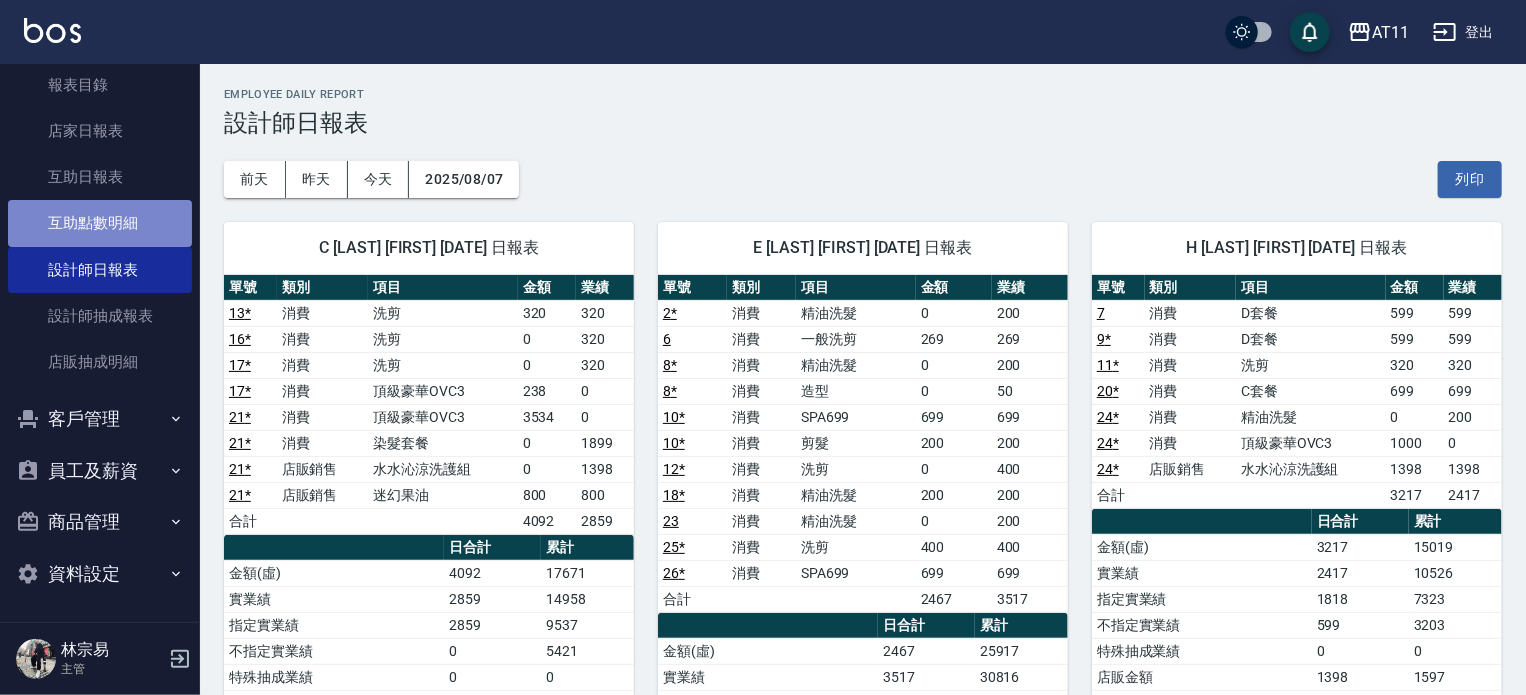 click on "互助點數明細" at bounding box center [100, 223] 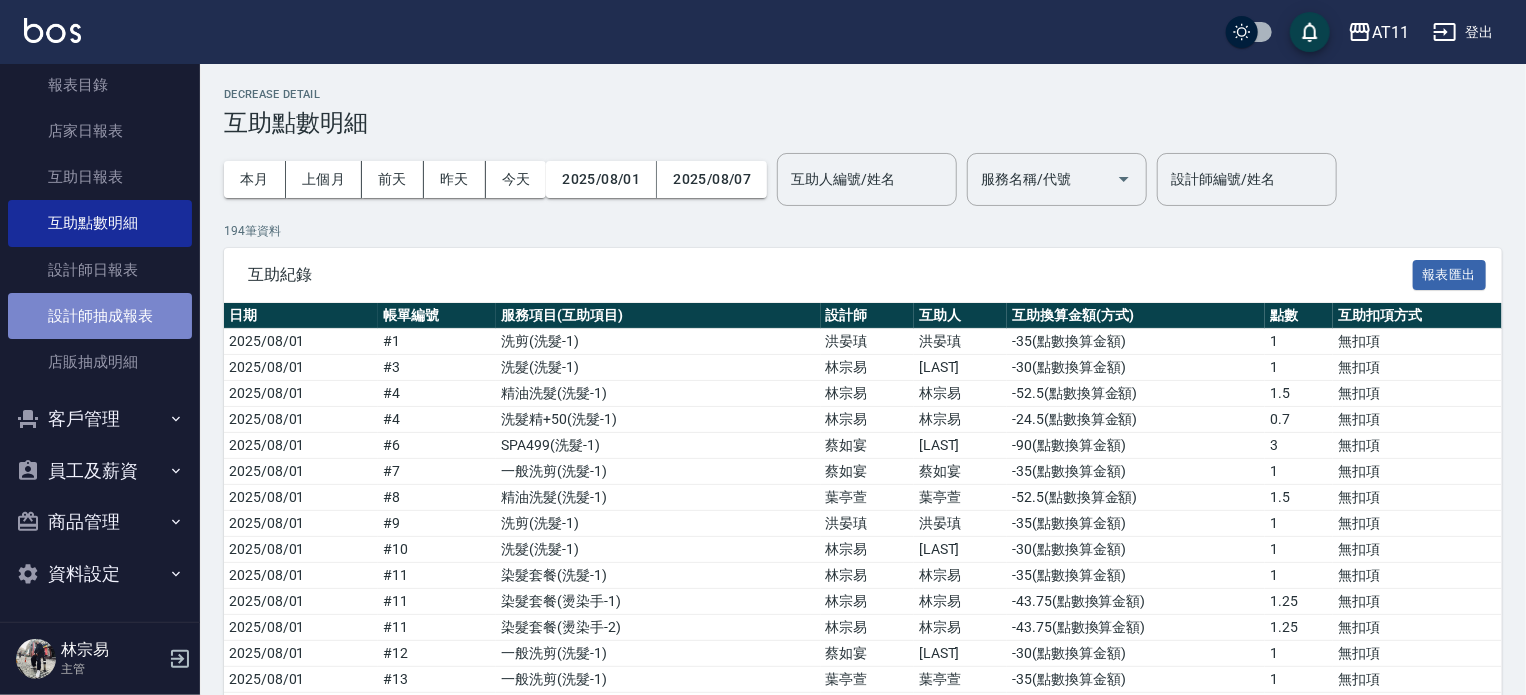 click on "設計師抽成報表" at bounding box center (100, 316) 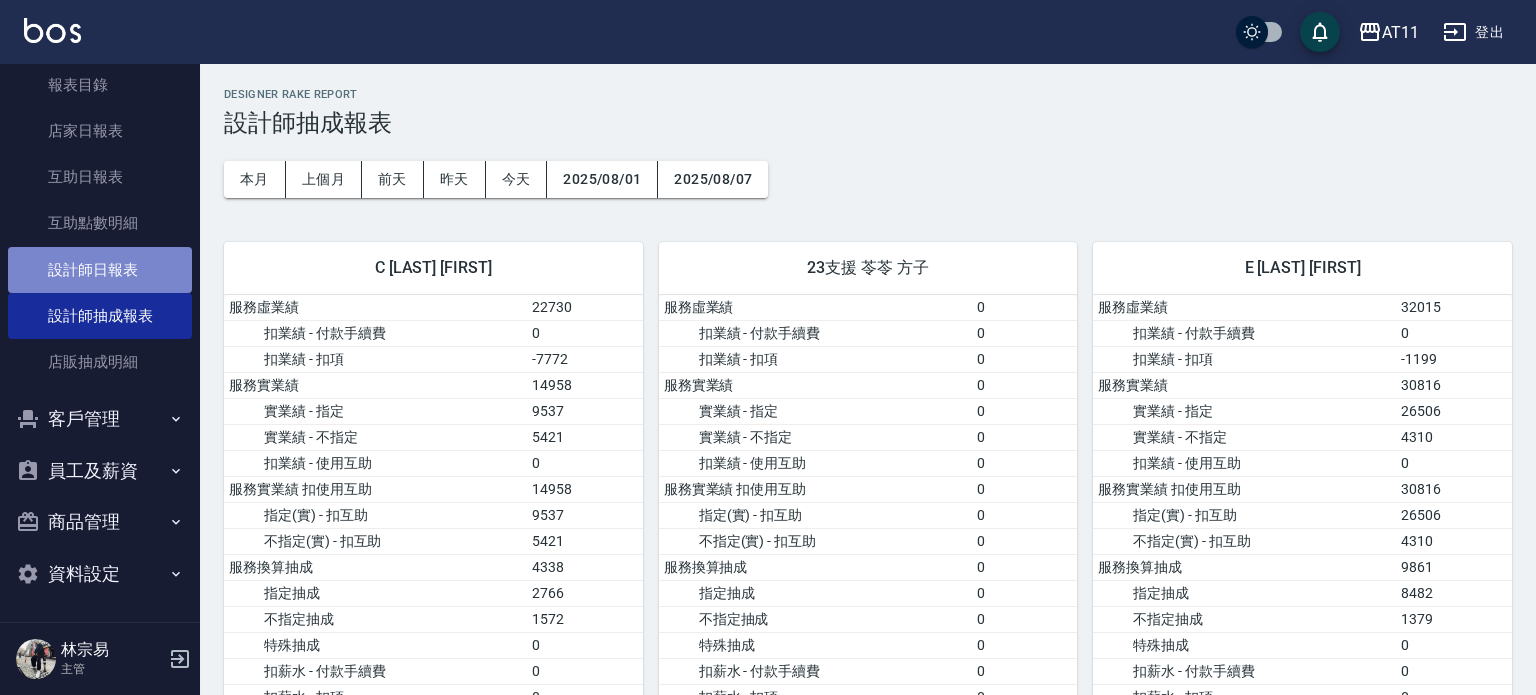 click on "設計師日報表" at bounding box center [100, 270] 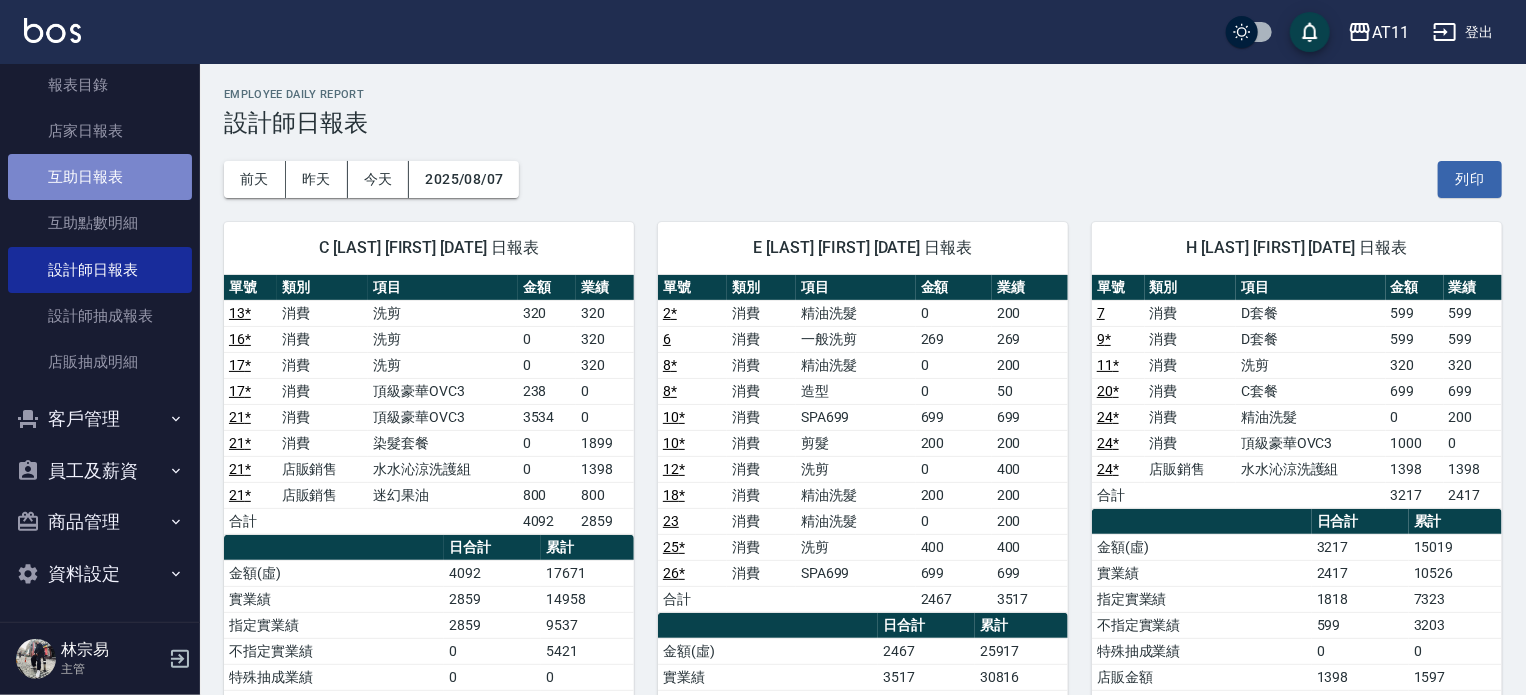 click on "互助日報表" at bounding box center [100, 177] 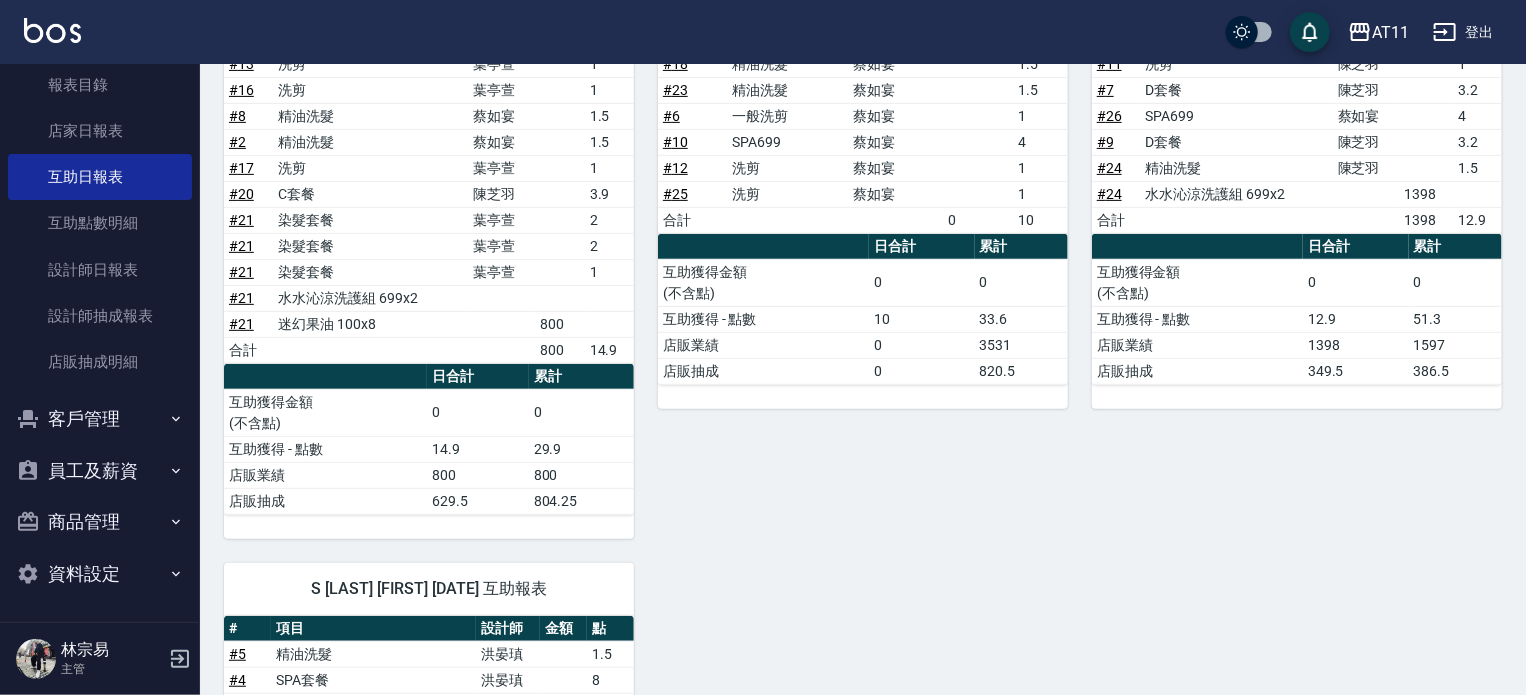 scroll, scrollTop: 243, scrollLeft: 0, axis: vertical 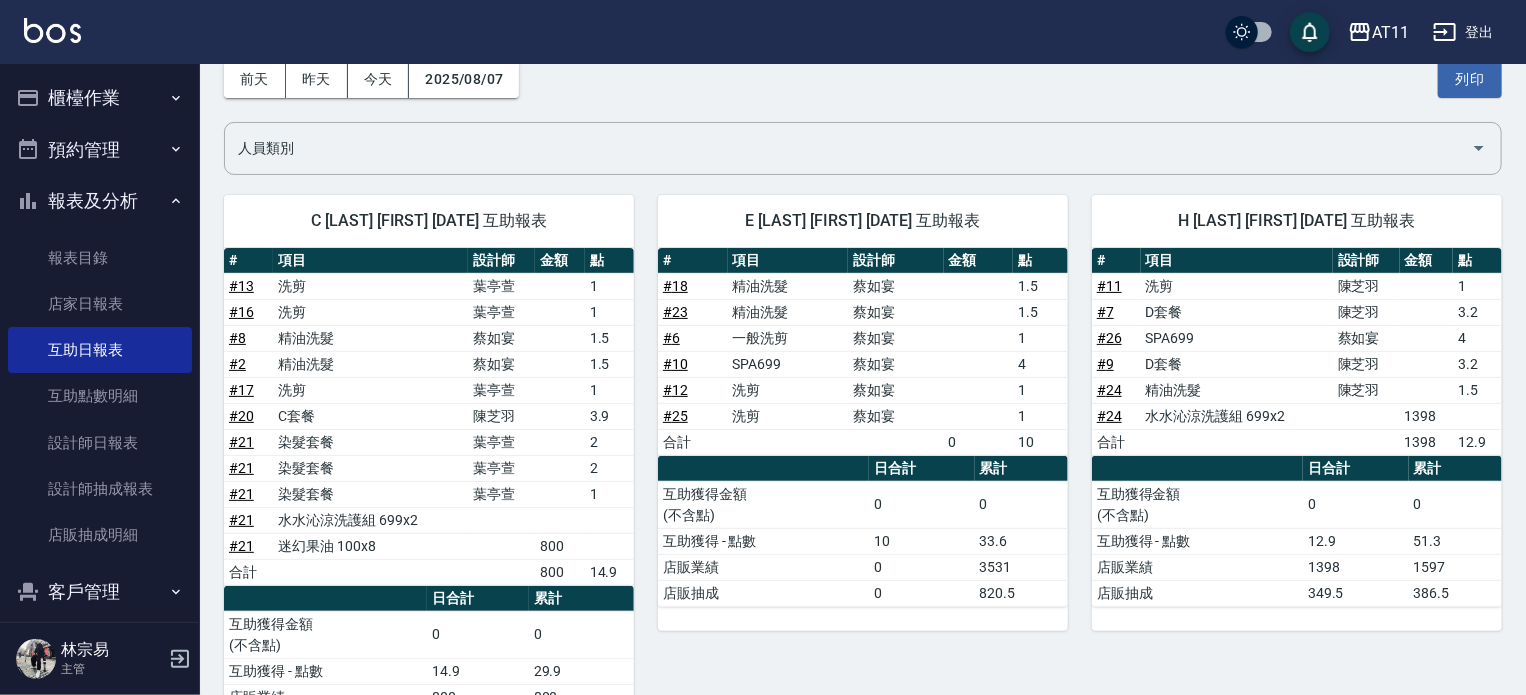 drag, startPoint x: 101, startPoint y: 64, endPoint x: 103, endPoint y: 77, distance: 13.152946 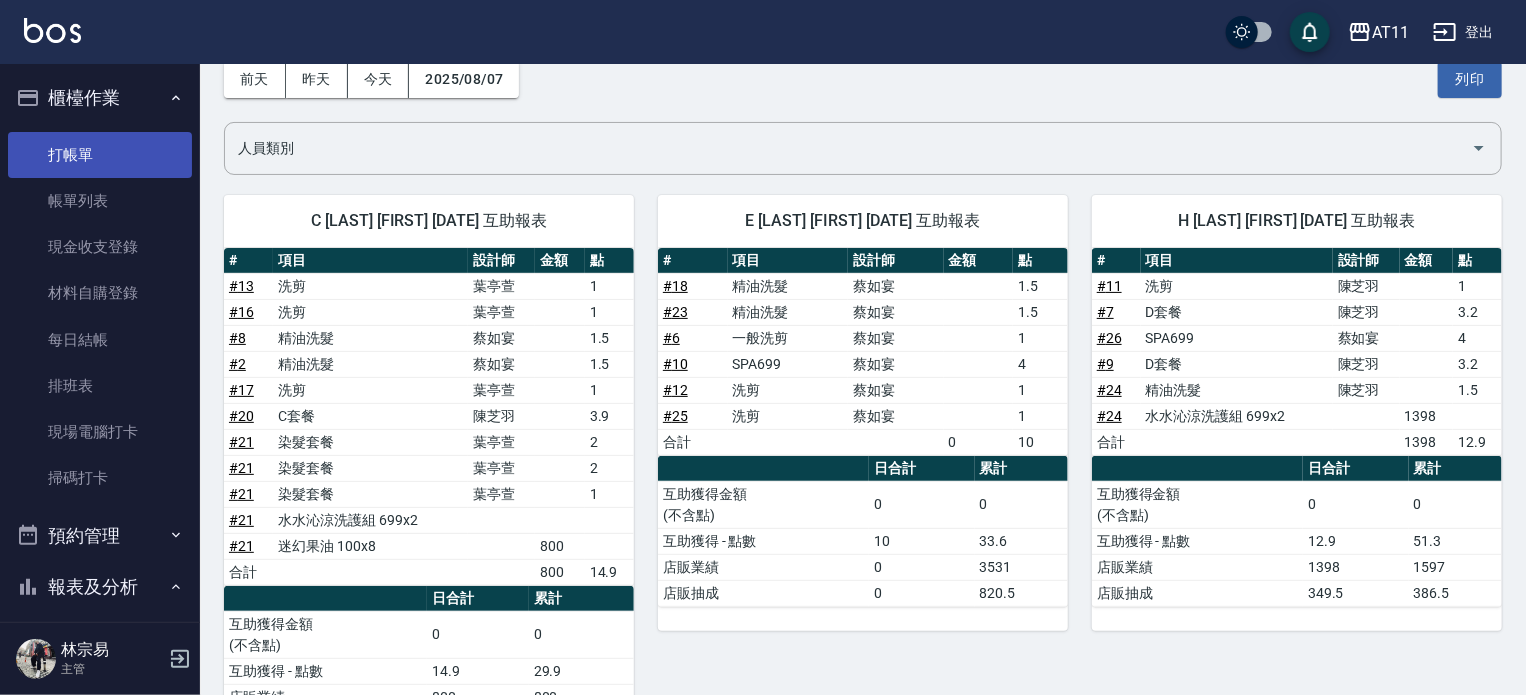click on "打帳單" at bounding box center (100, 155) 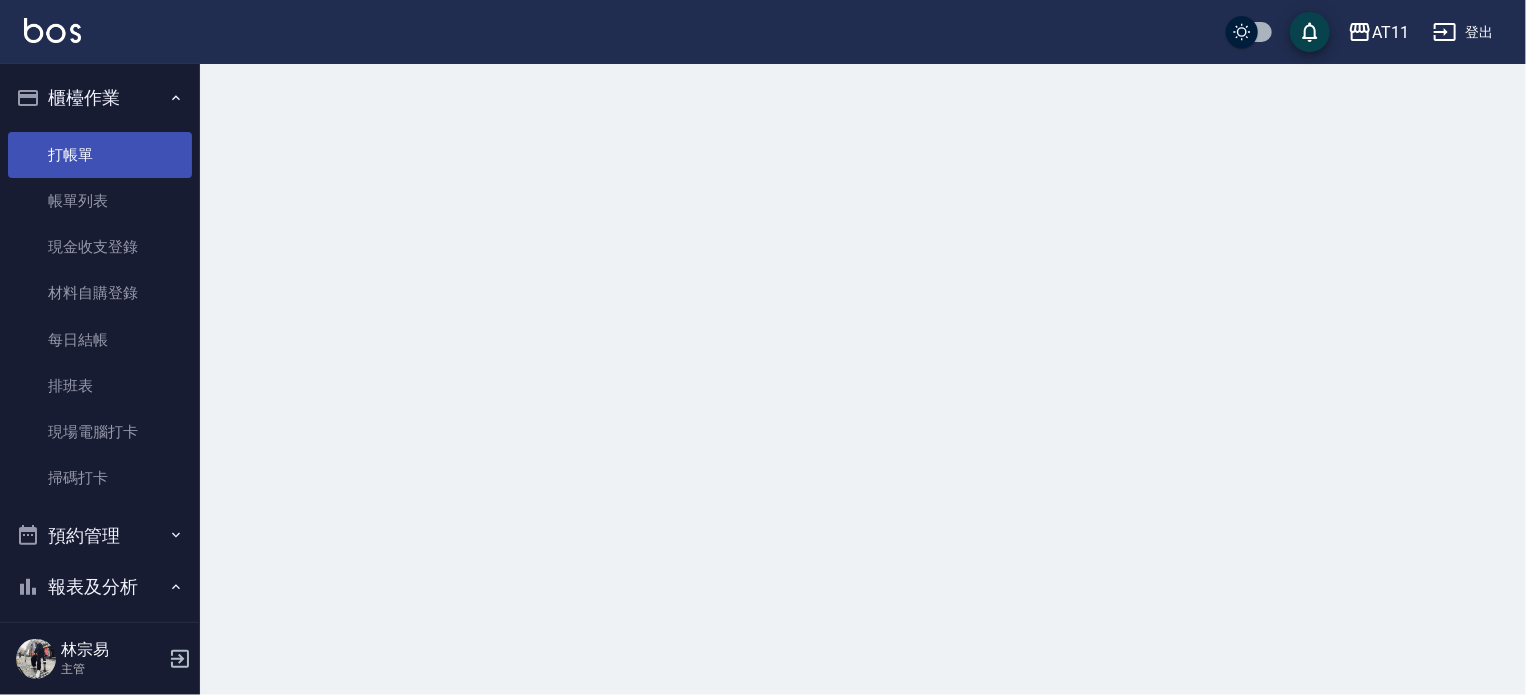 scroll, scrollTop: 0, scrollLeft: 0, axis: both 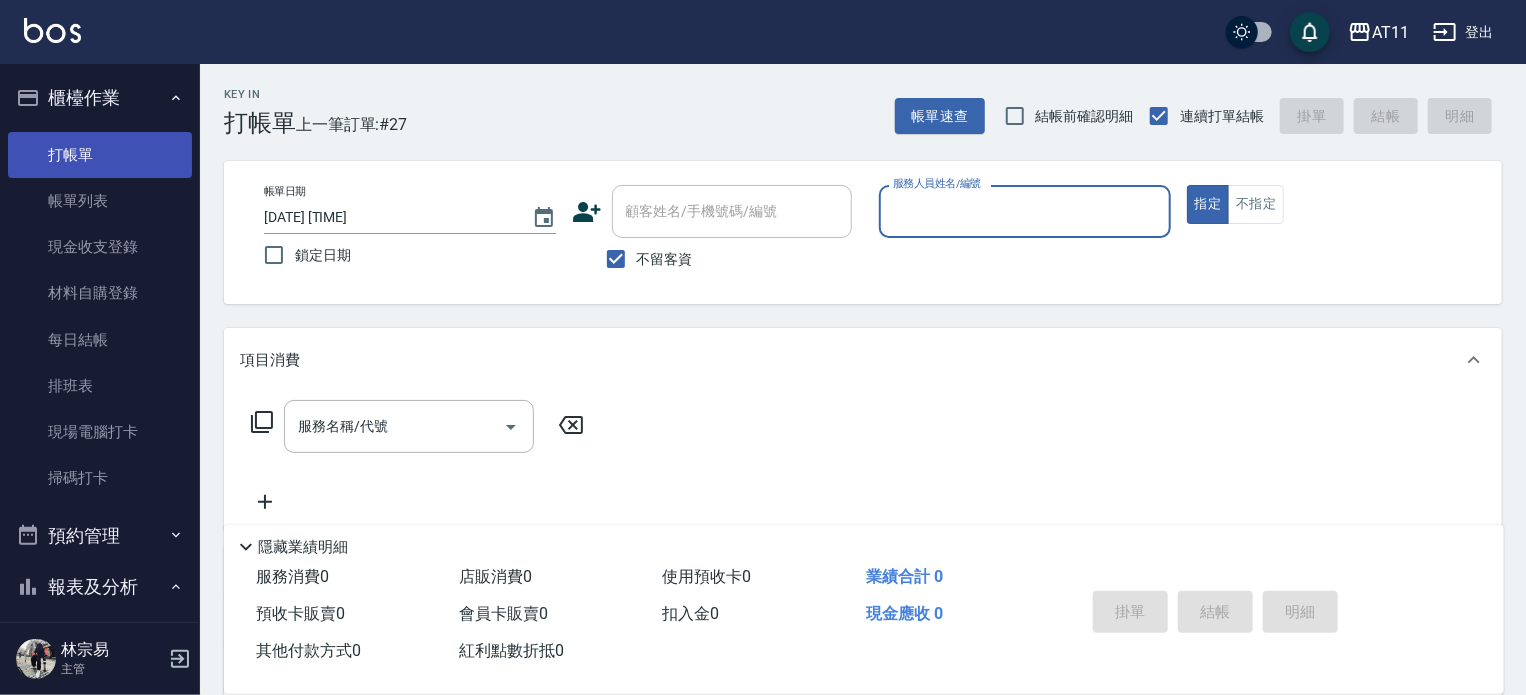 type on "ㄘ" 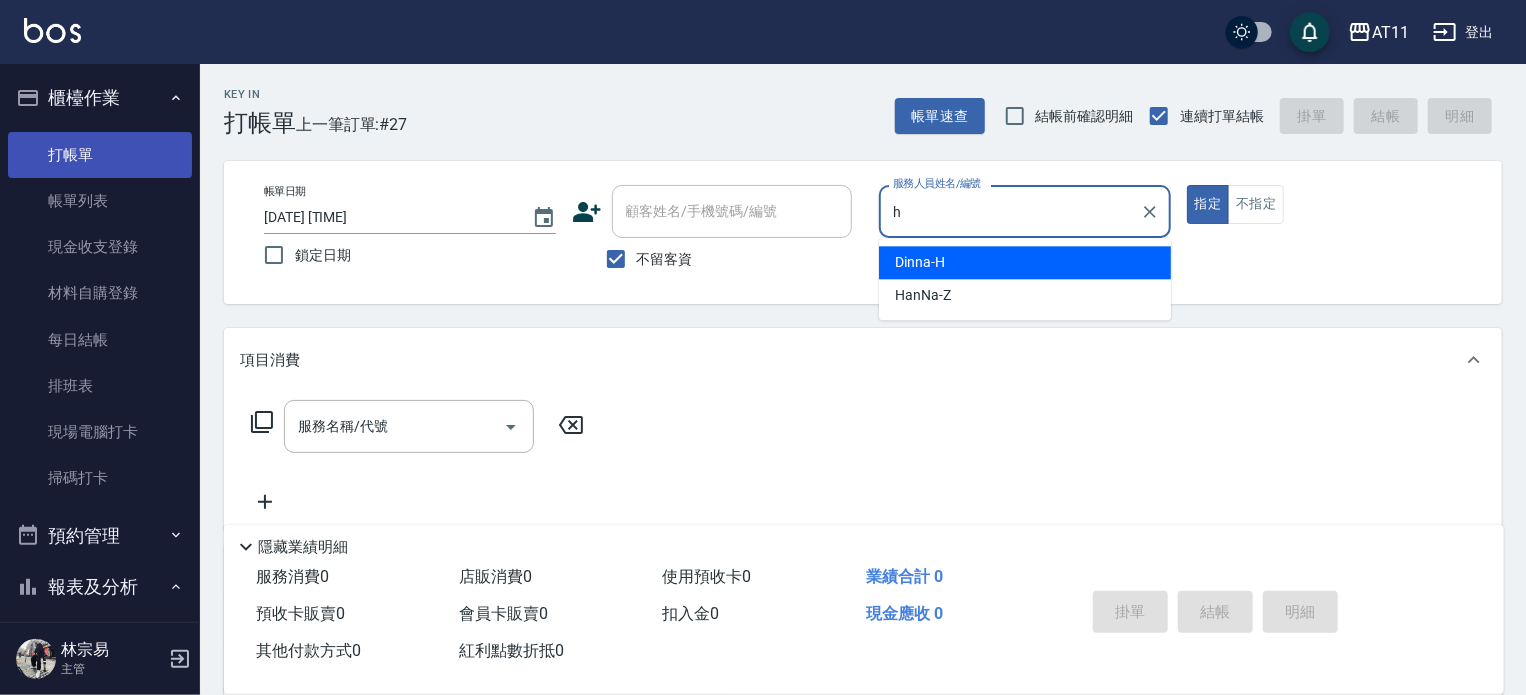 type on "Dinna-H" 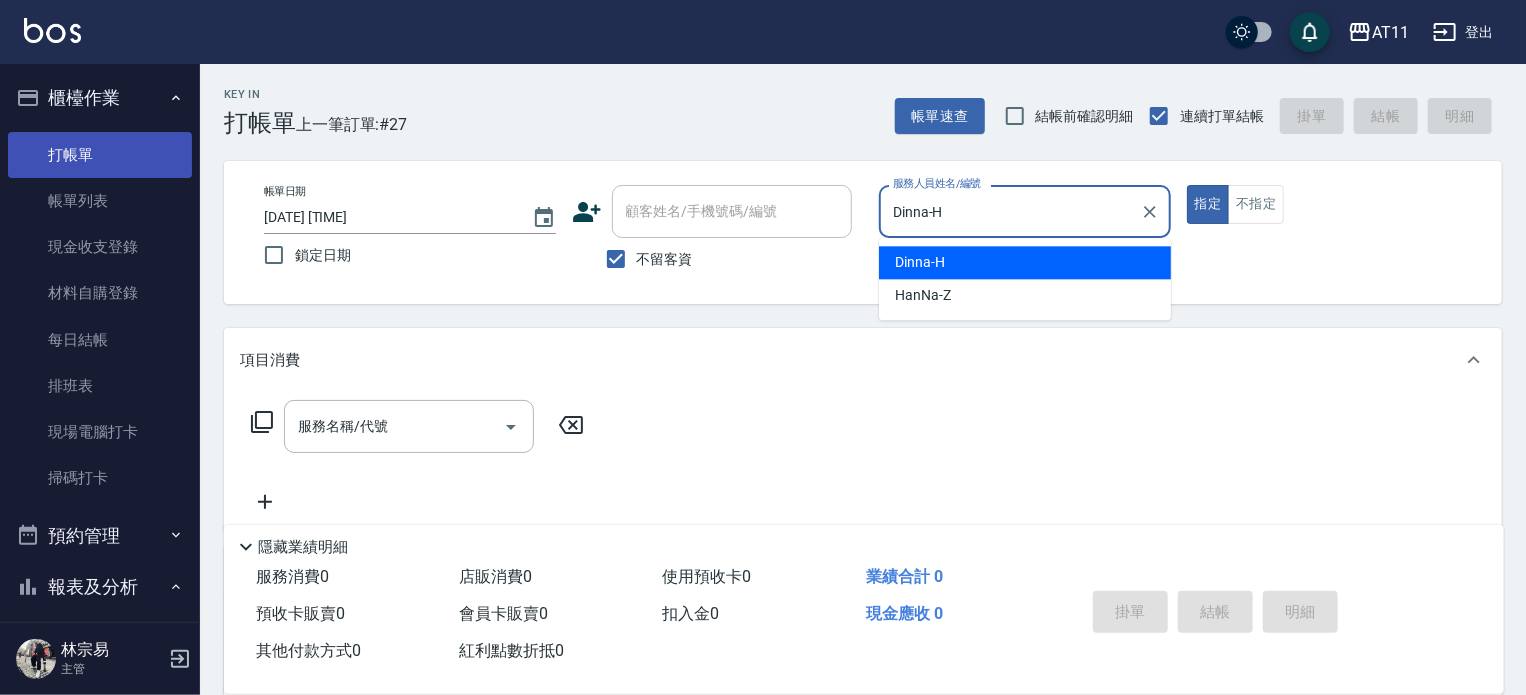 type on "true" 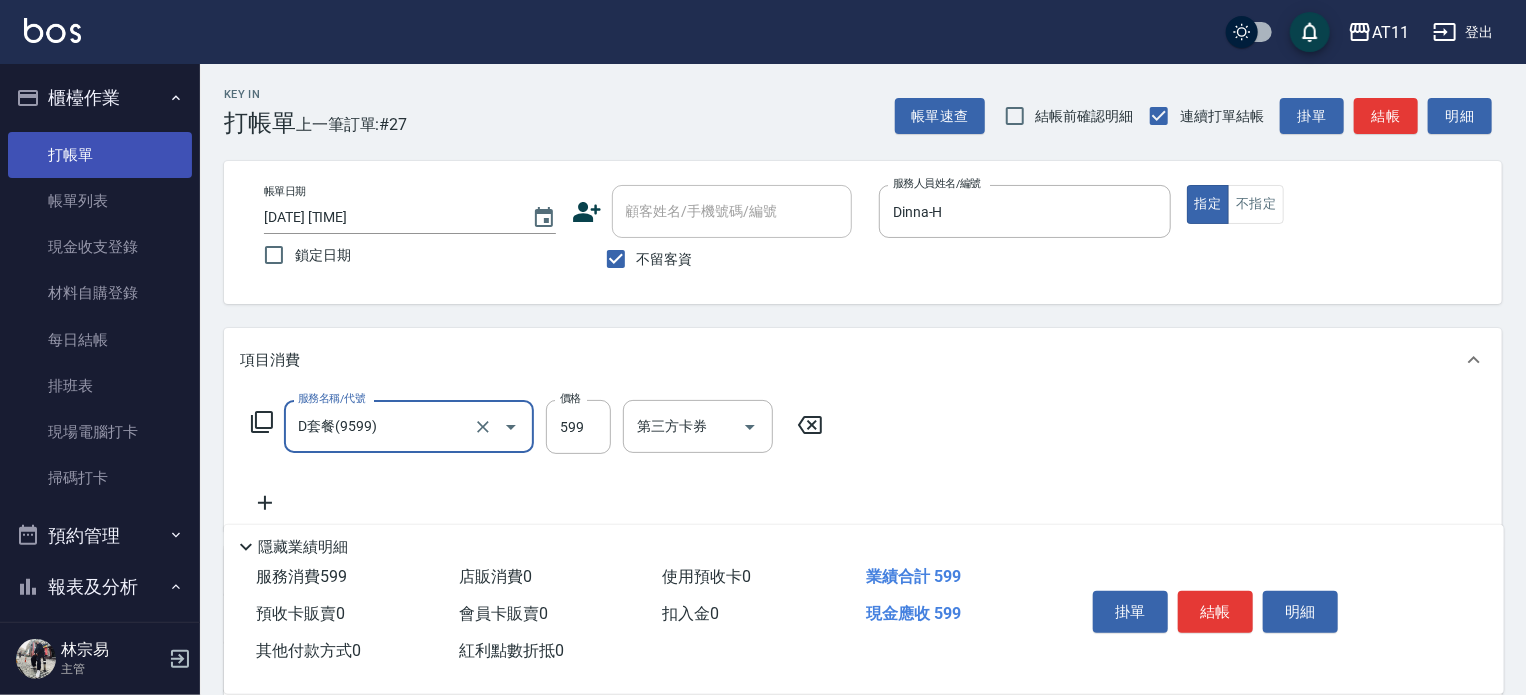 type on "D套餐(9599)" 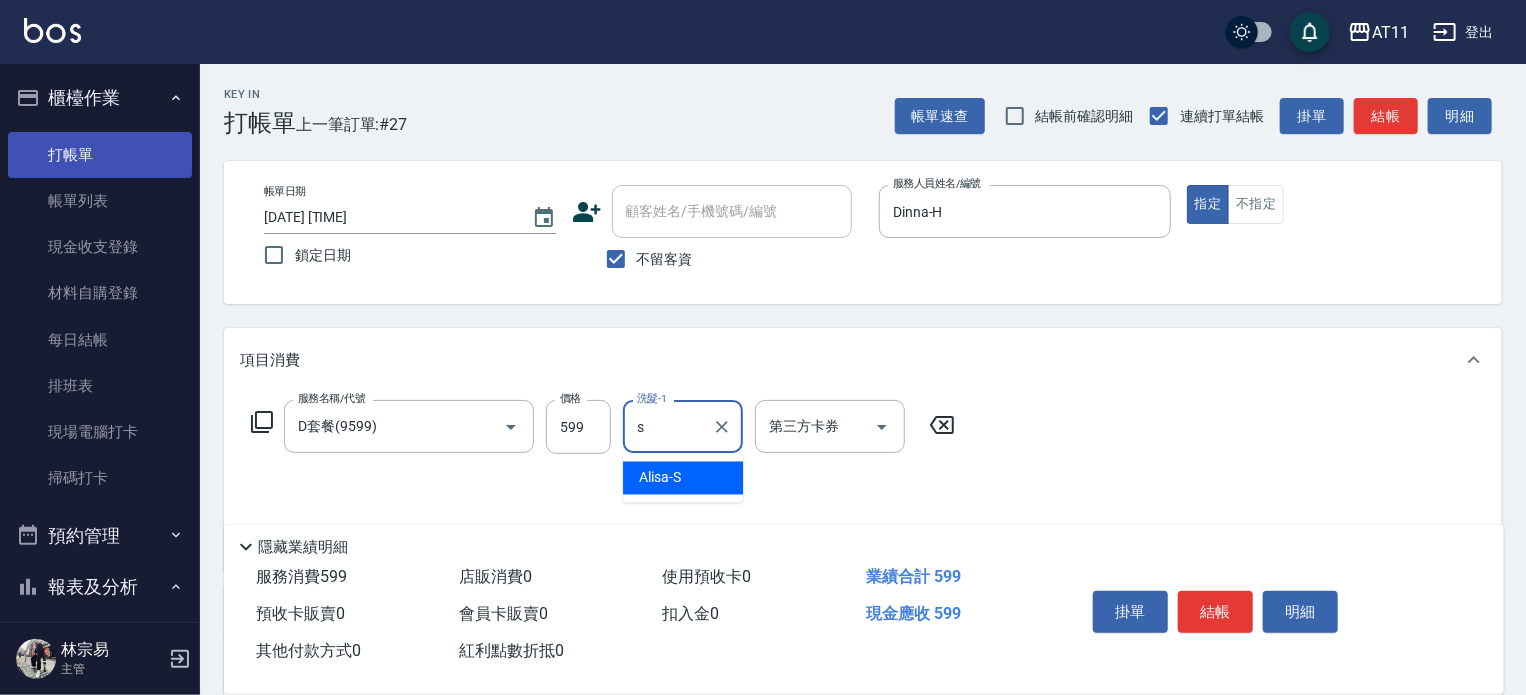 type on "Alisa-S" 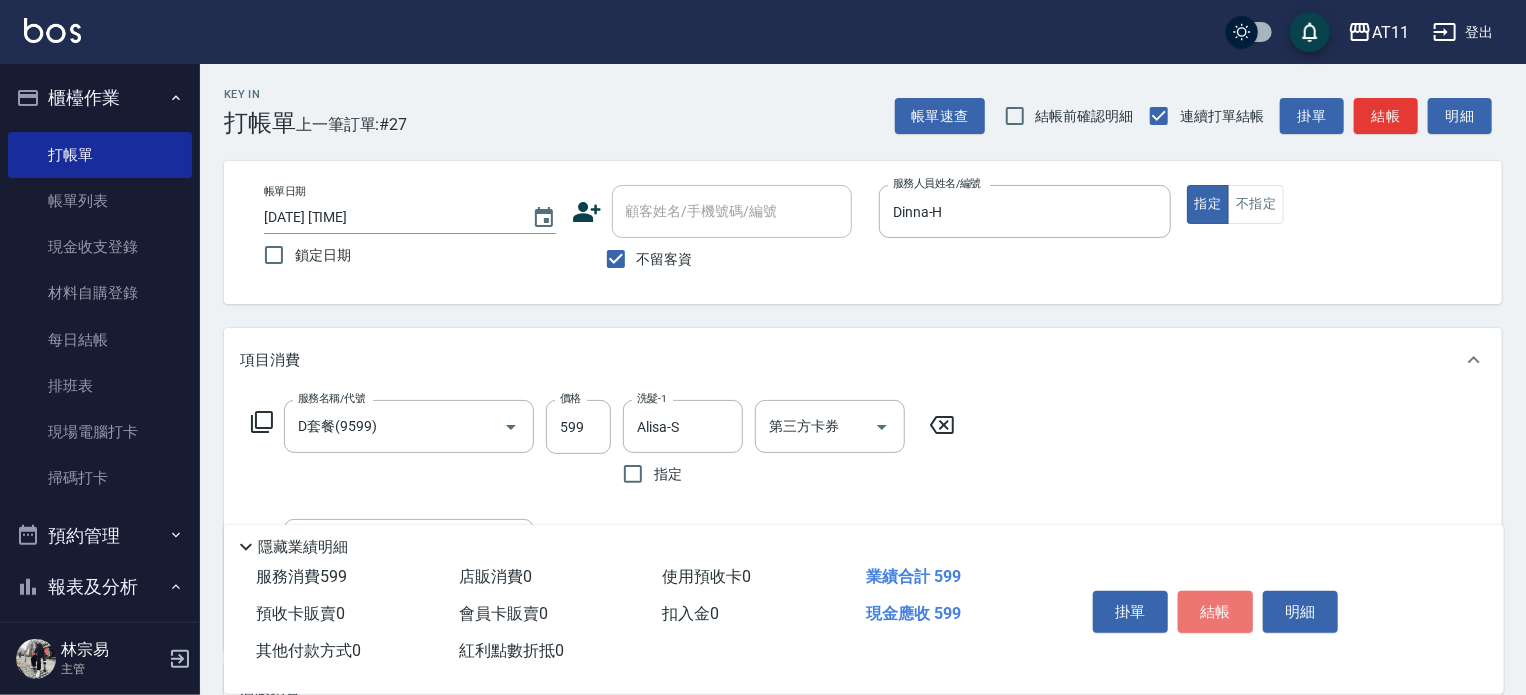 drag, startPoint x: 1228, startPoint y: 607, endPoint x: 1073, endPoint y: 560, distance: 161.96913 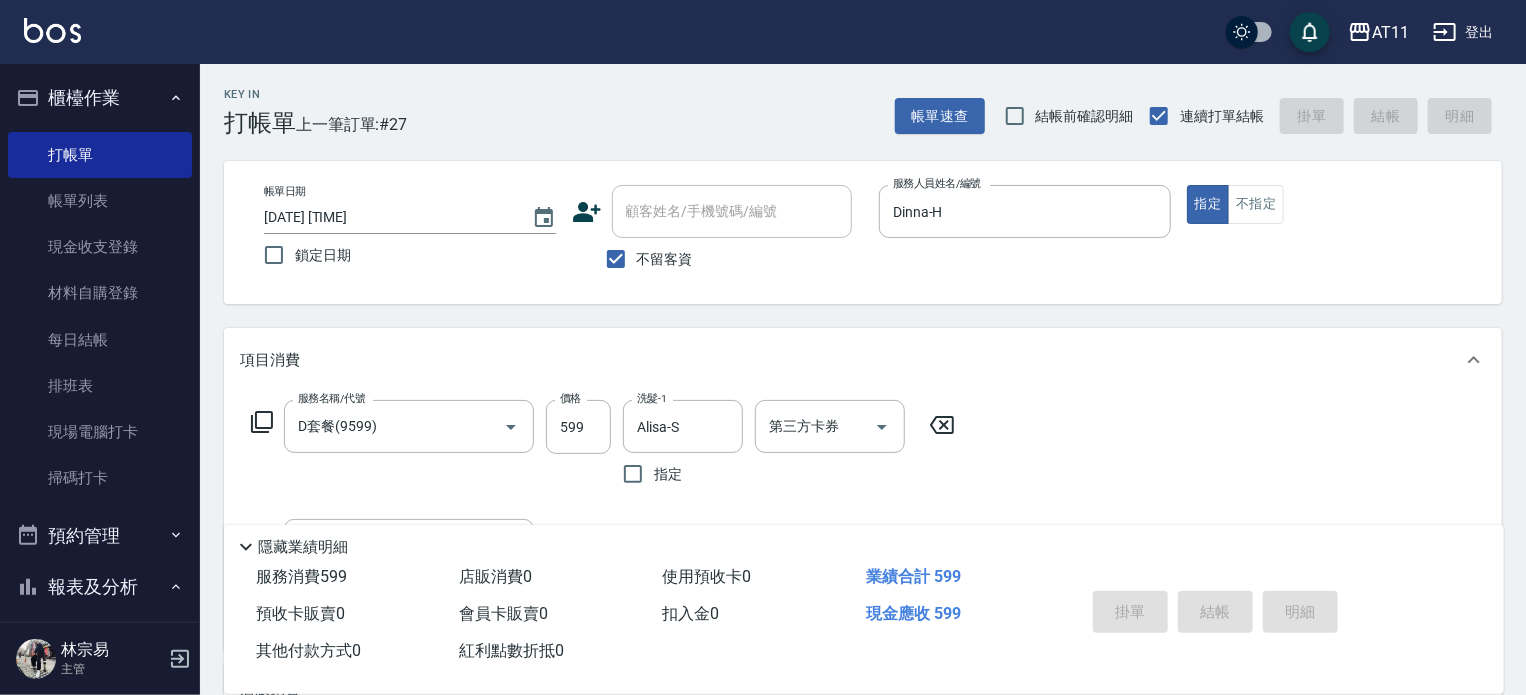 type 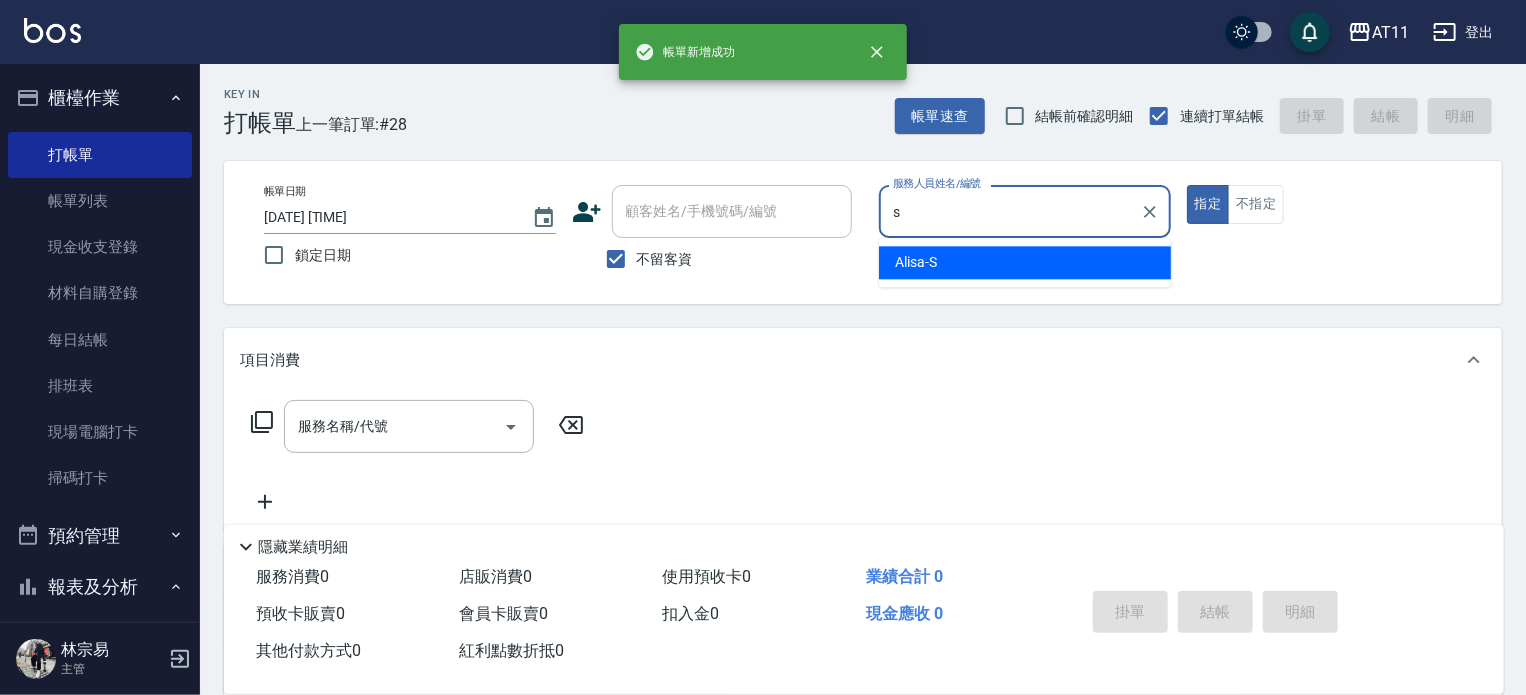 type on "Alisa-S" 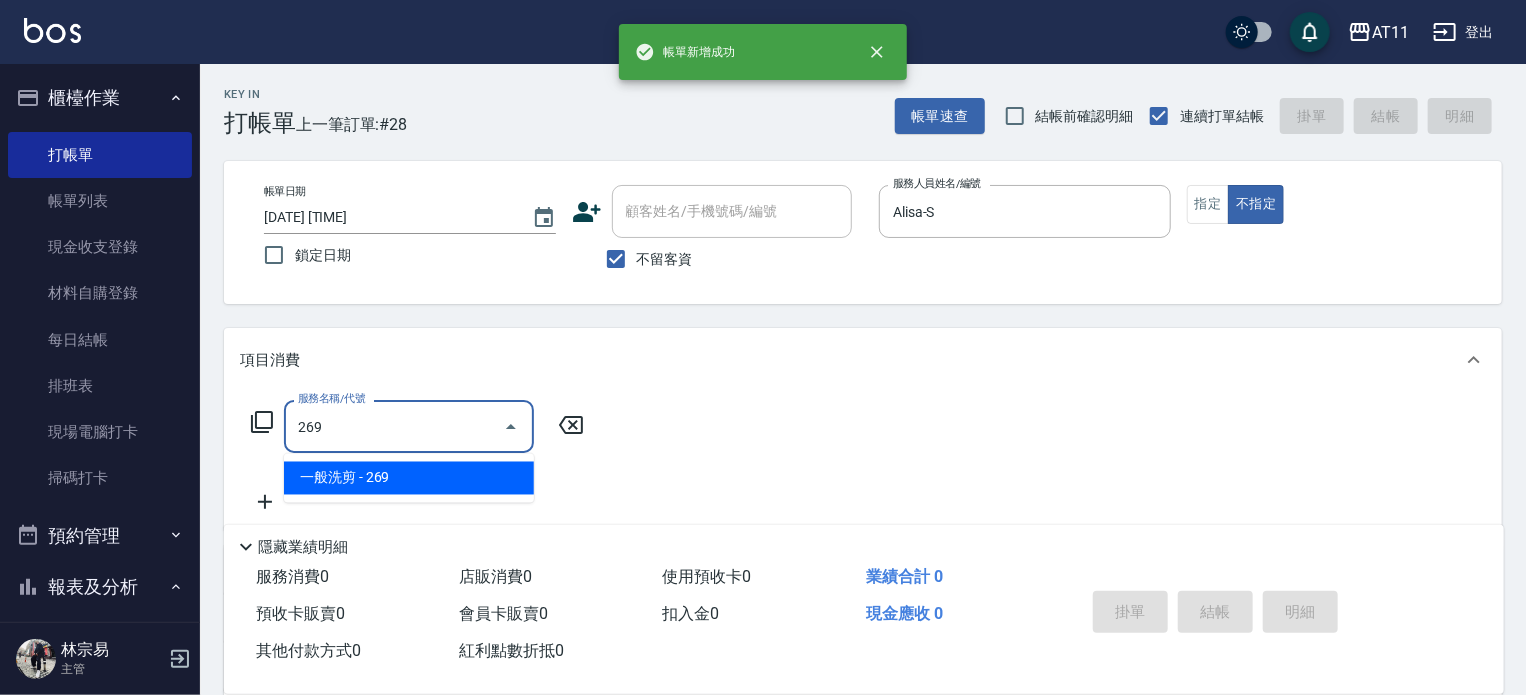 type on "一般洗剪(269)" 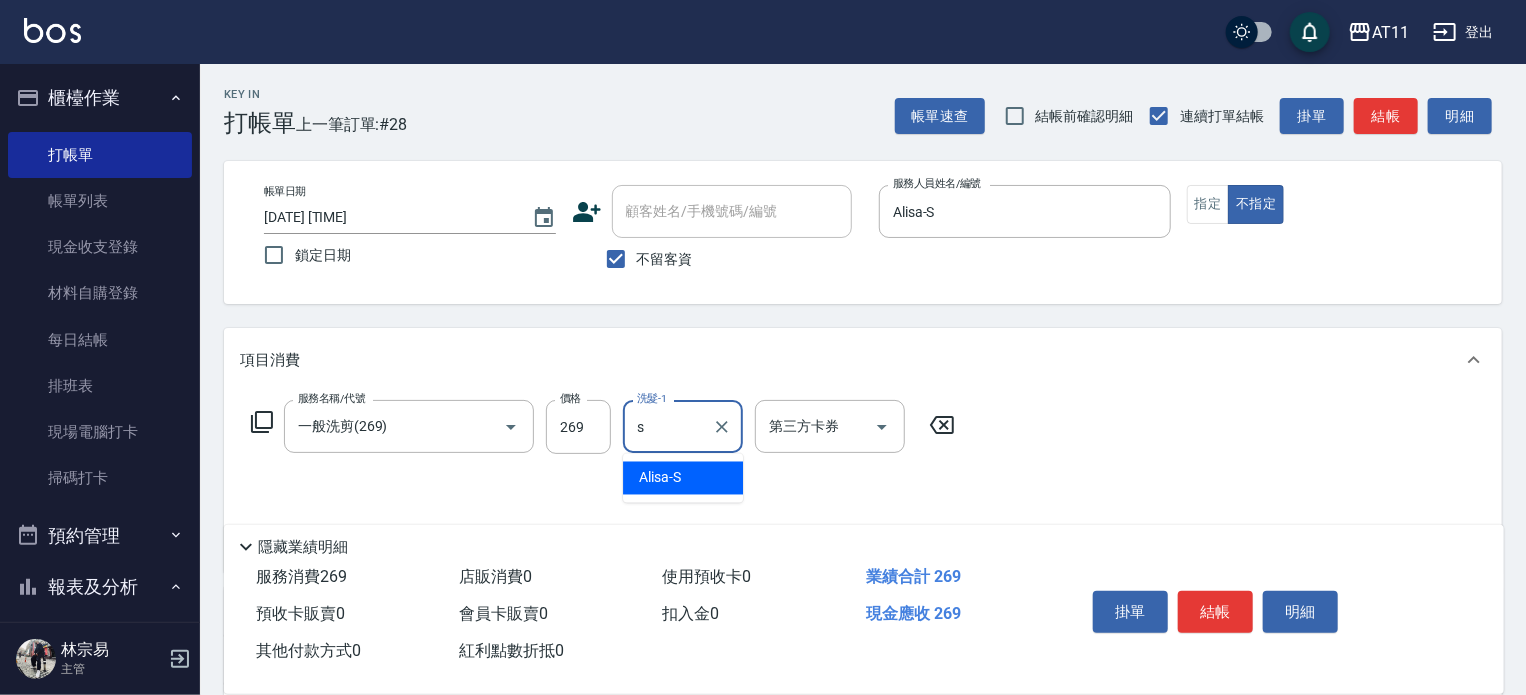 type on "Alisa-S" 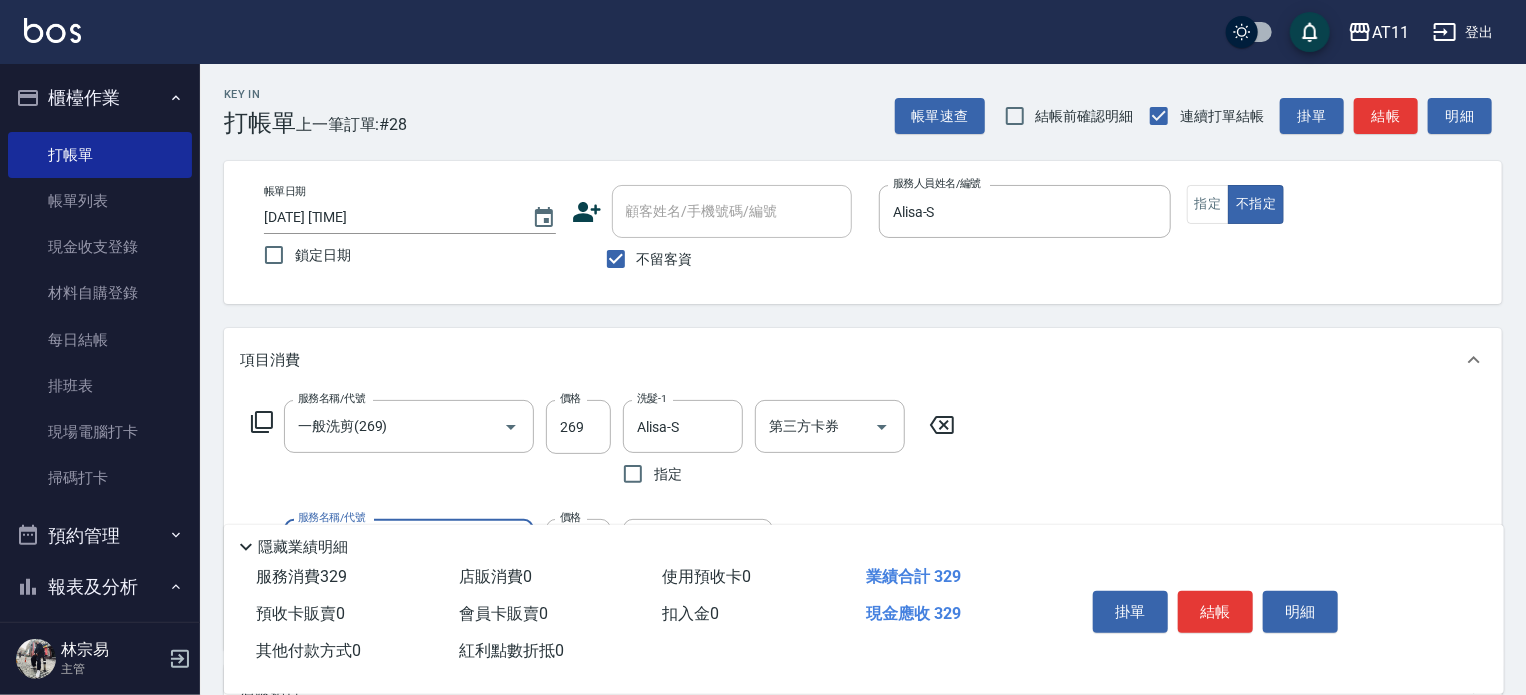 type on "精油(60)" 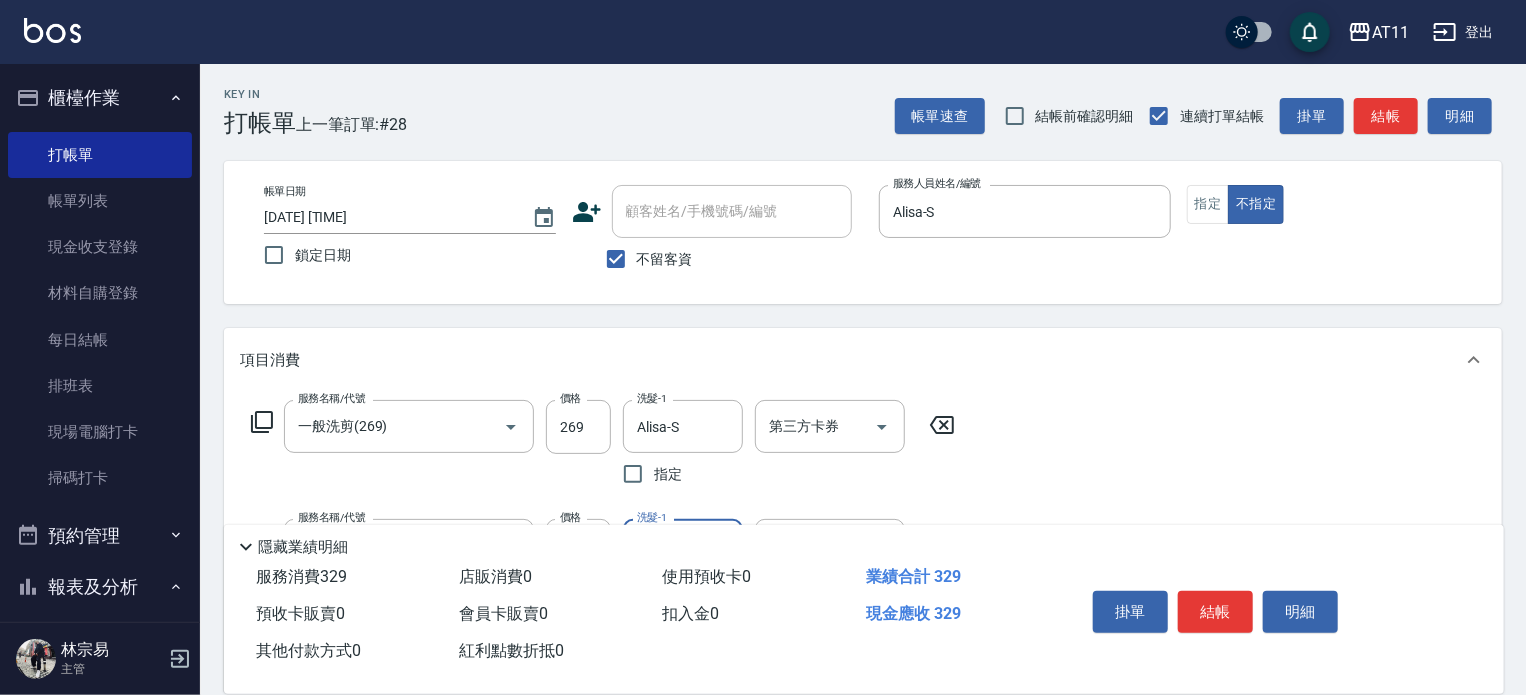 type on "Alisa-S" 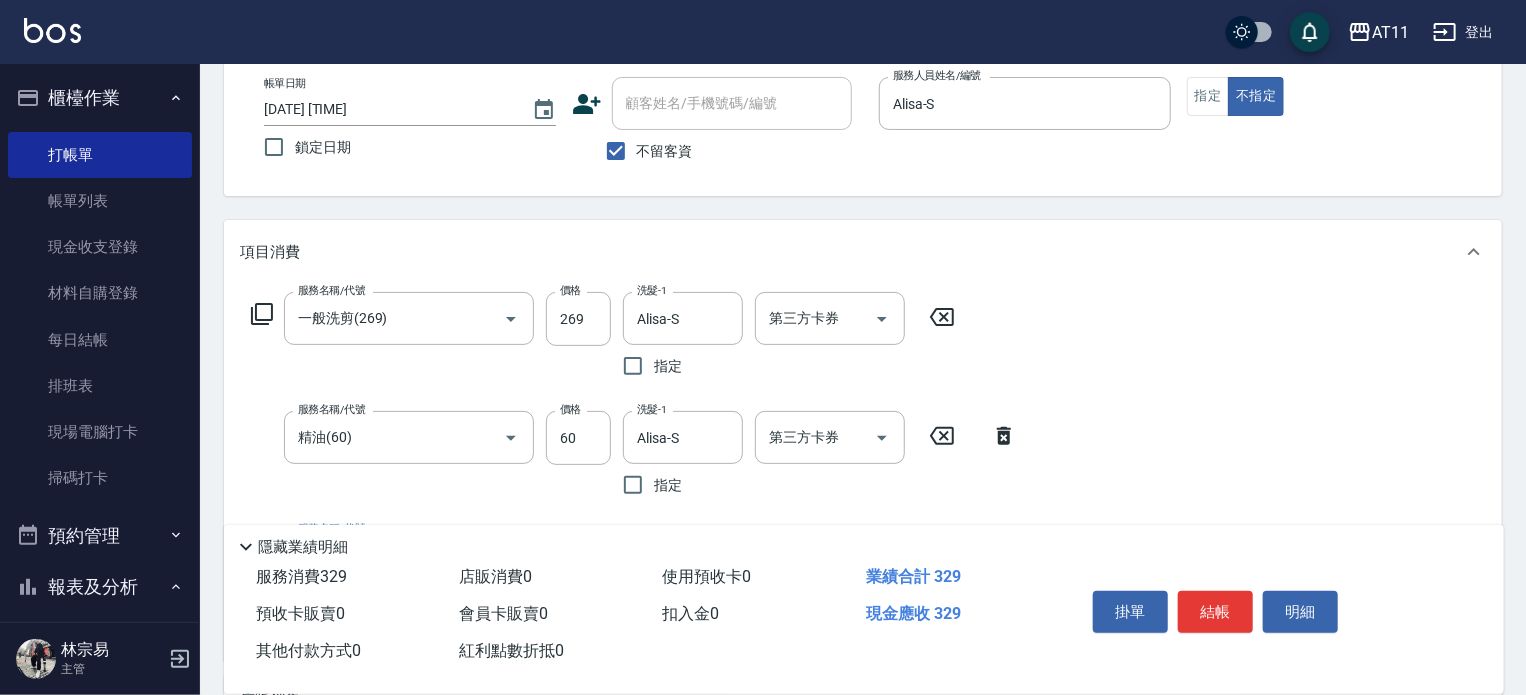 scroll, scrollTop: 128, scrollLeft: 0, axis: vertical 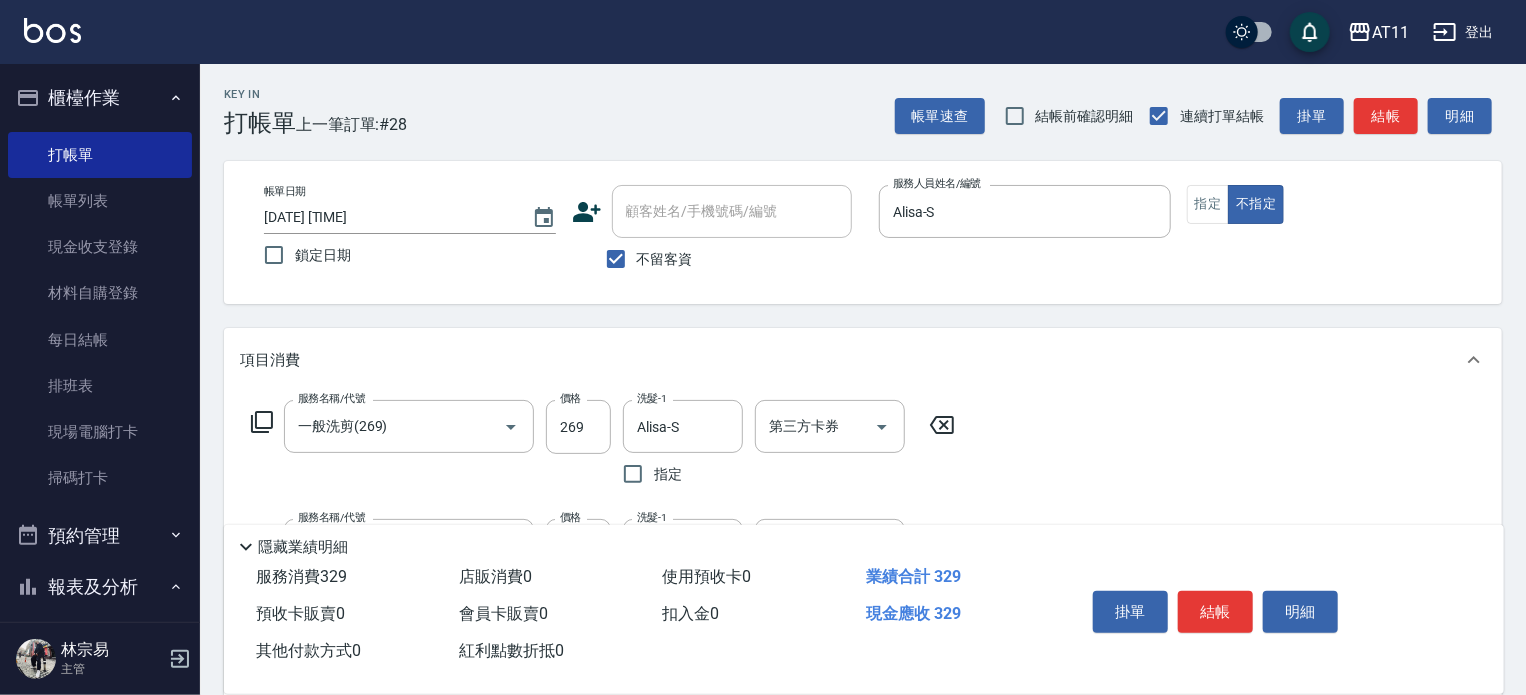 drag, startPoint x: 1228, startPoint y: 602, endPoint x: 1212, endPoint y: 562, distance: 43.081318 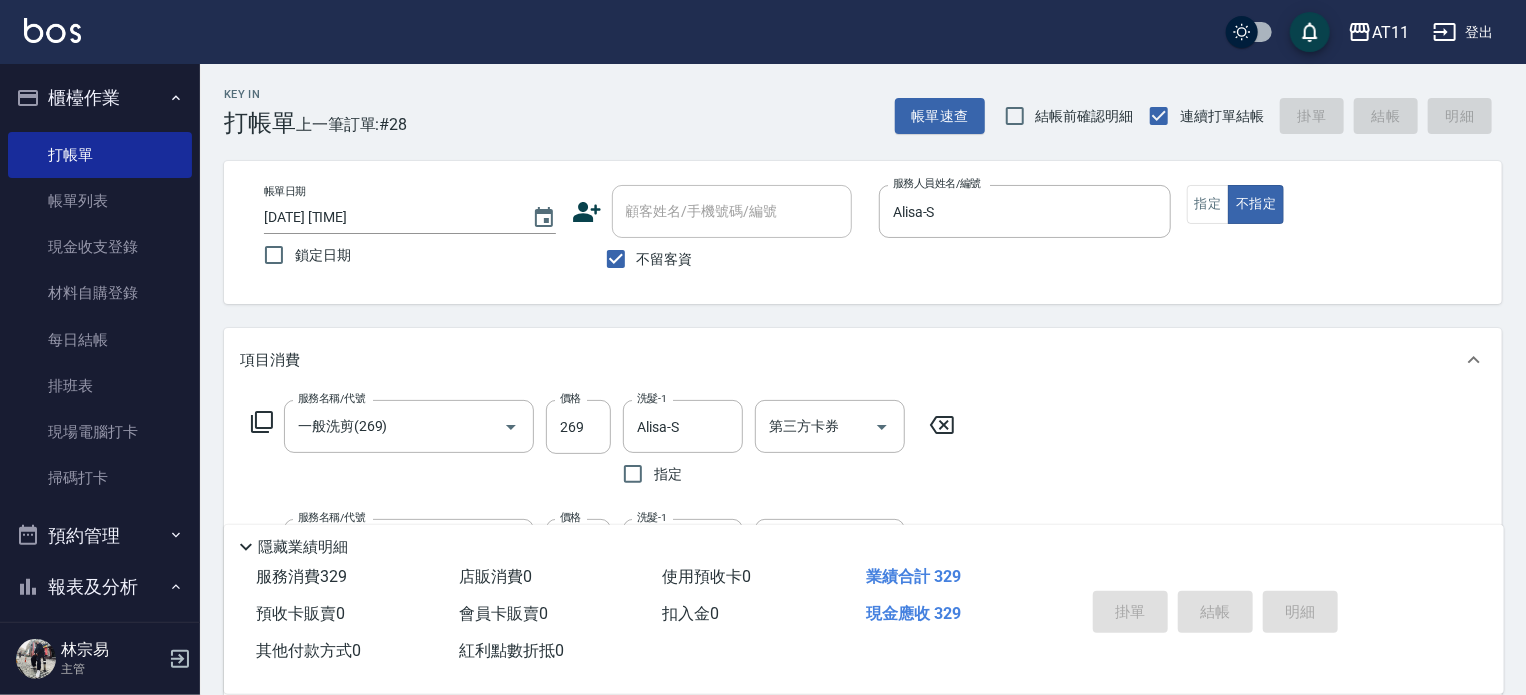 type on "2025/08/07 20:39" 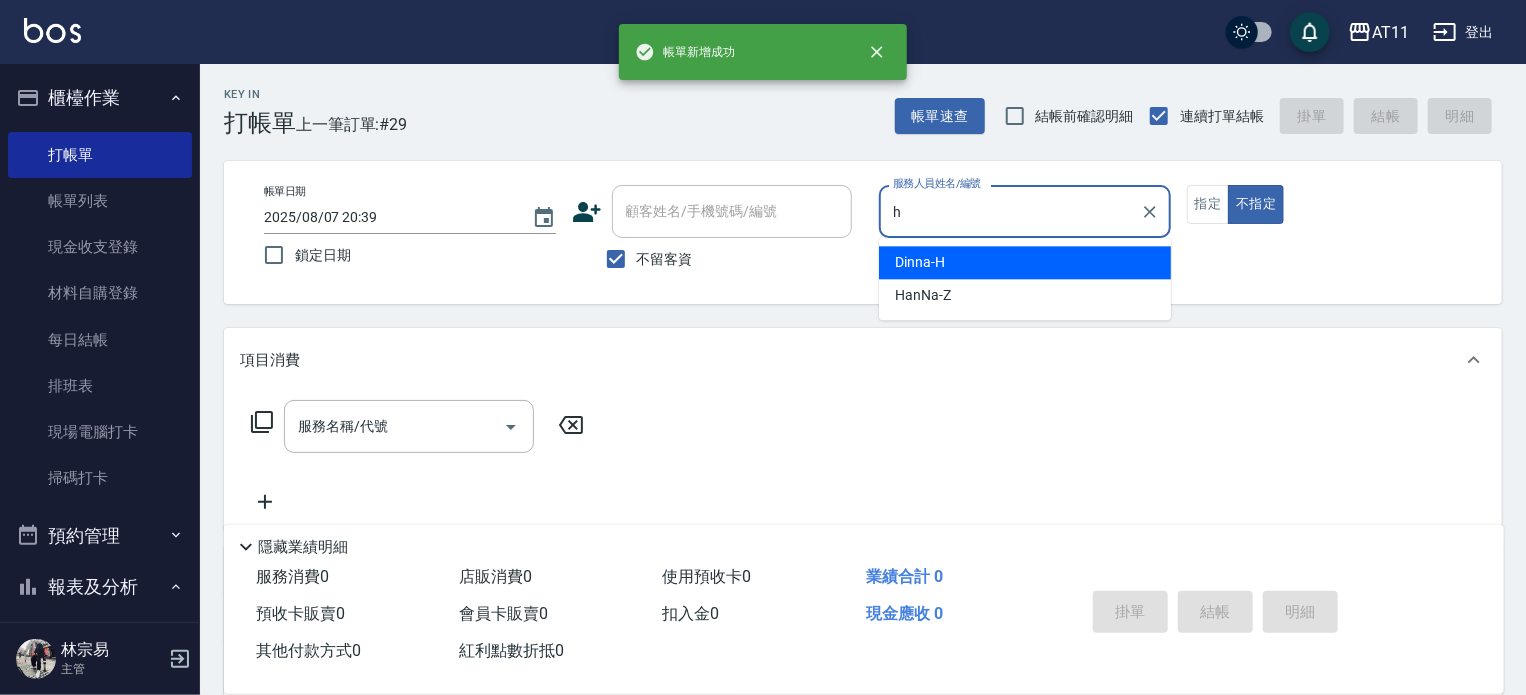type on "Dinna-H" 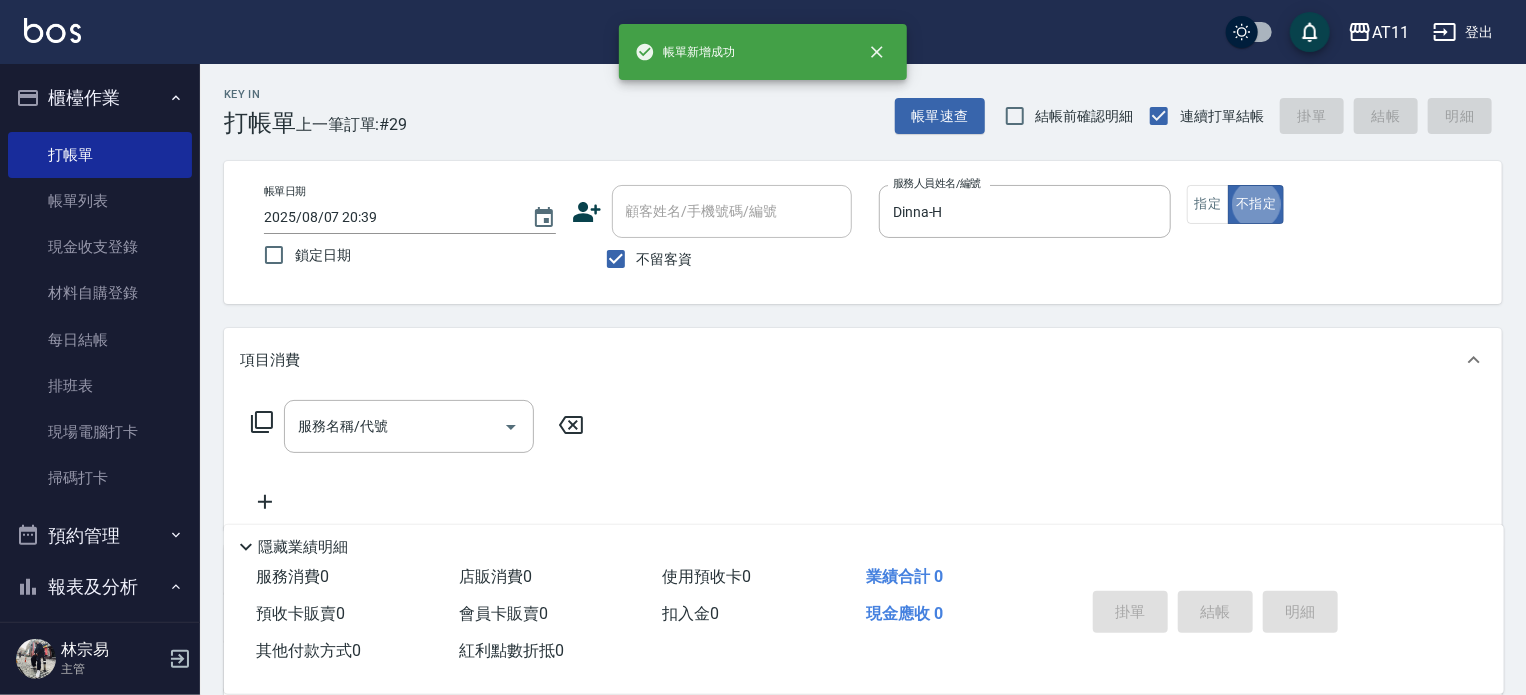 type on "false" 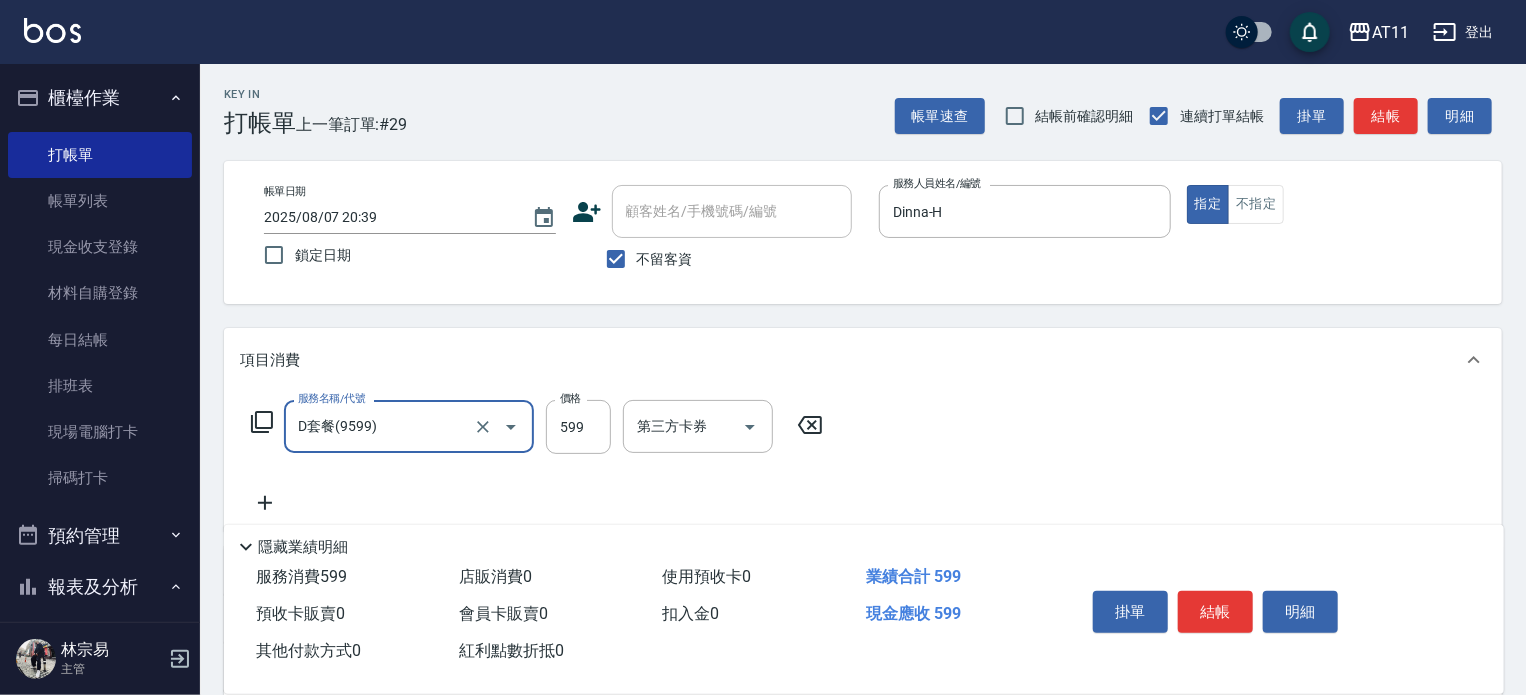 type on "D套餐(9599)" 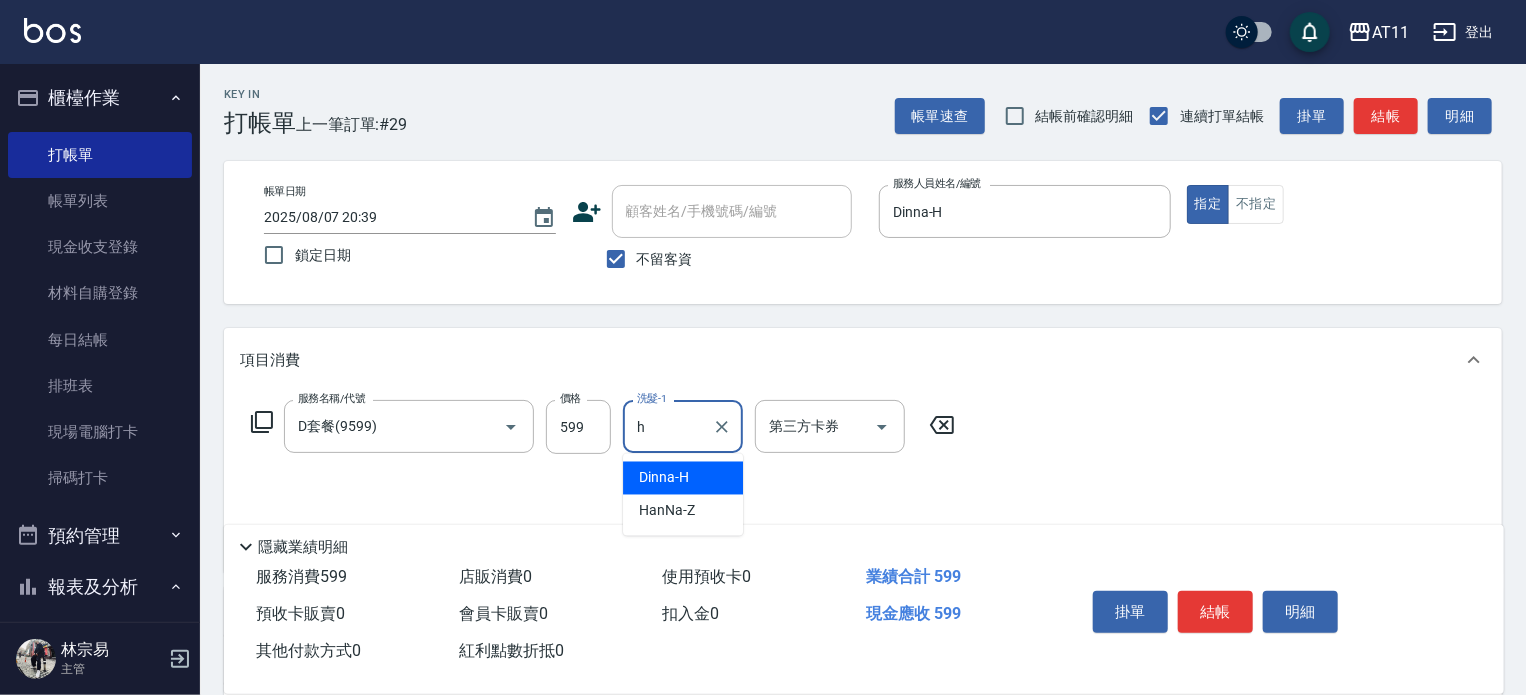 type on "Dinna-H" 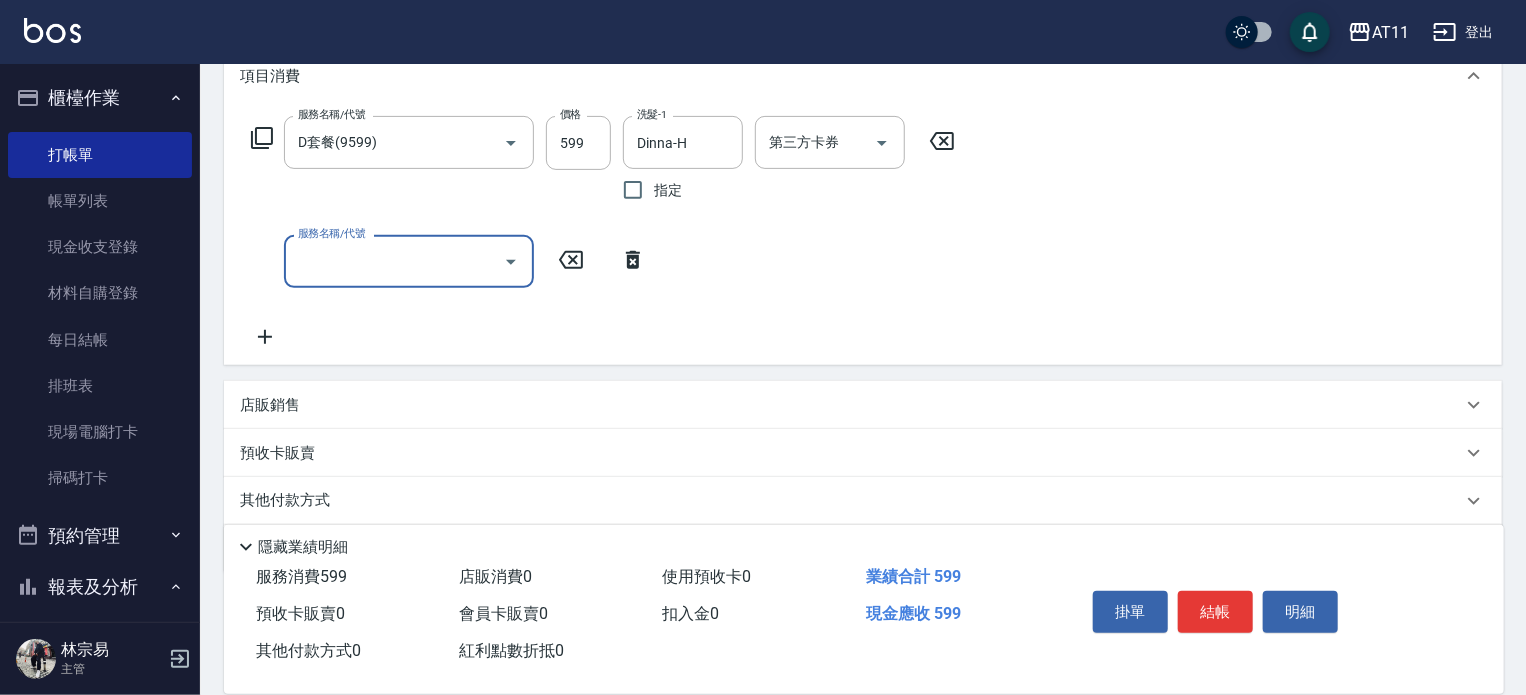 scroll, scrollTop: 300, scrollLeft: 0, axis: vertical 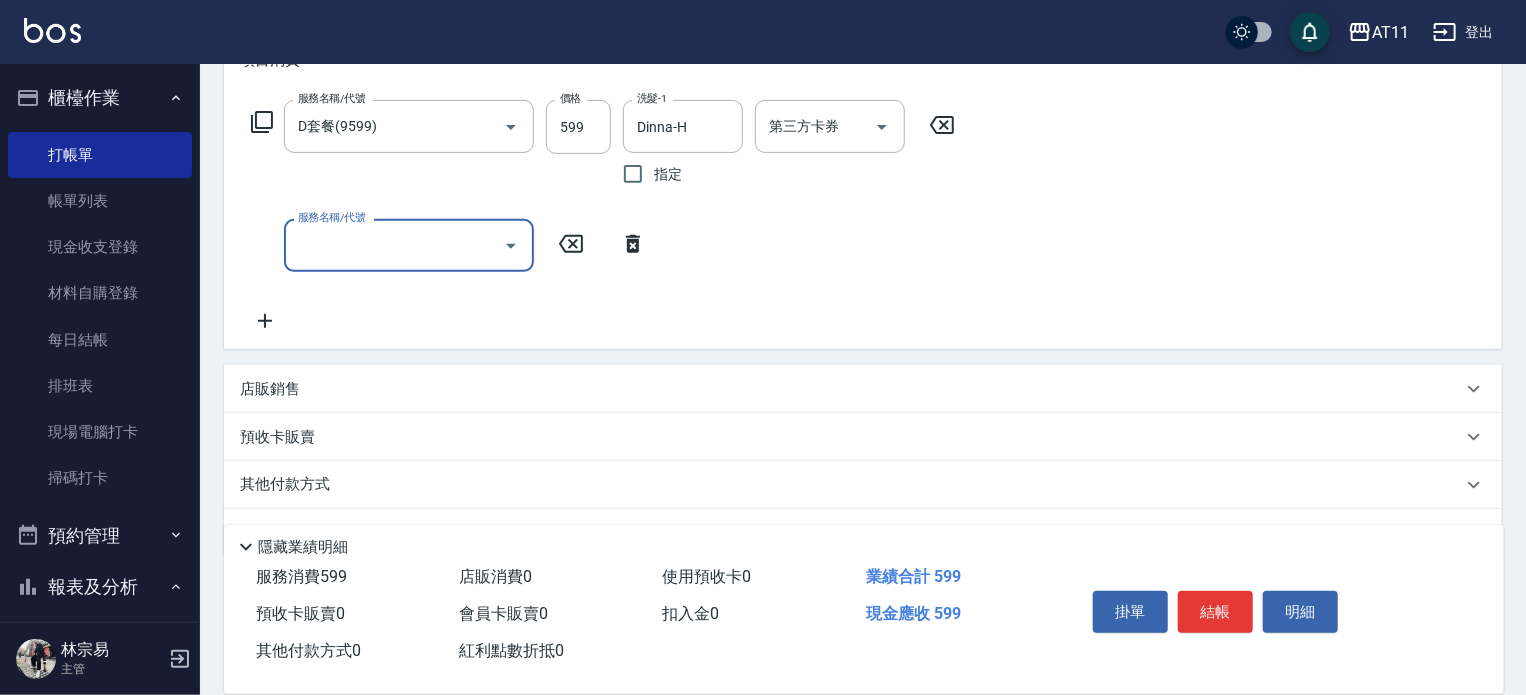click on "店販銷售" at bounding box center [863, 389] 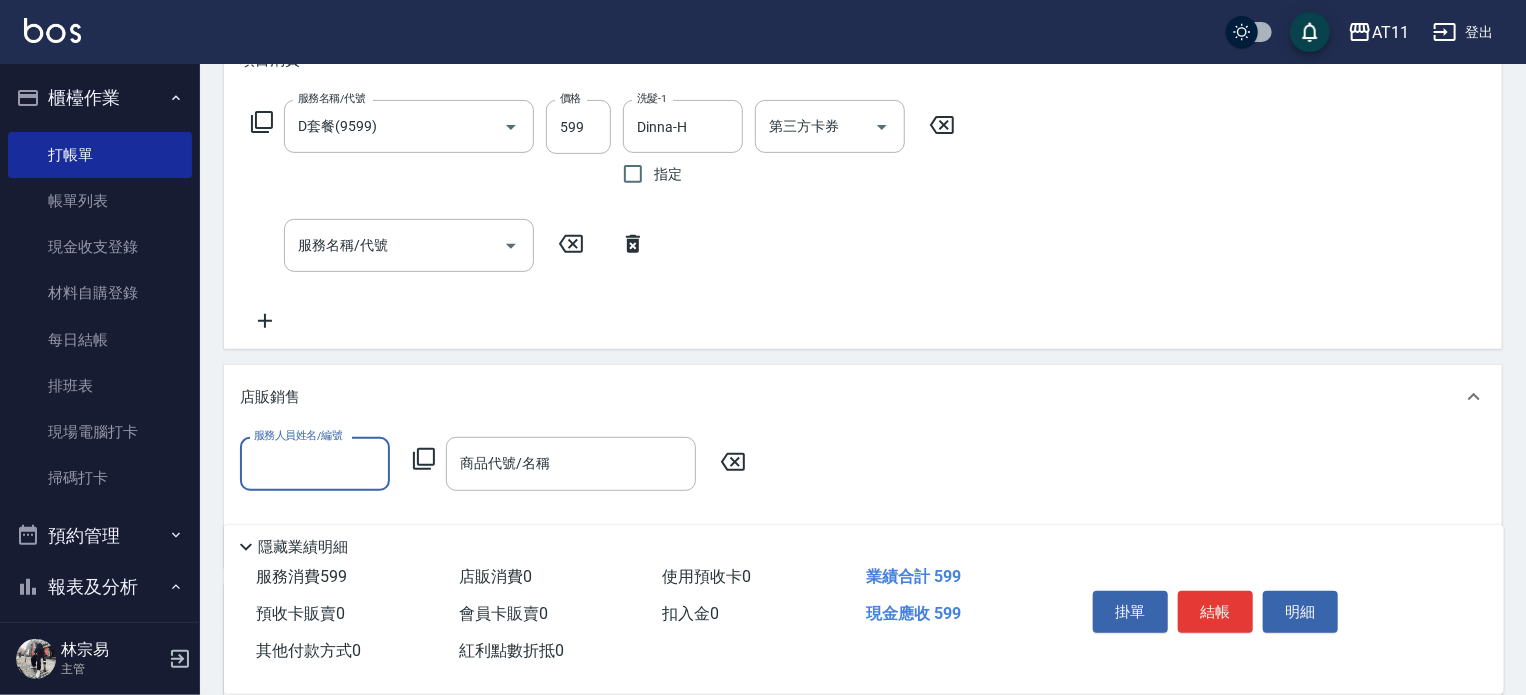 scroll, scrollTop: 0, scrollLeft: 0, axis: both 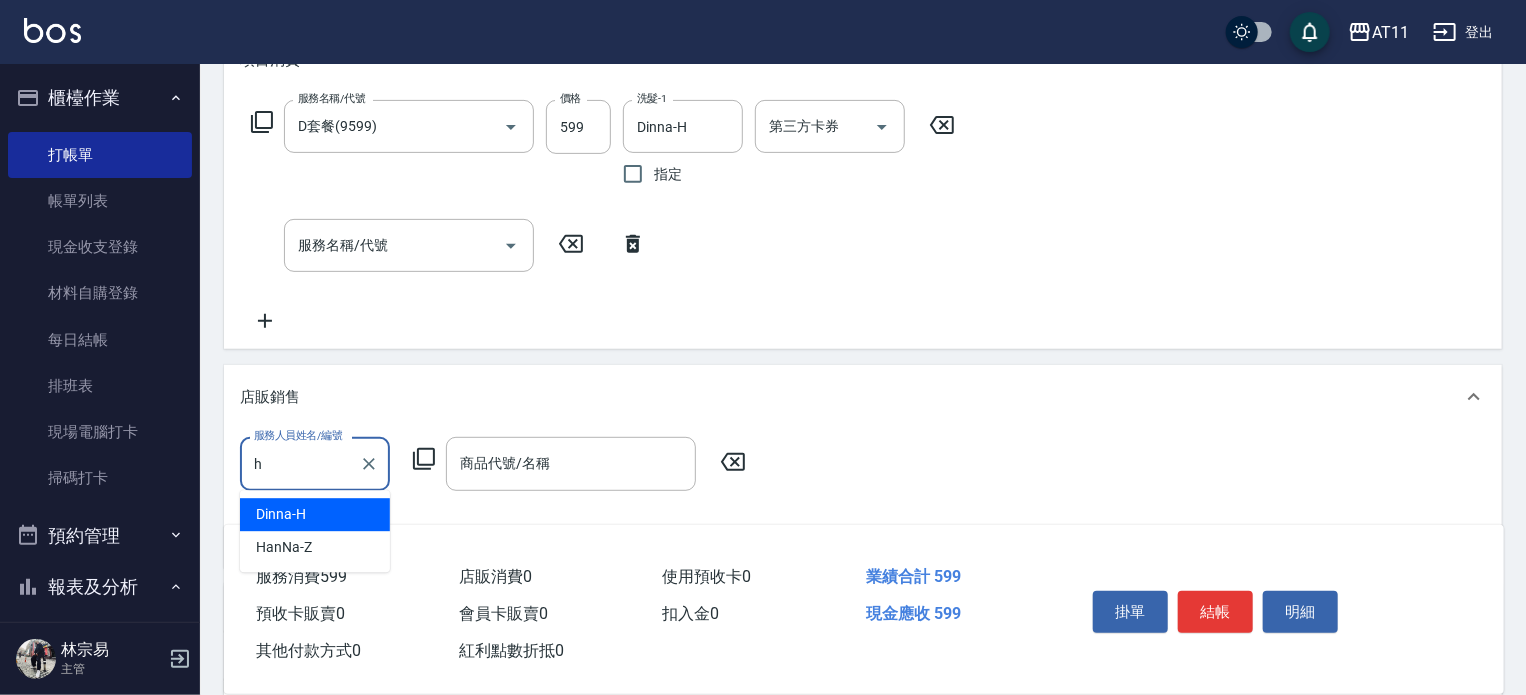 type on "Dinna-H" 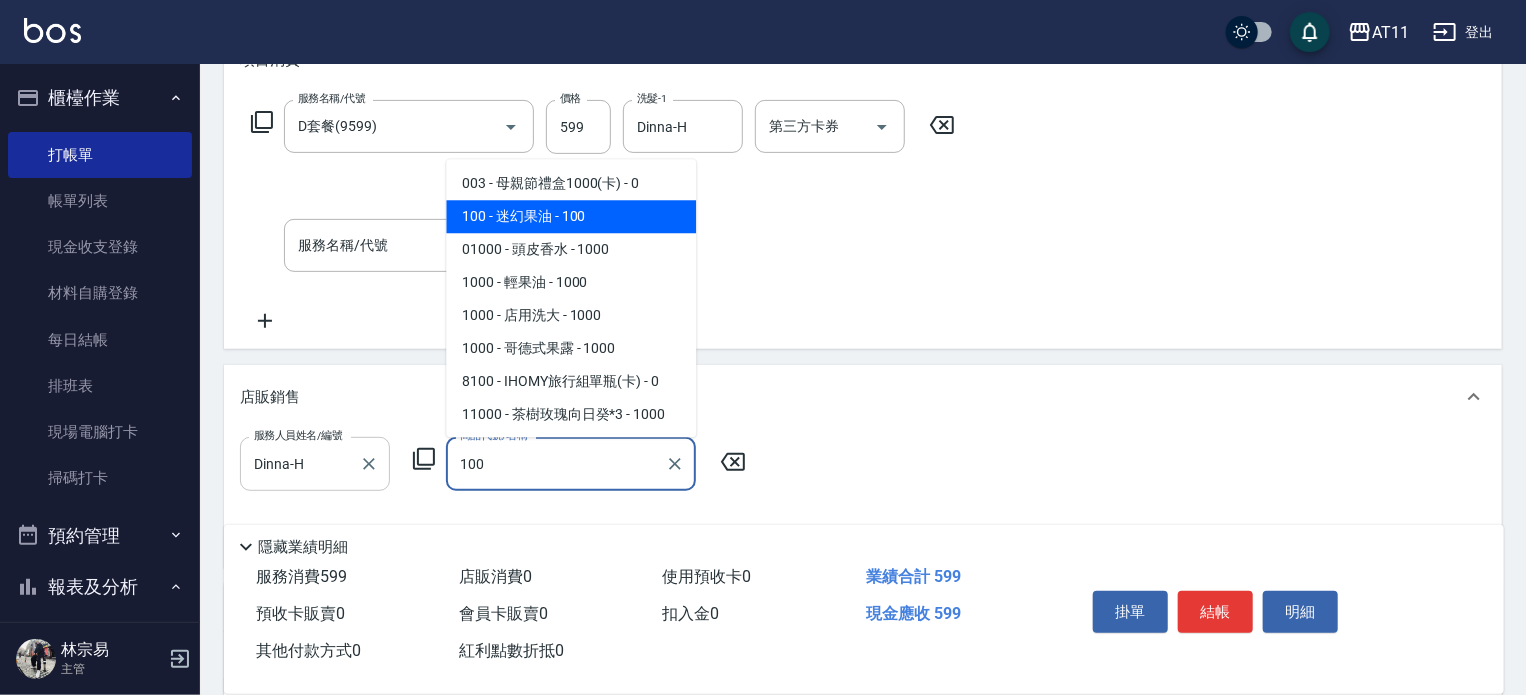 type on "迷幻果油" 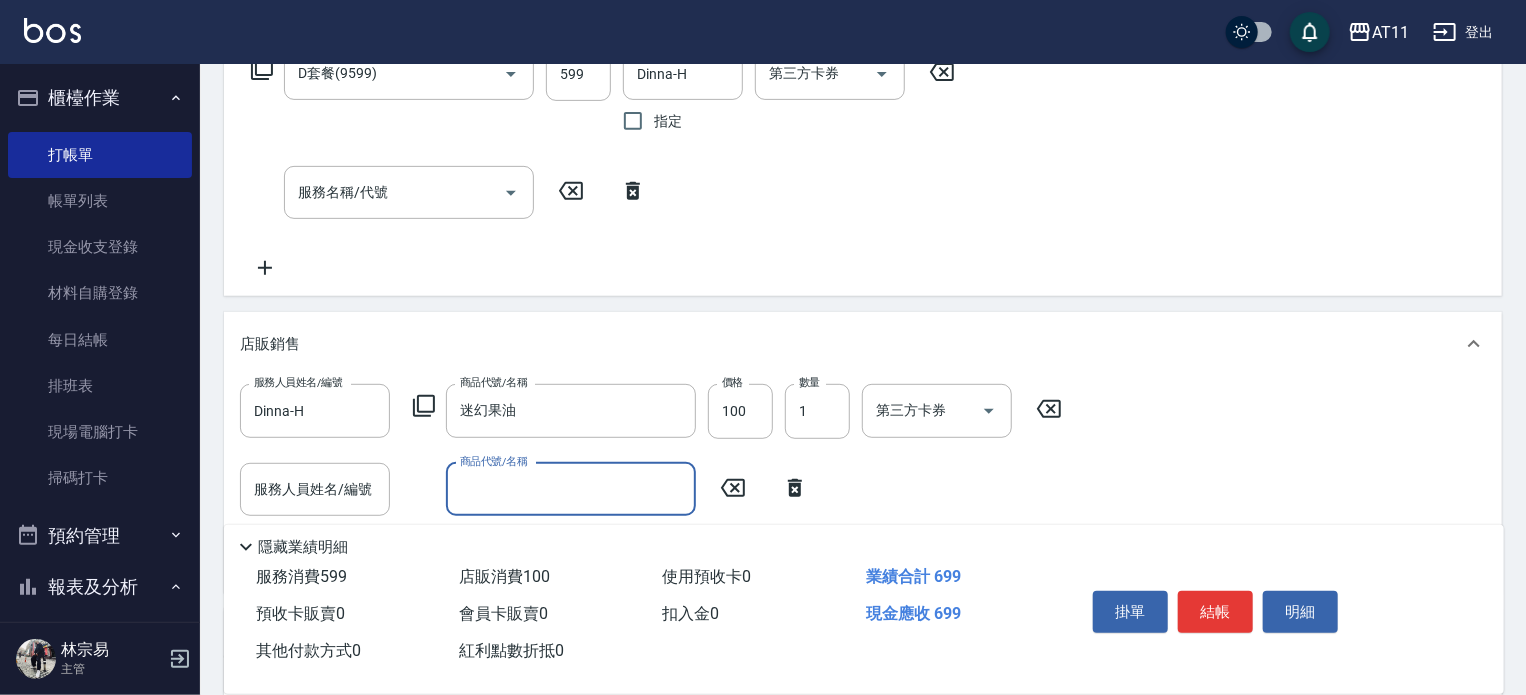 scroll, scrollTop: 400, scrollLeft: 0, axis: vertical 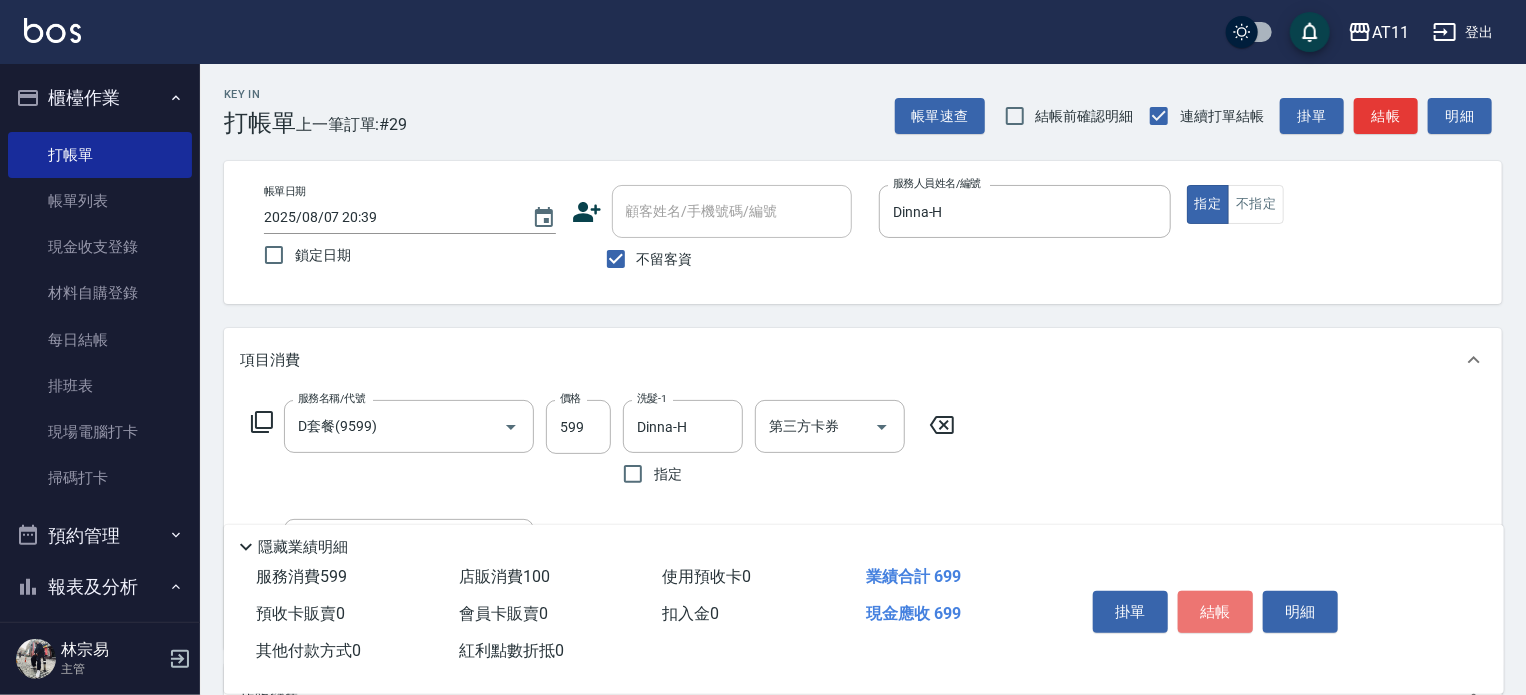 drag, startPoint x: 1220, startPoint y: 607, endPoint x: 1160, endPoint y: 472, distance: 147.73286 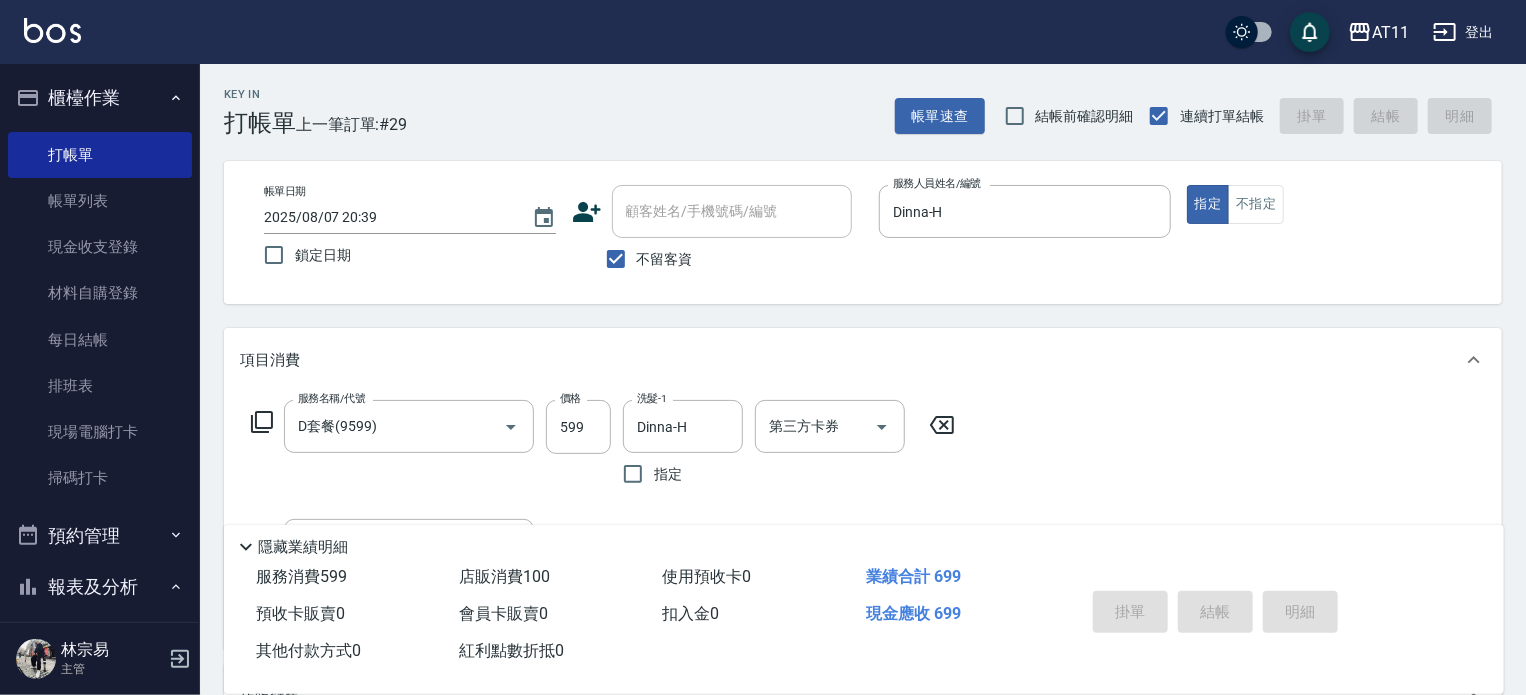 type on "2025/08/07 20:40" 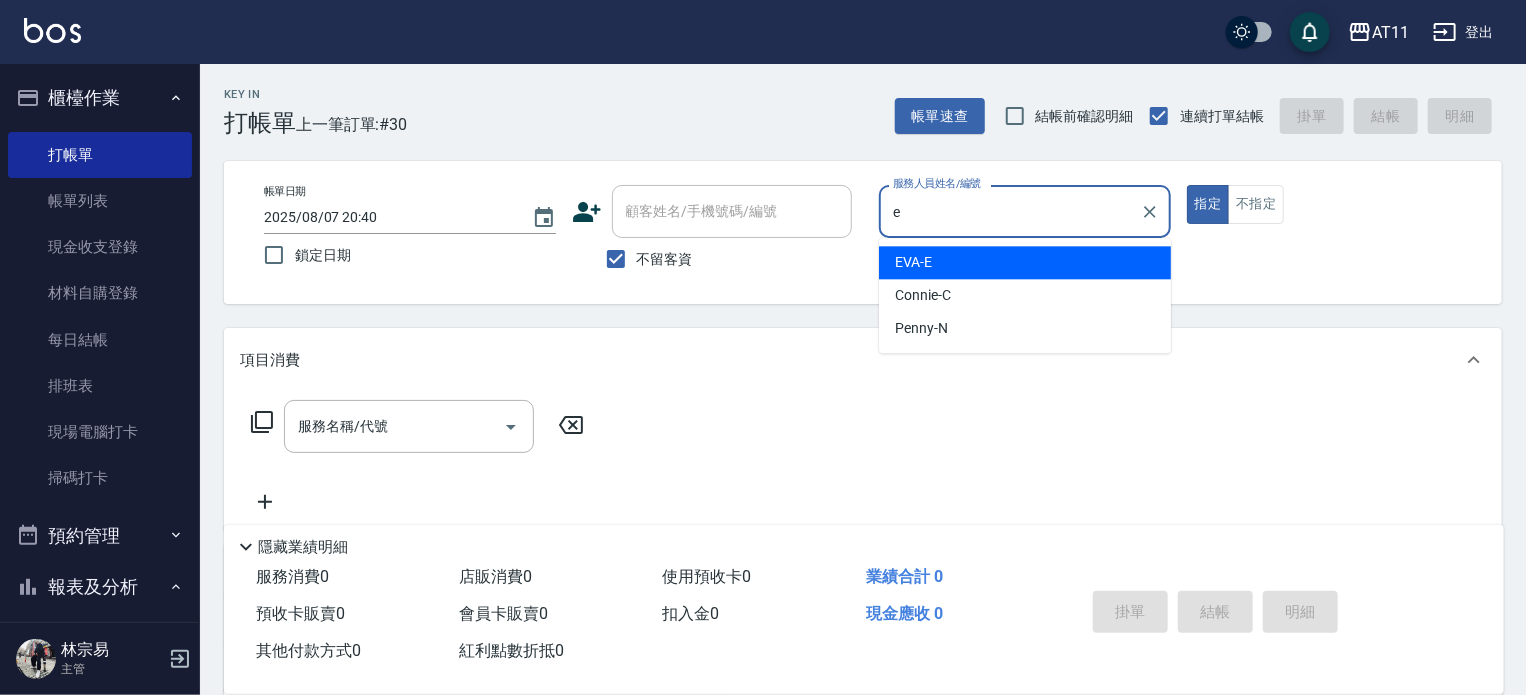 type on "EVA-E" 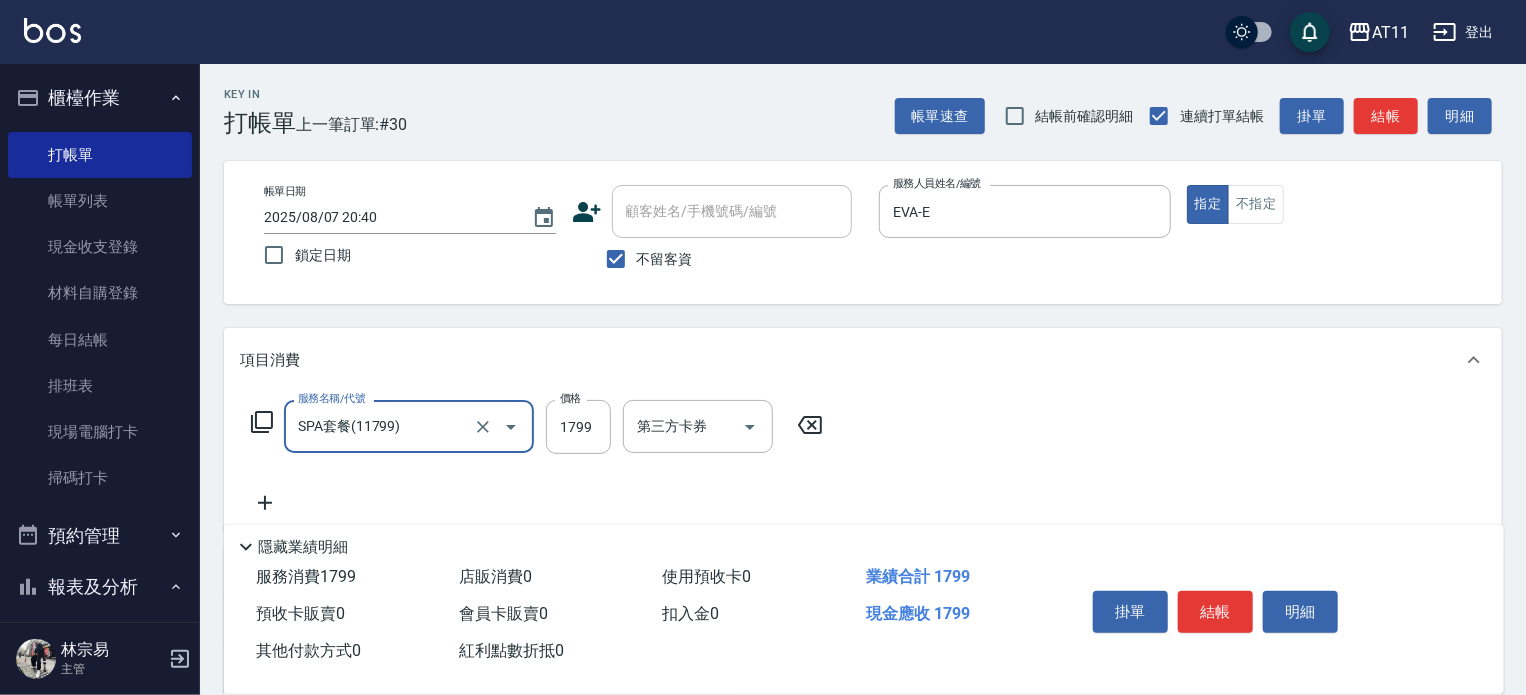 type on "SPA套餐(11799)" 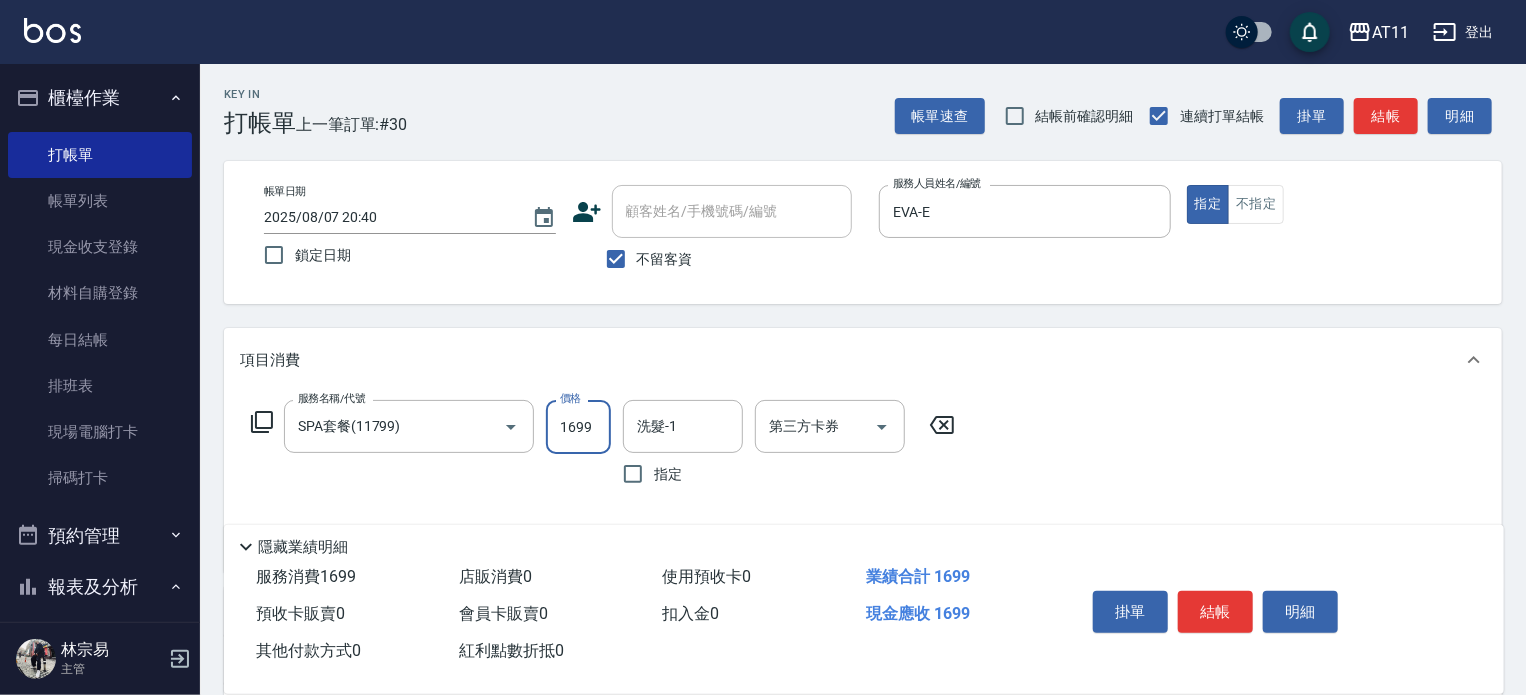 type on "1699" 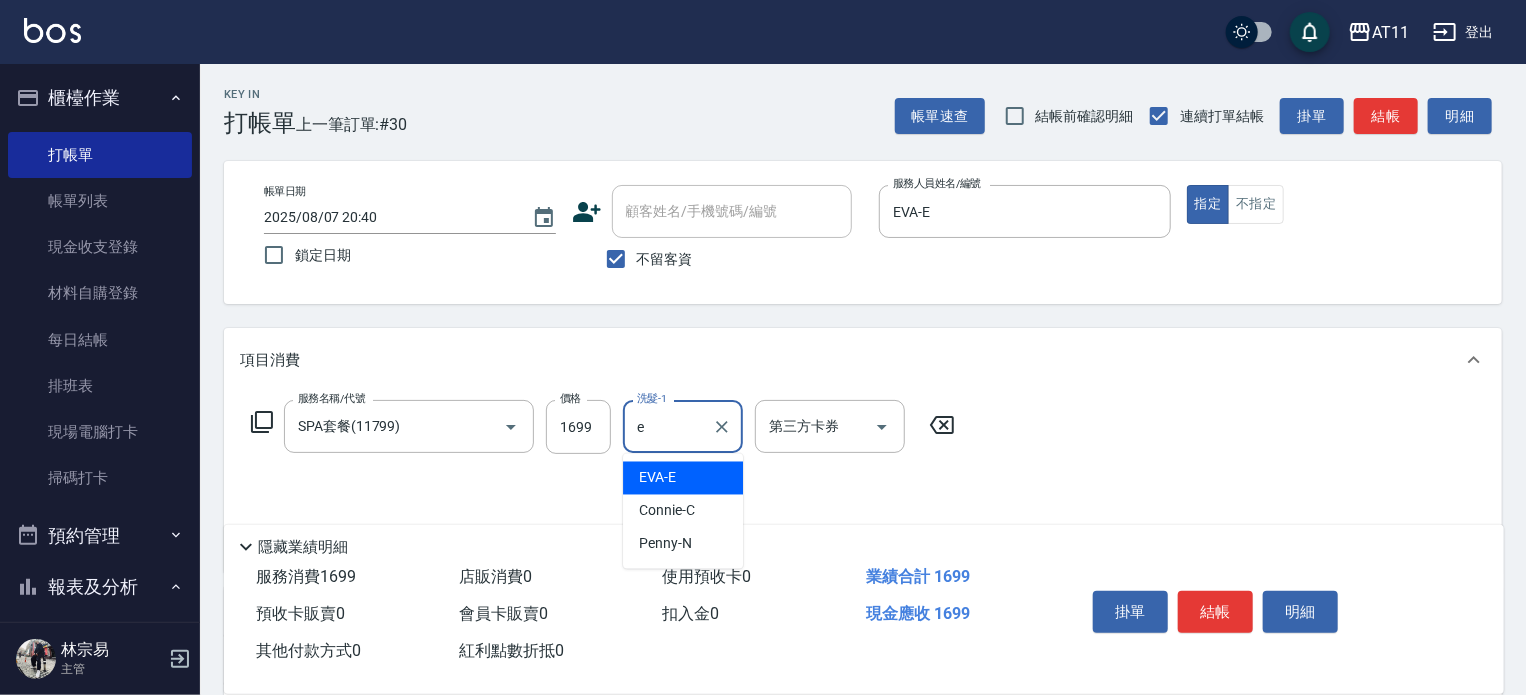 type on "EVA-E" 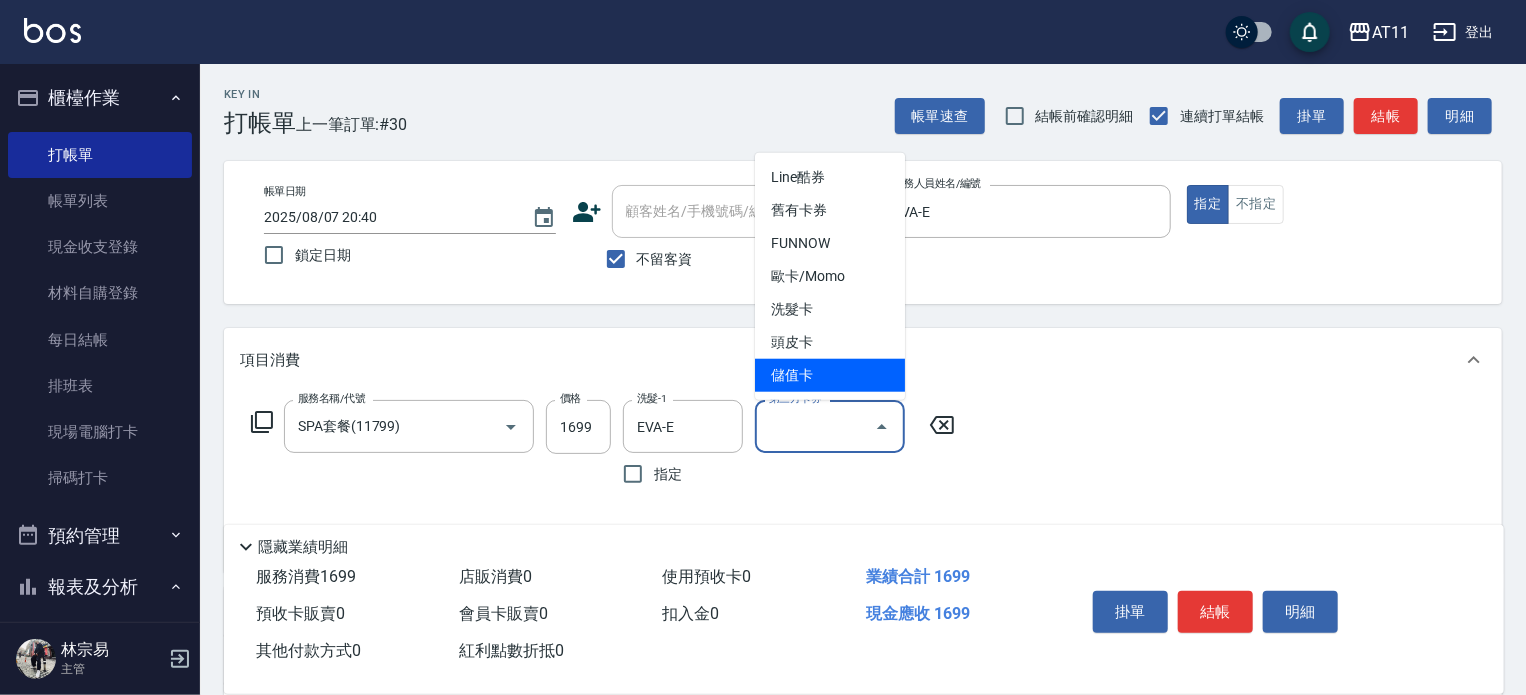 type on "儲值卡" 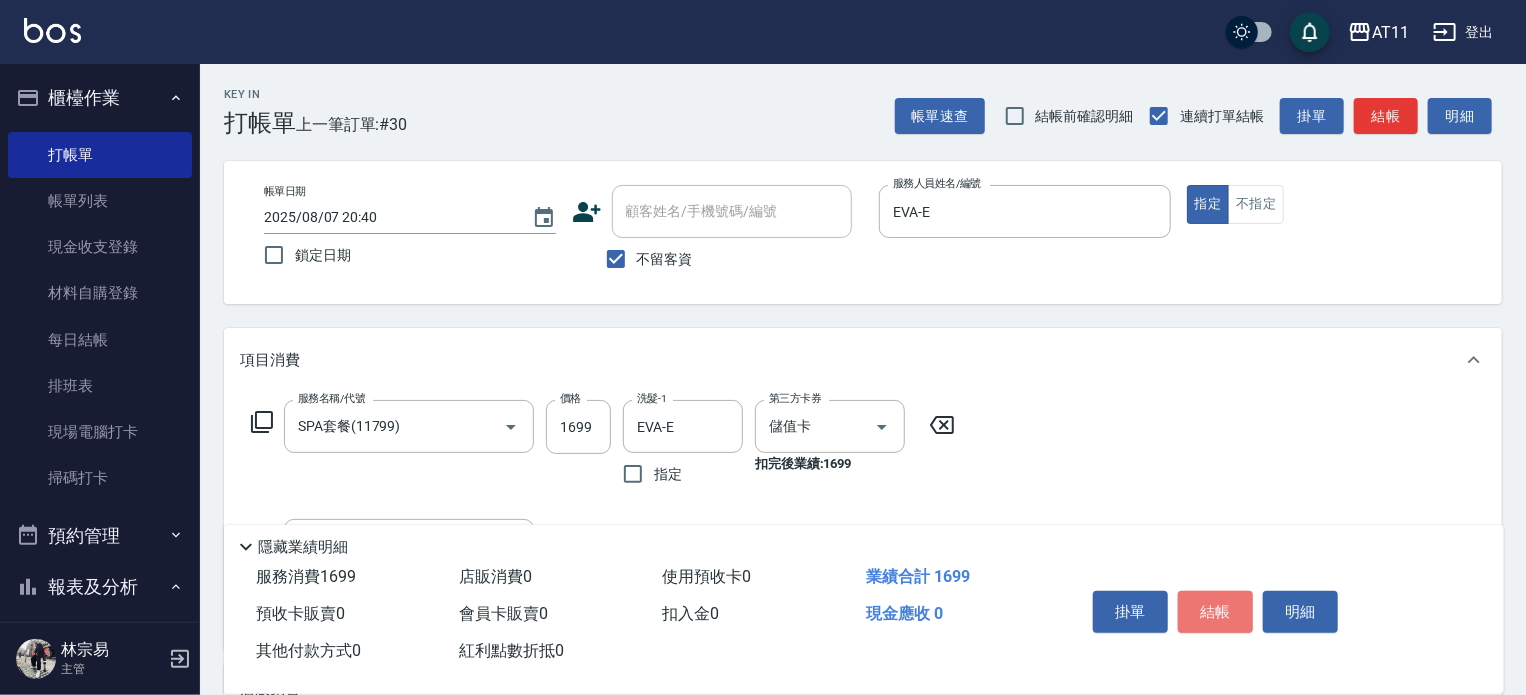 drag, startPoint x: 1221, startPoint y: 599, endPoint x: 1161, endPoint y: 483, distance: 130.59862 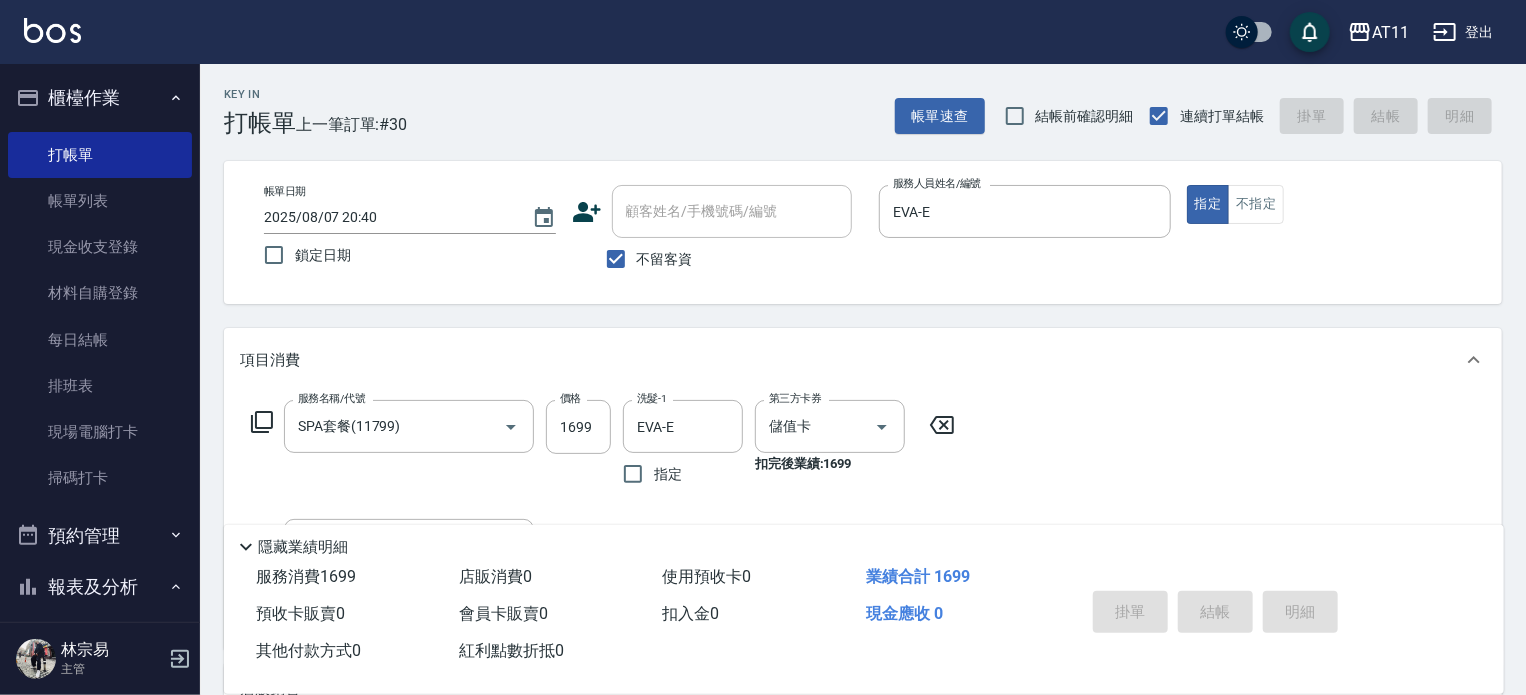 type on "2025/08/07 20:41" 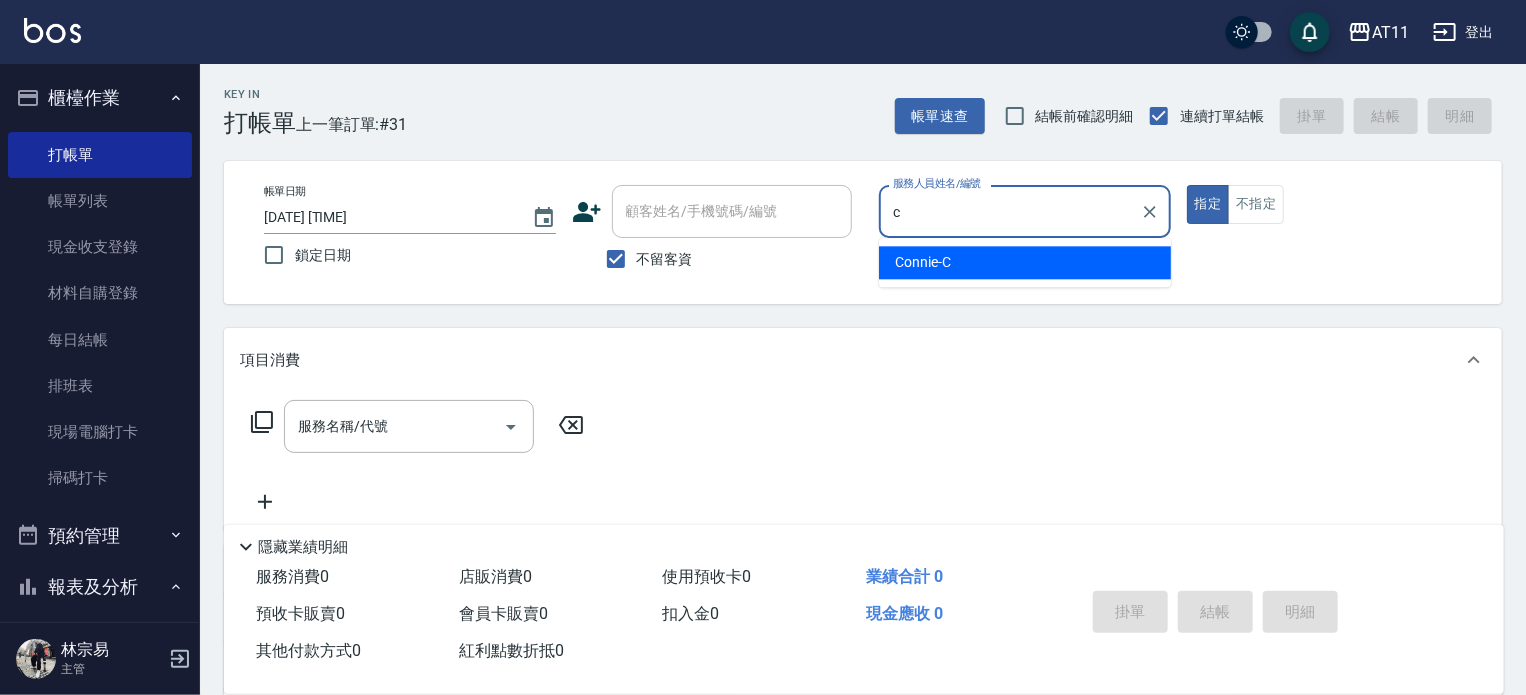 type on "Connie-C" 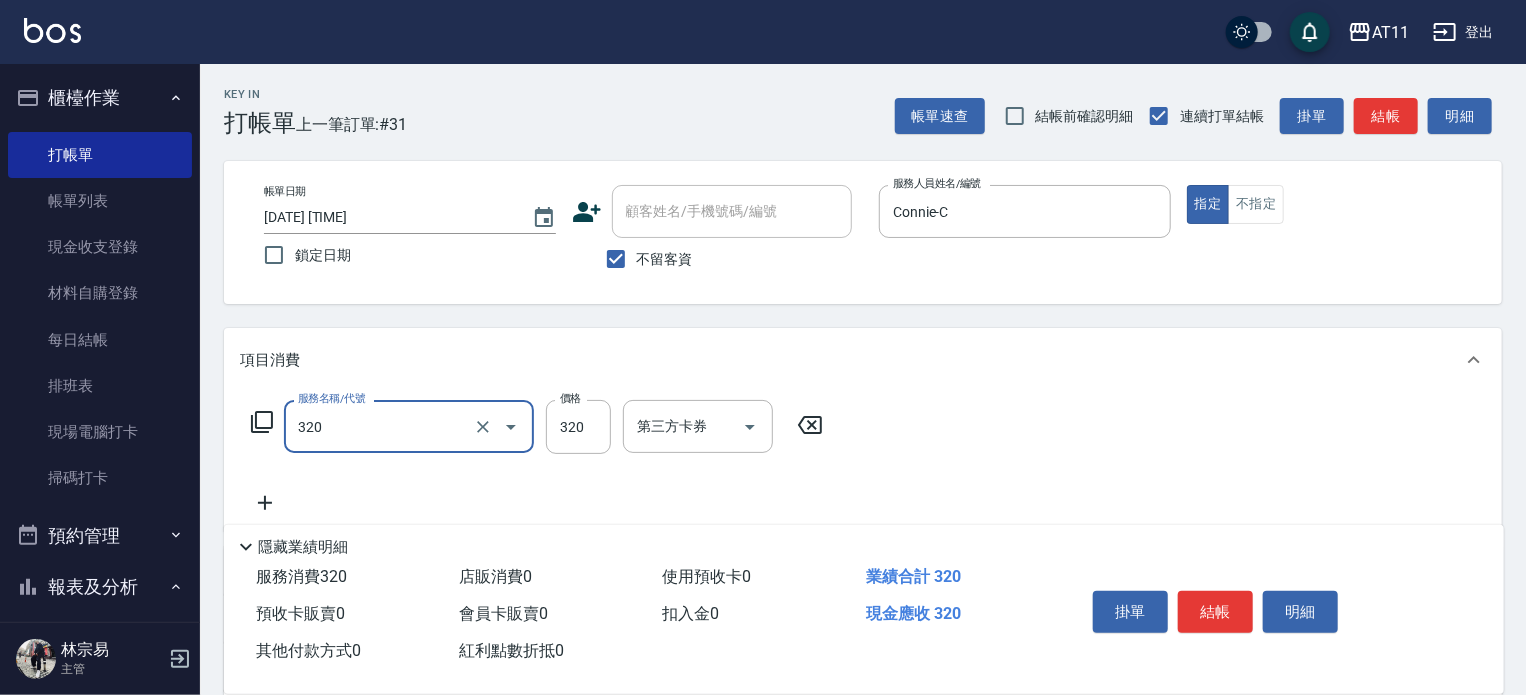 type on "洗剪(320)" 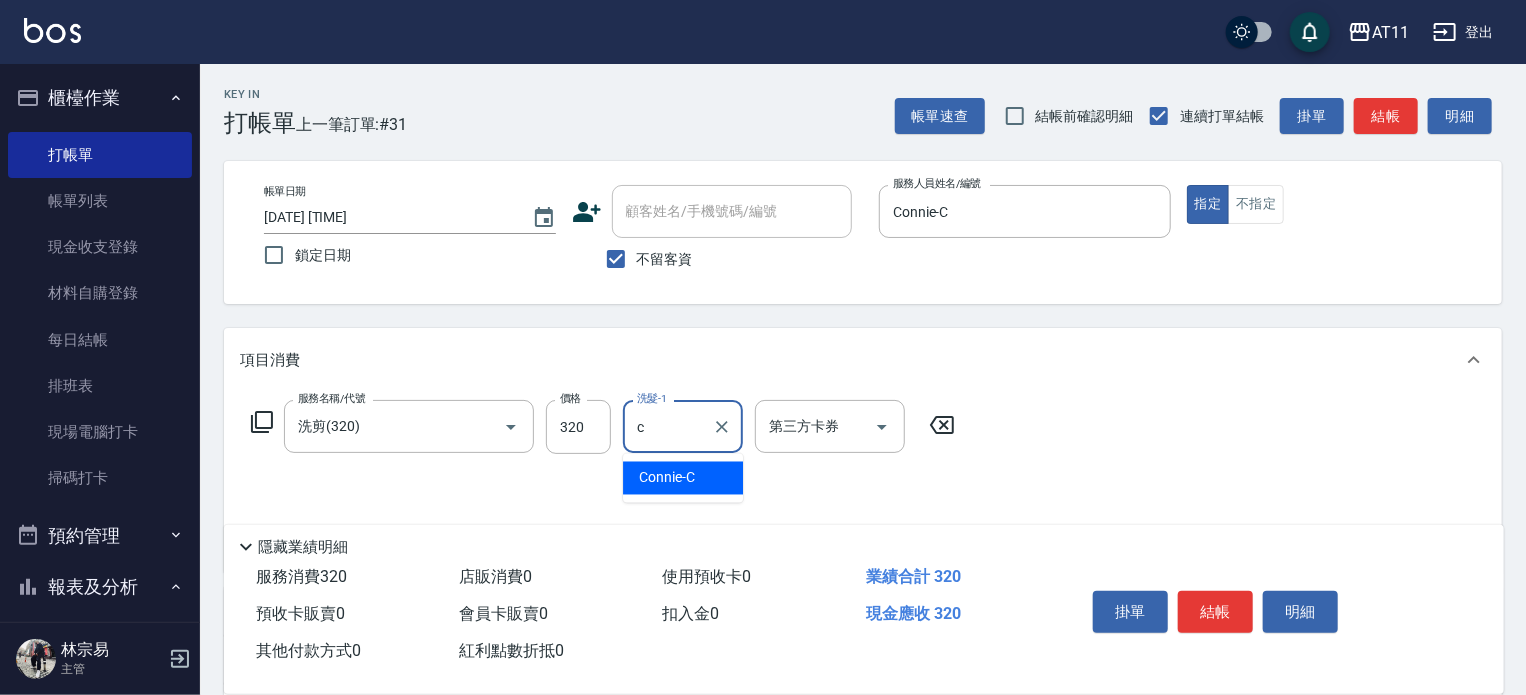 type on "Connie-C" 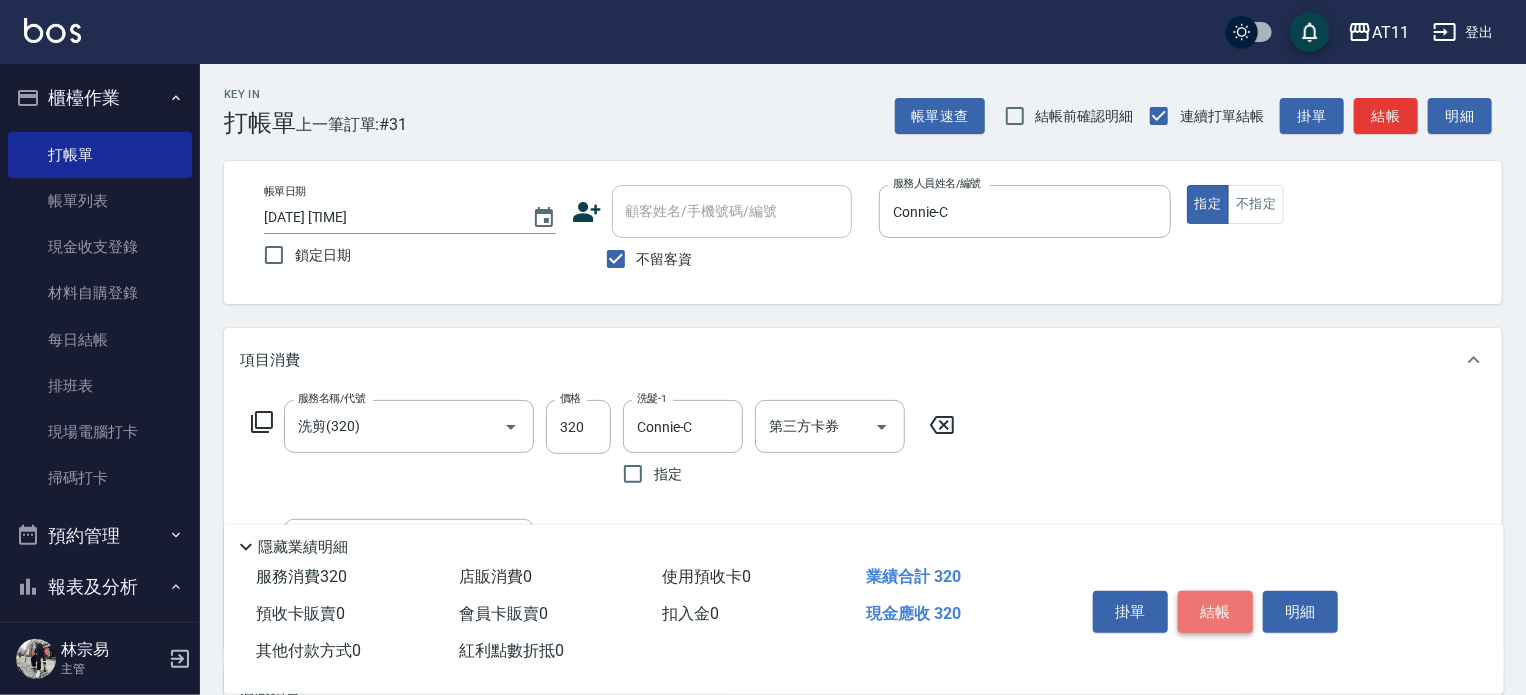 click on "結帳" at bounding box center (1215, 612) 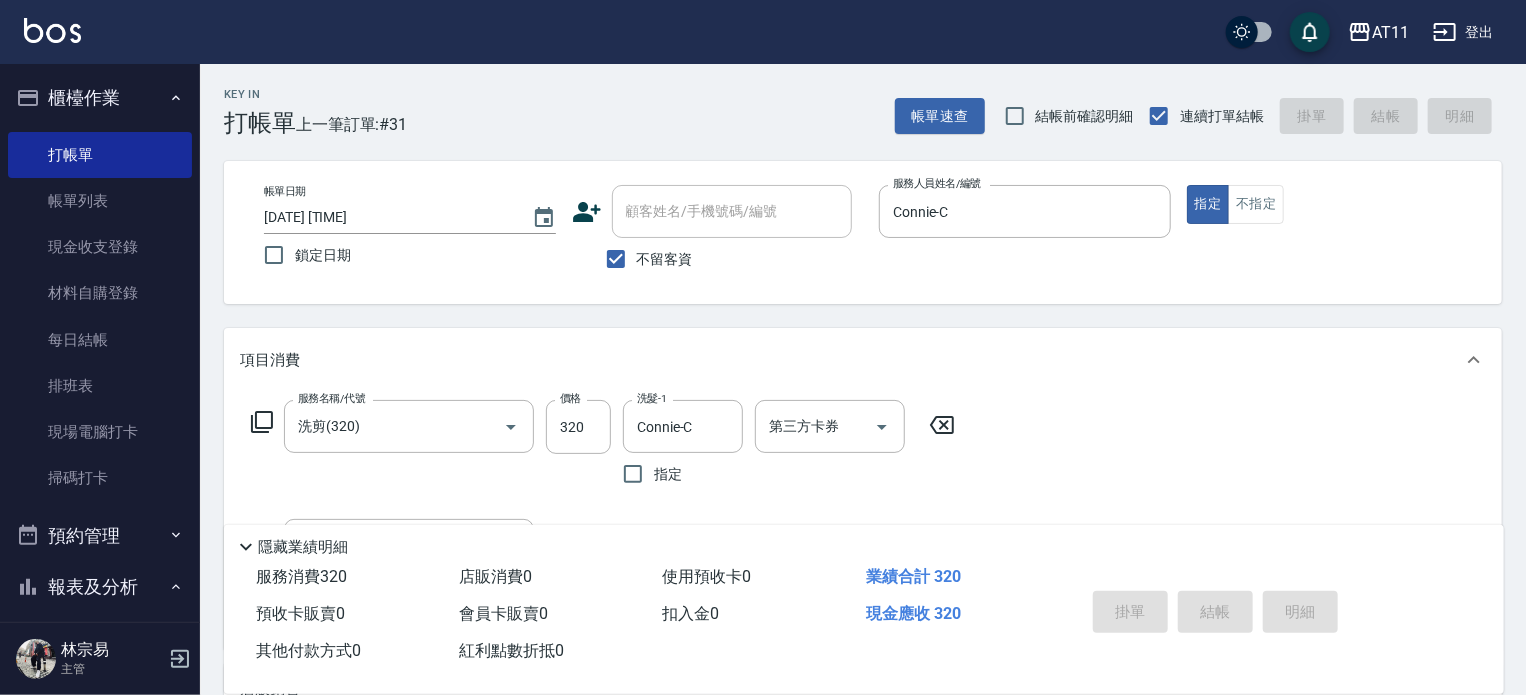 type 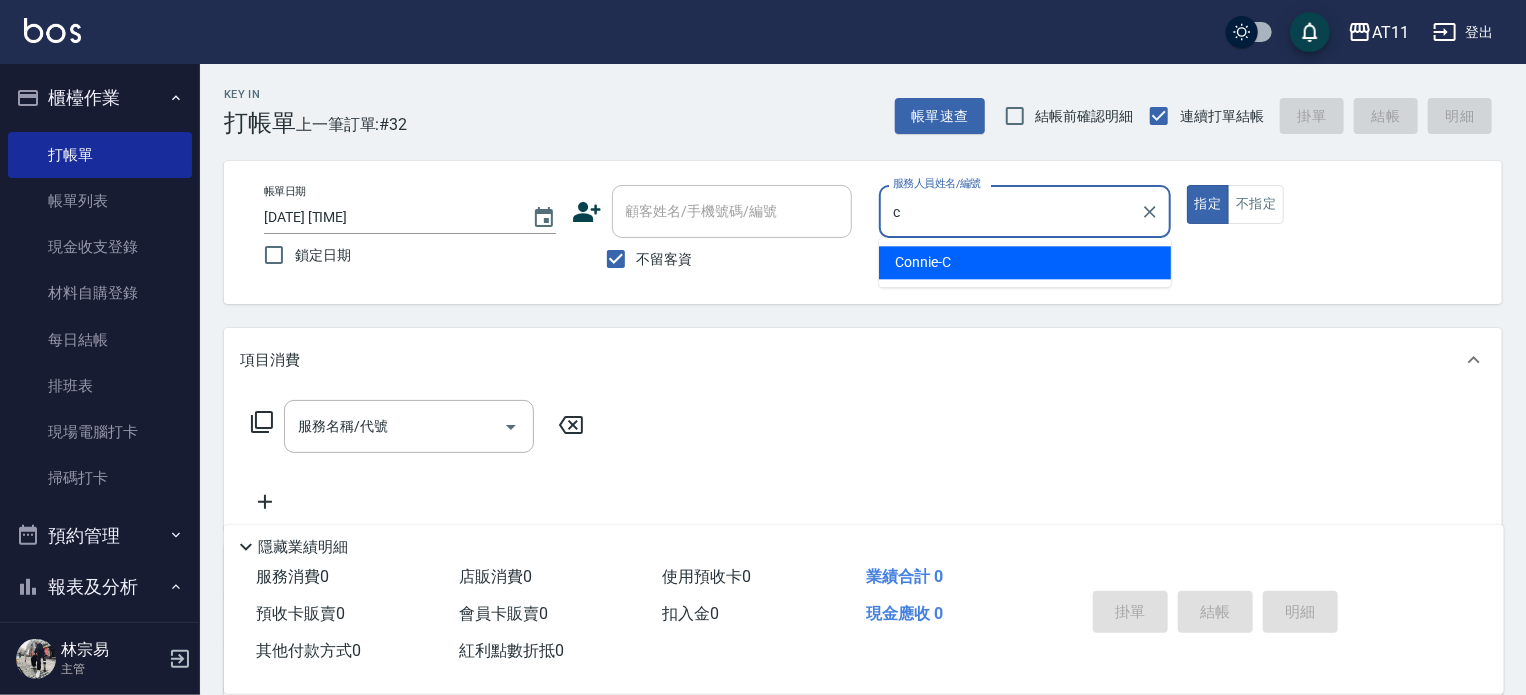 type on "Connie-C" 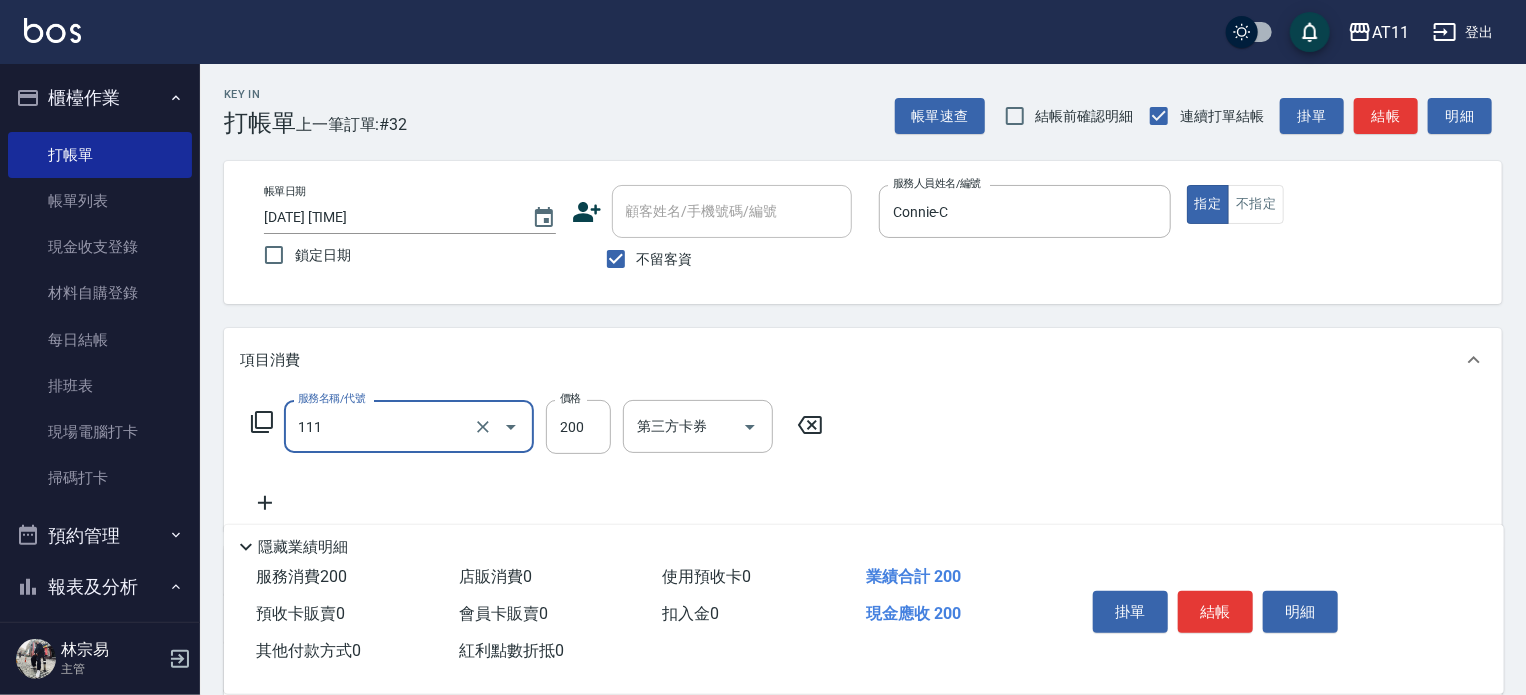 type on "精油洗髮(111)" 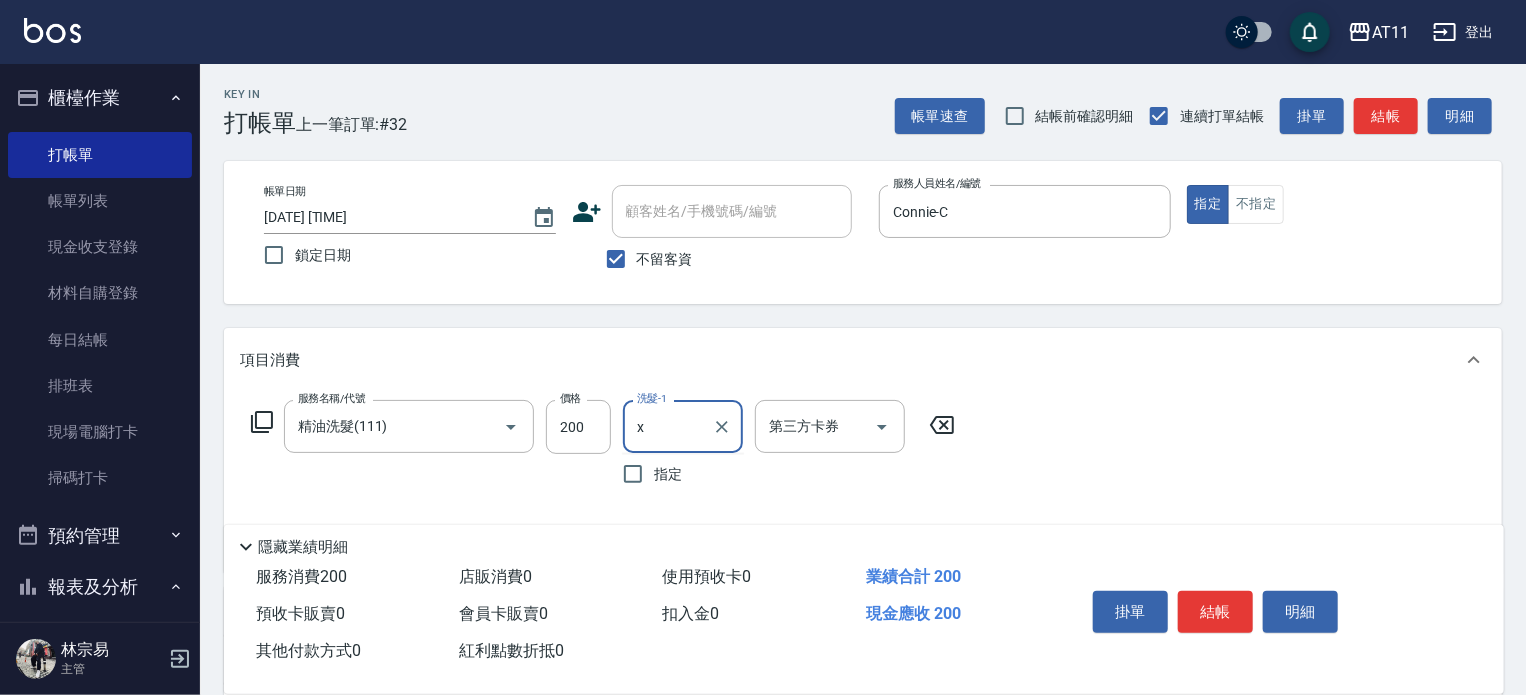 type on "x" 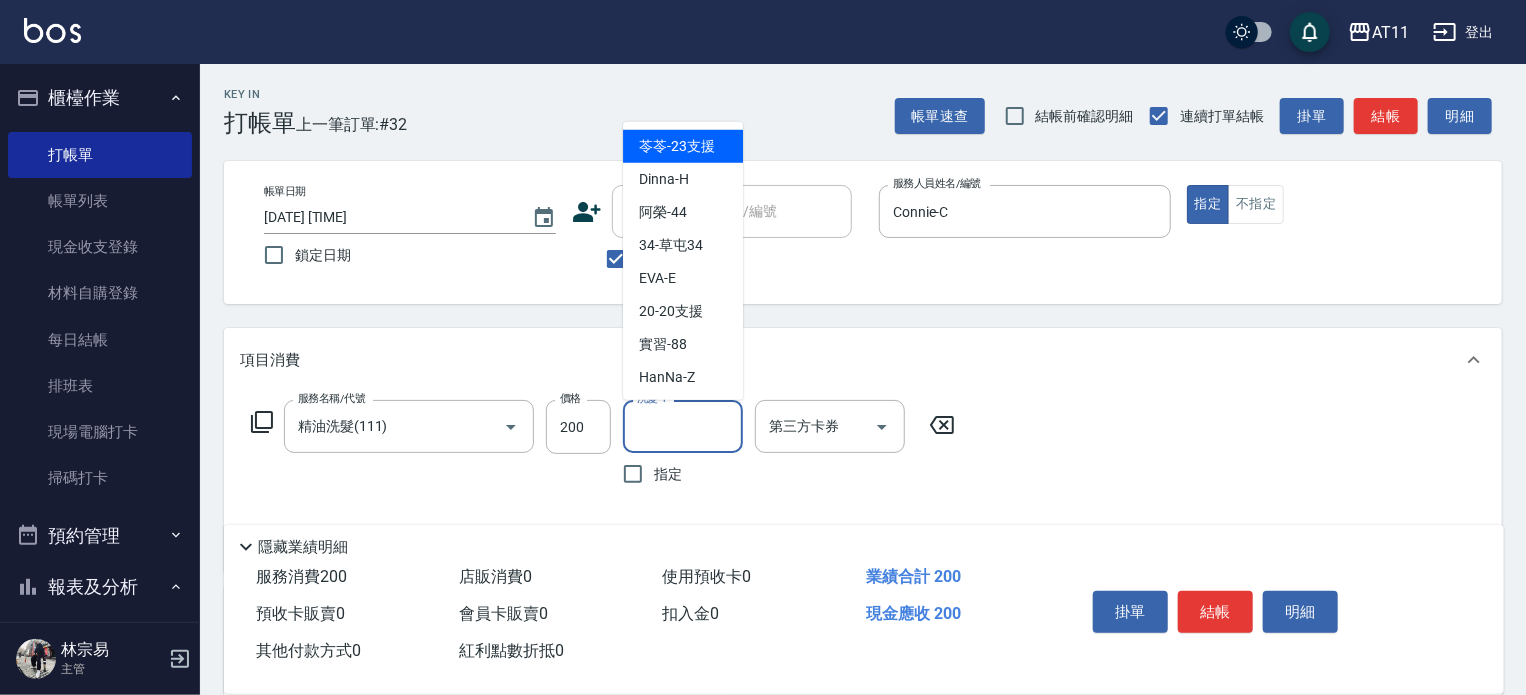click on "洗髮-1" at bounding box center (683, 426) 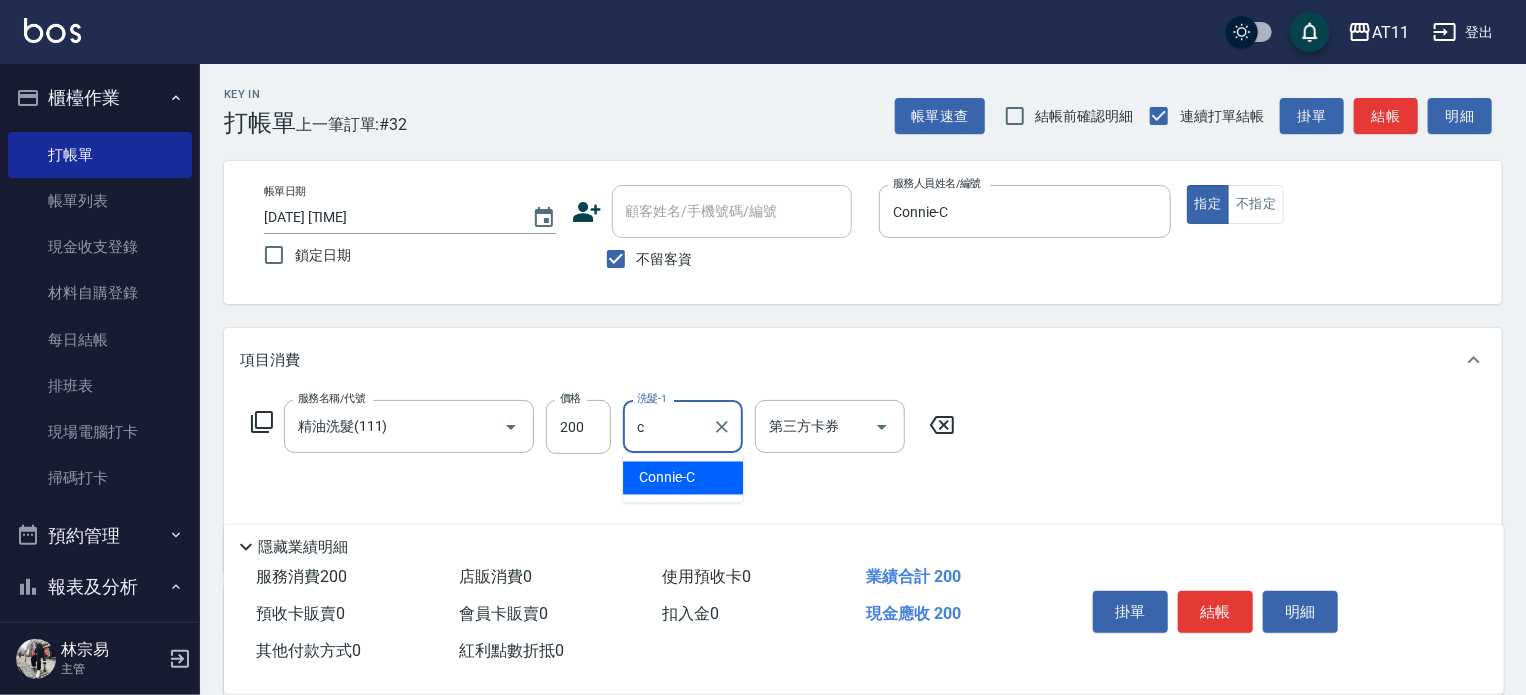 type on "Connie-C" 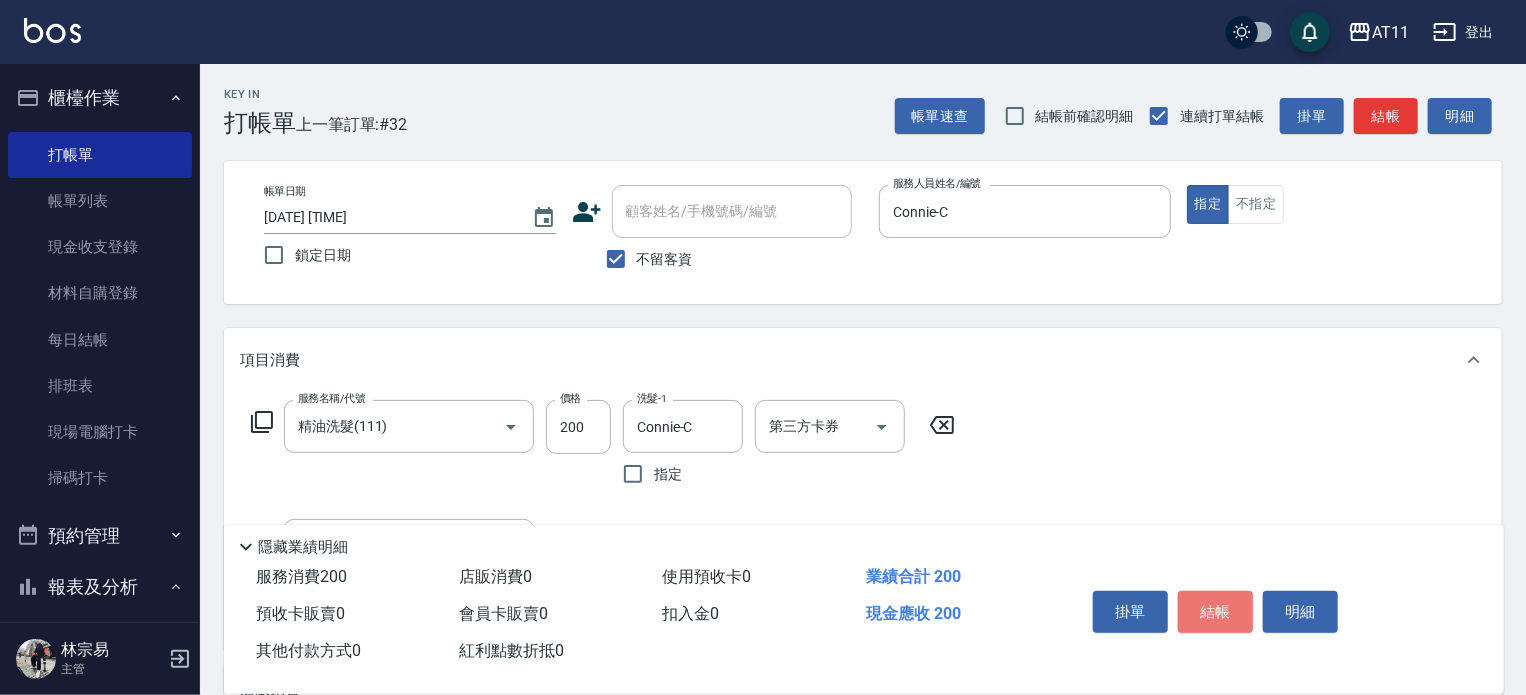 drag, startPoint x: 1212, startPoint y: 611, endPoint x: 1216, endPoint y: 580, distance: 31.257 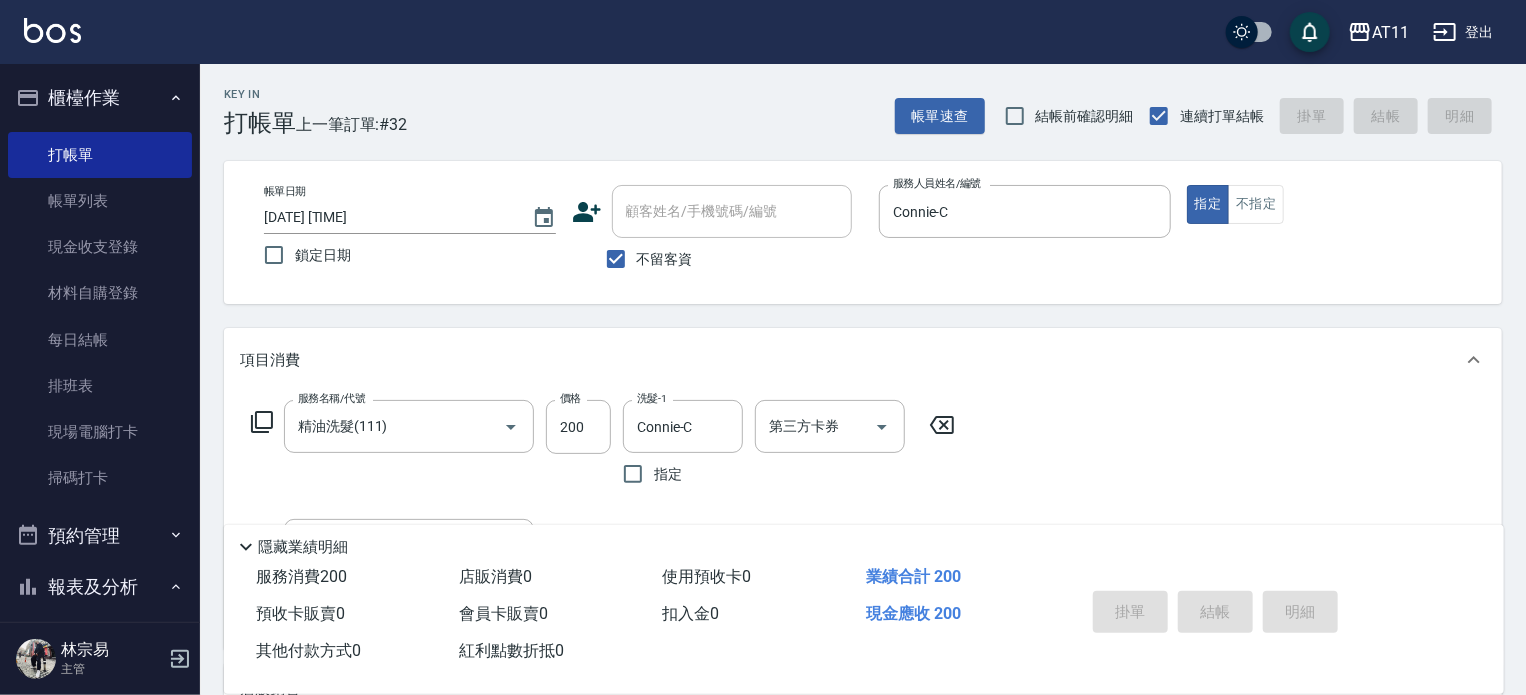 type on "2025/08/07 20:51" 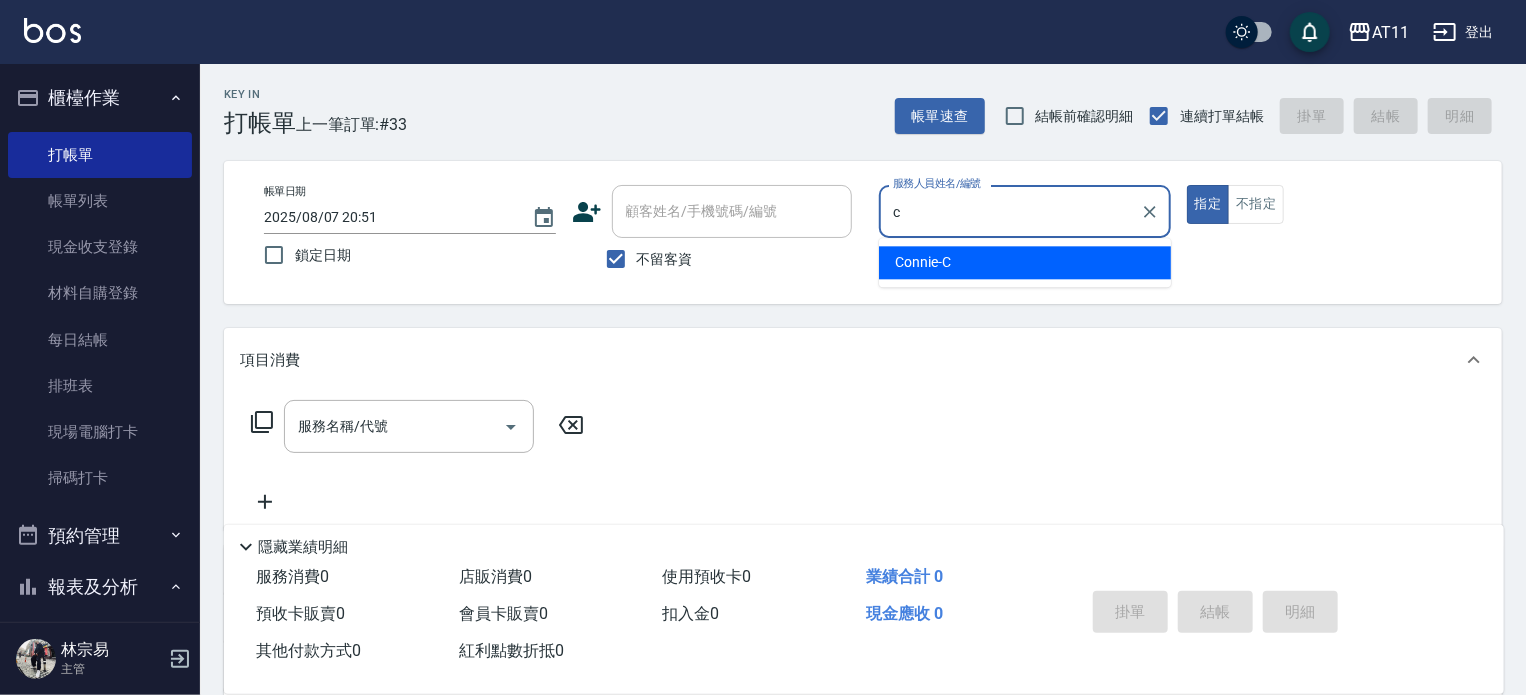type on "Connie-C" 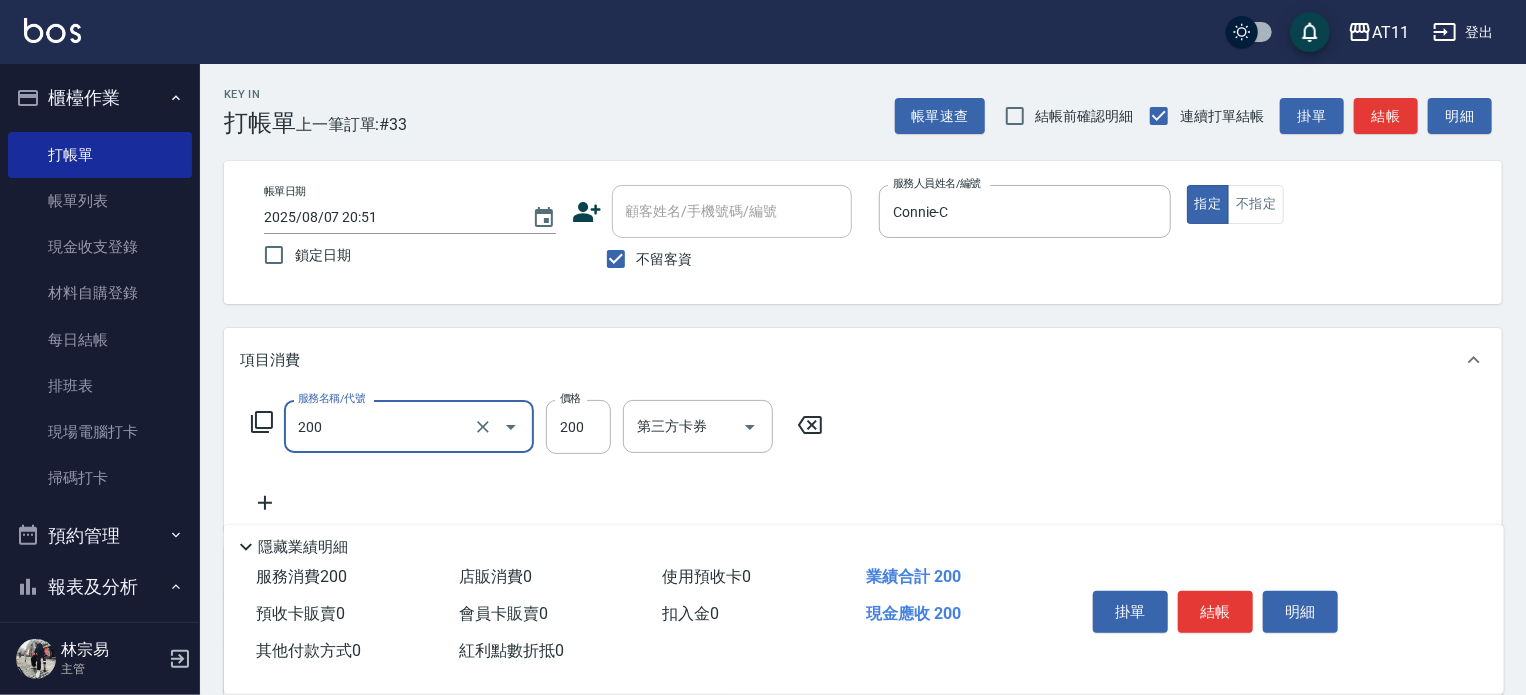 type on "剪髮(200)" 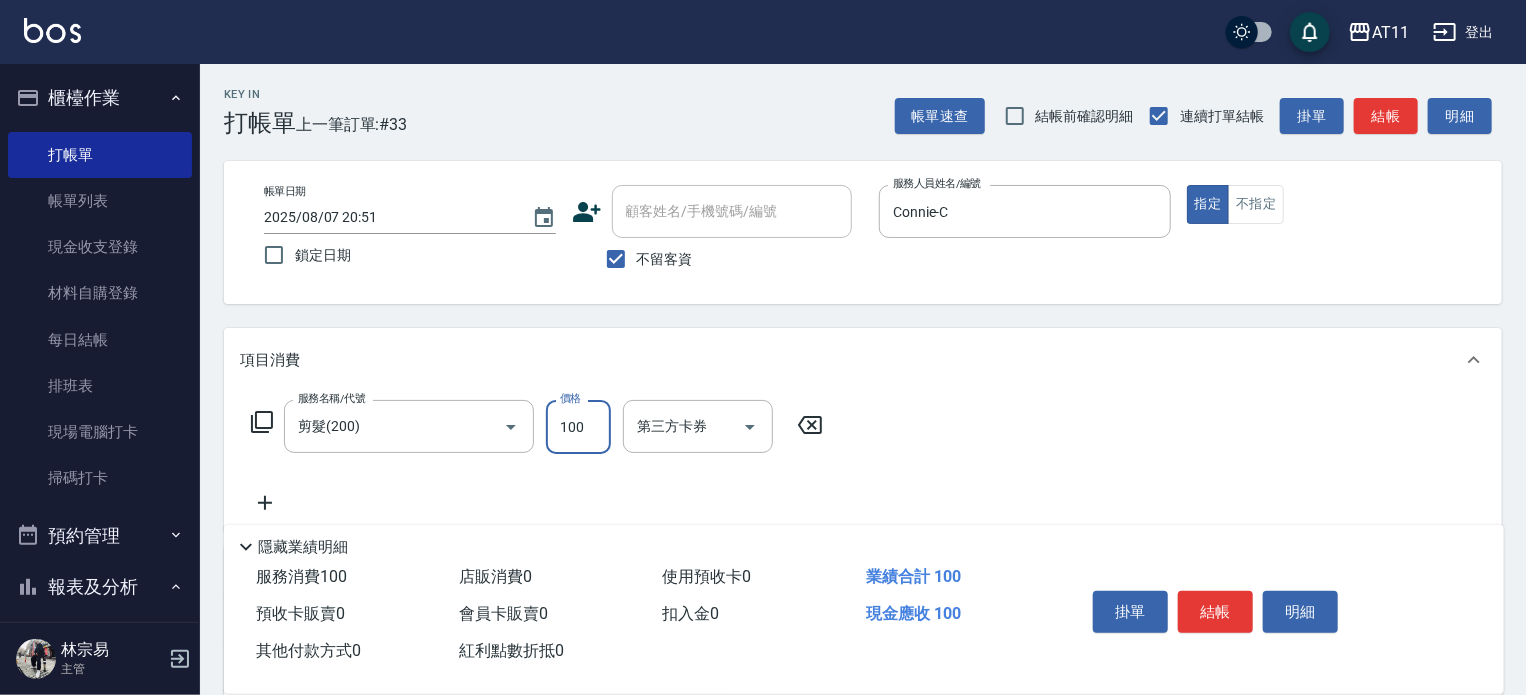 type on "100" 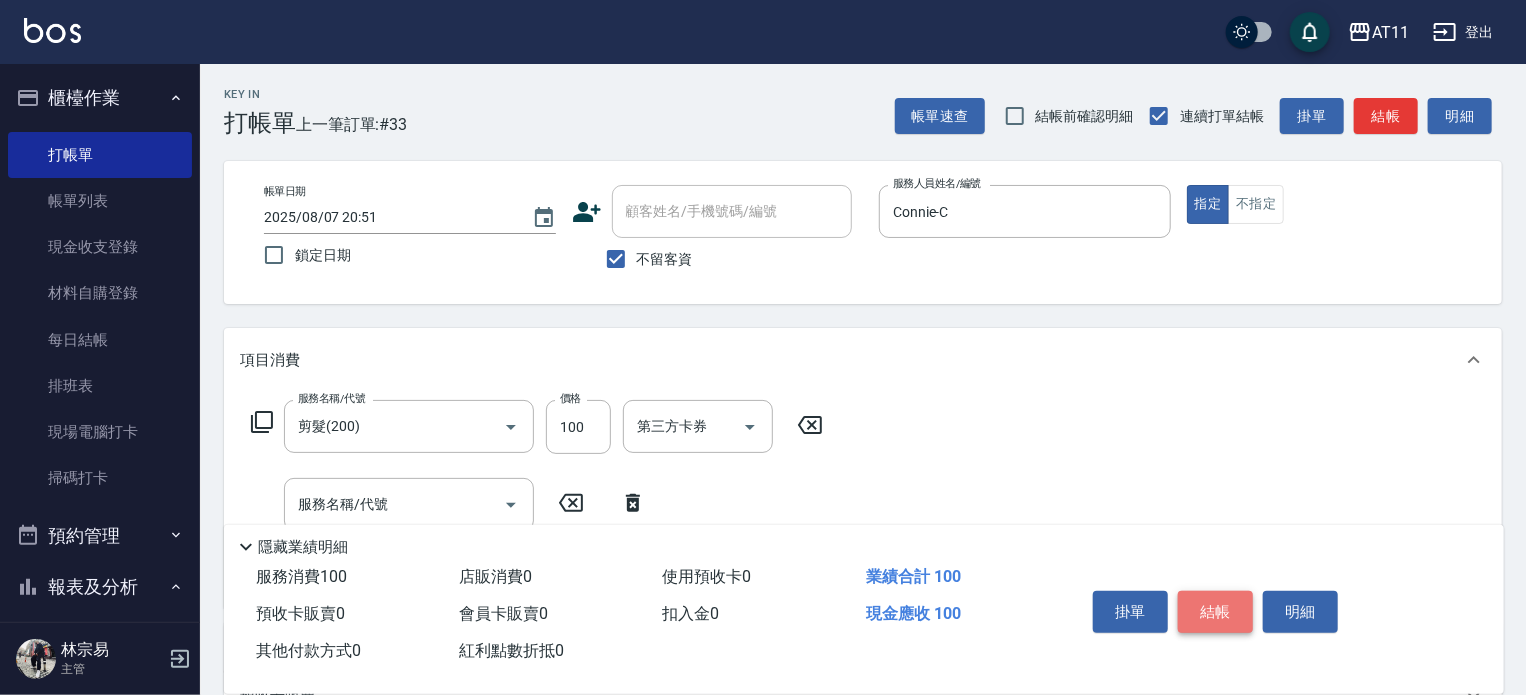 click on "結帳" at bounding box center (1215, 612) 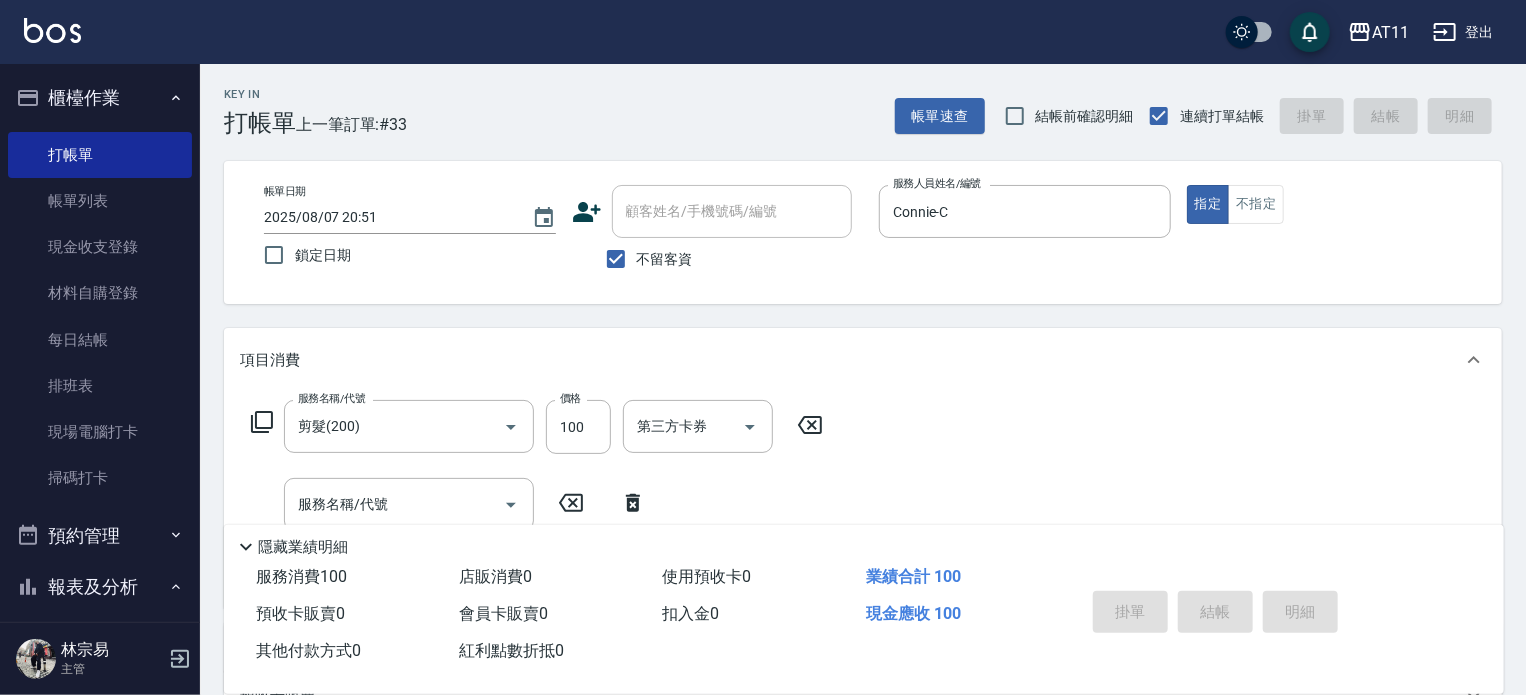 type on "2025/08/07 20:52" 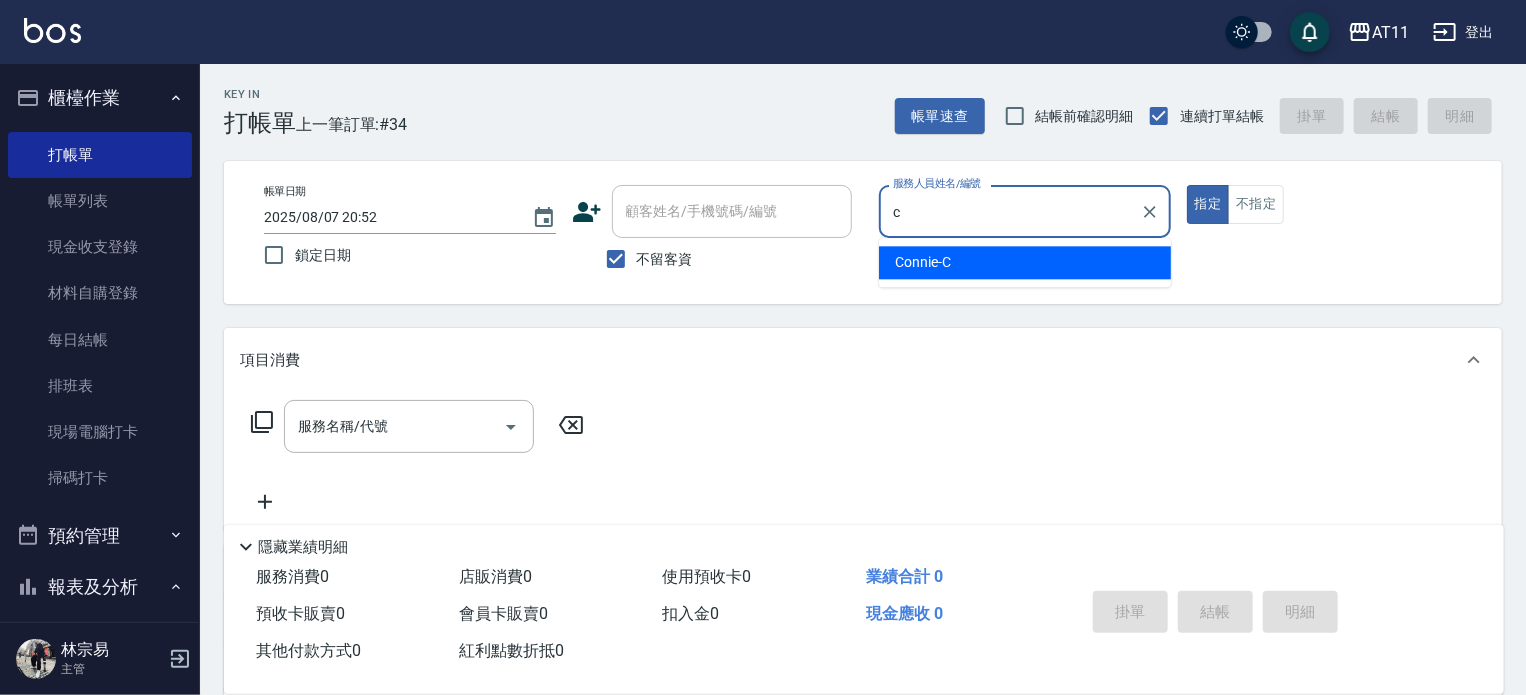 type on "Connie-C" 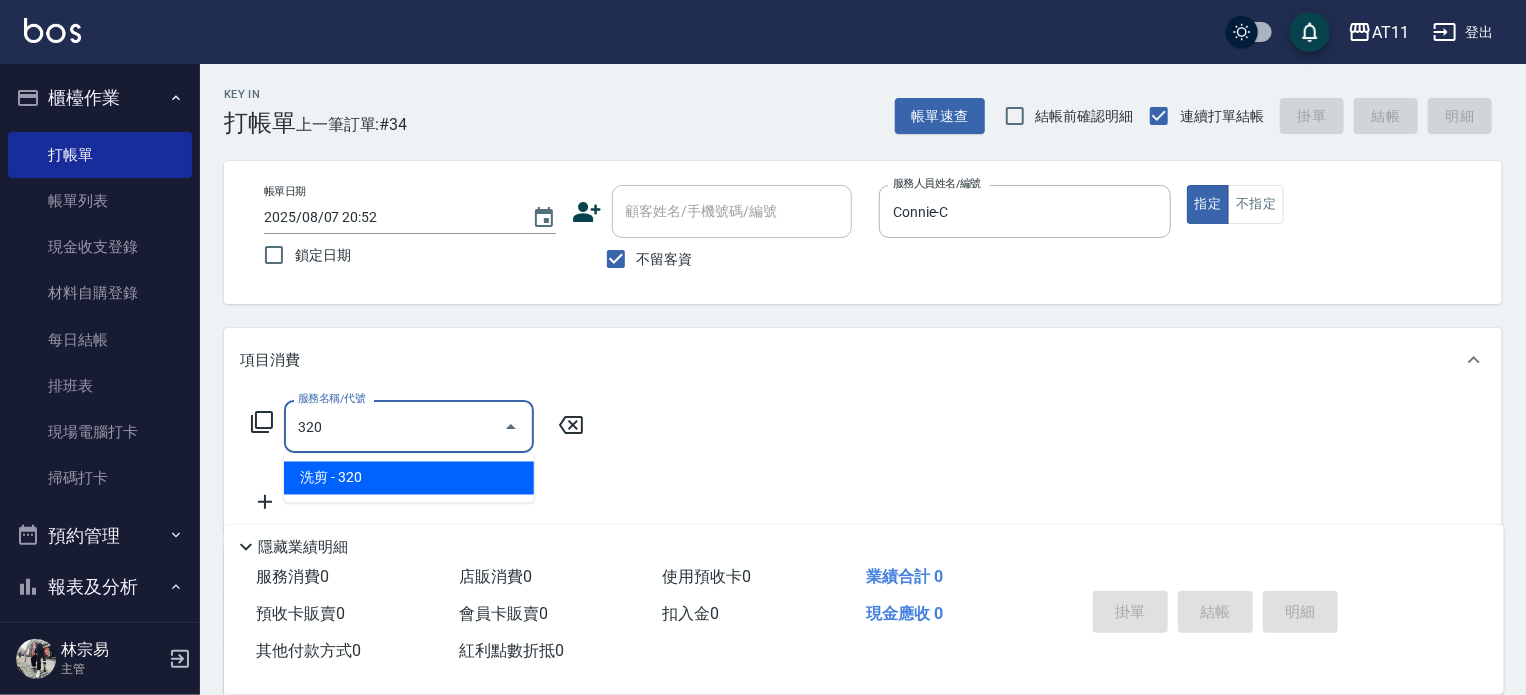 type on "洗剪(320)" 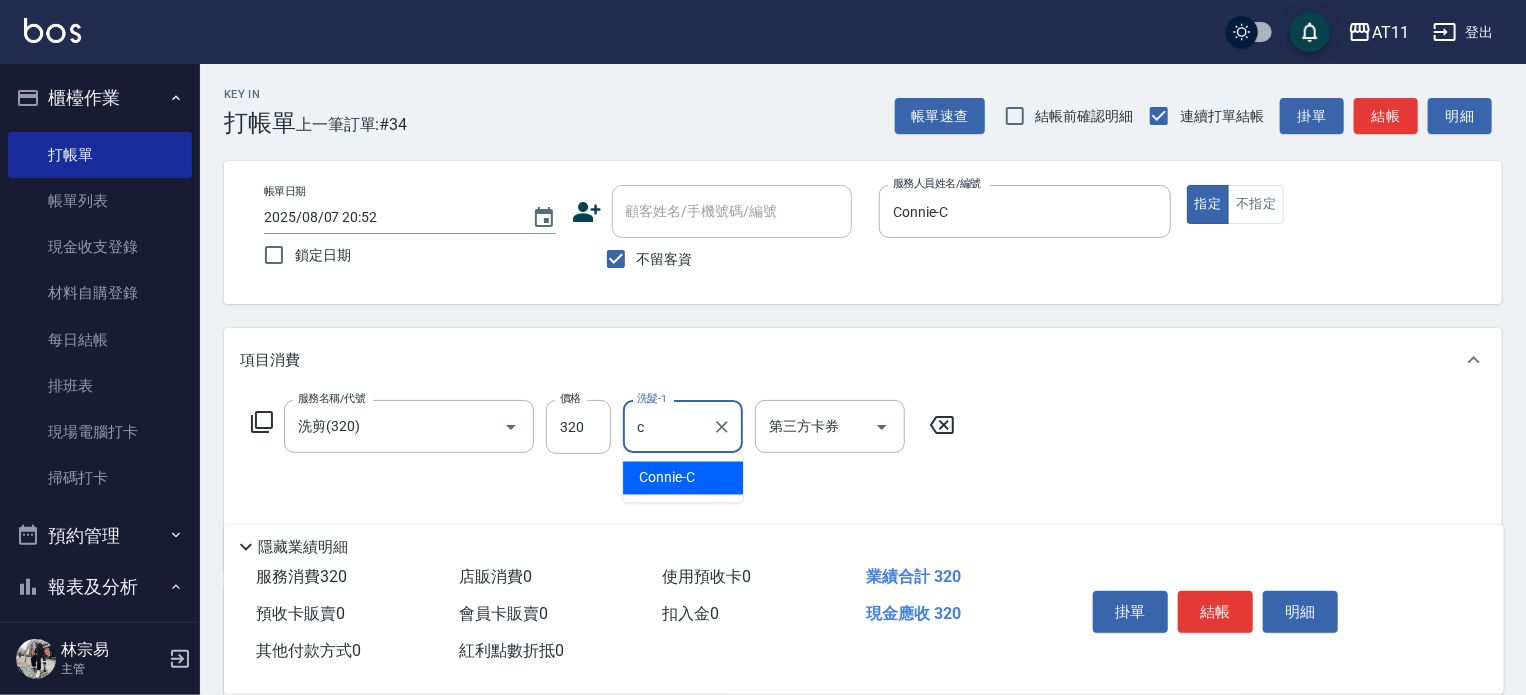type on "Connie-C" 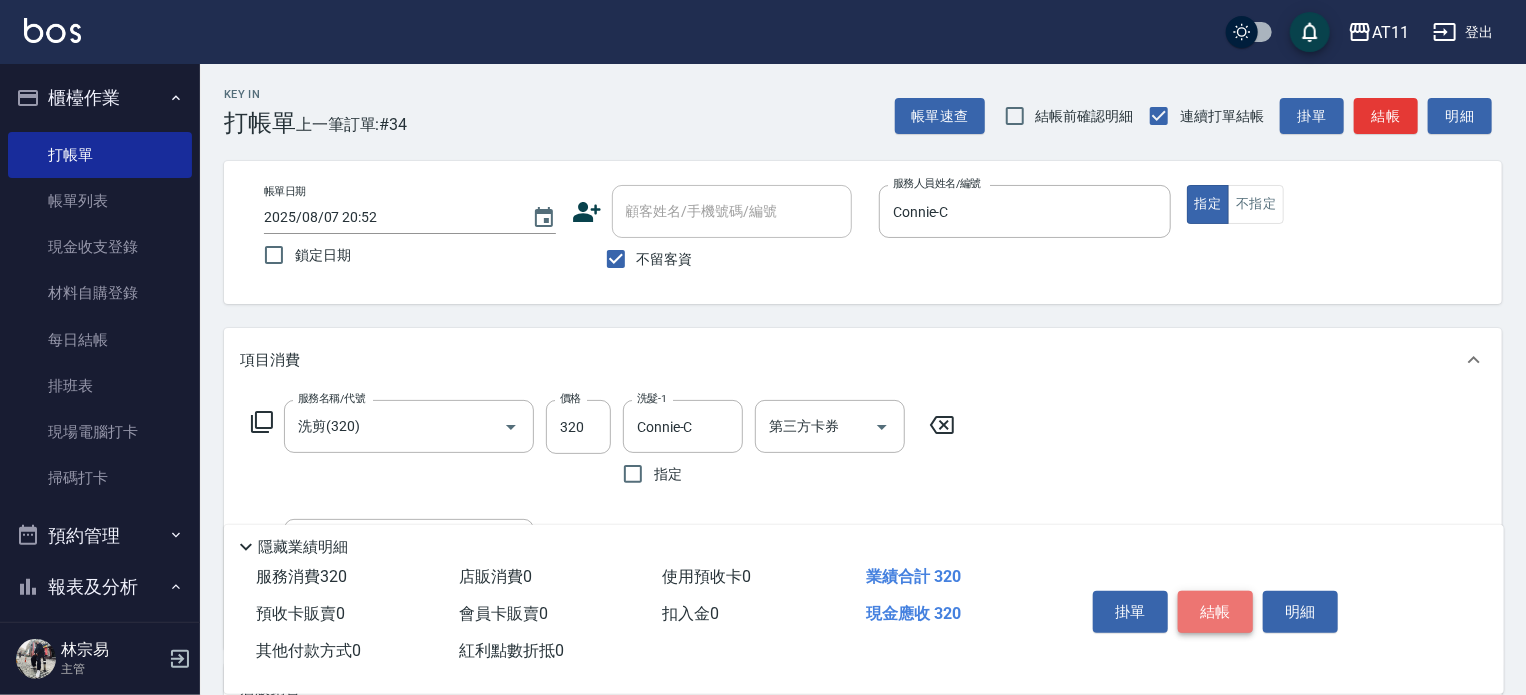 click on "結帳" at bounding box center (1215, 612) 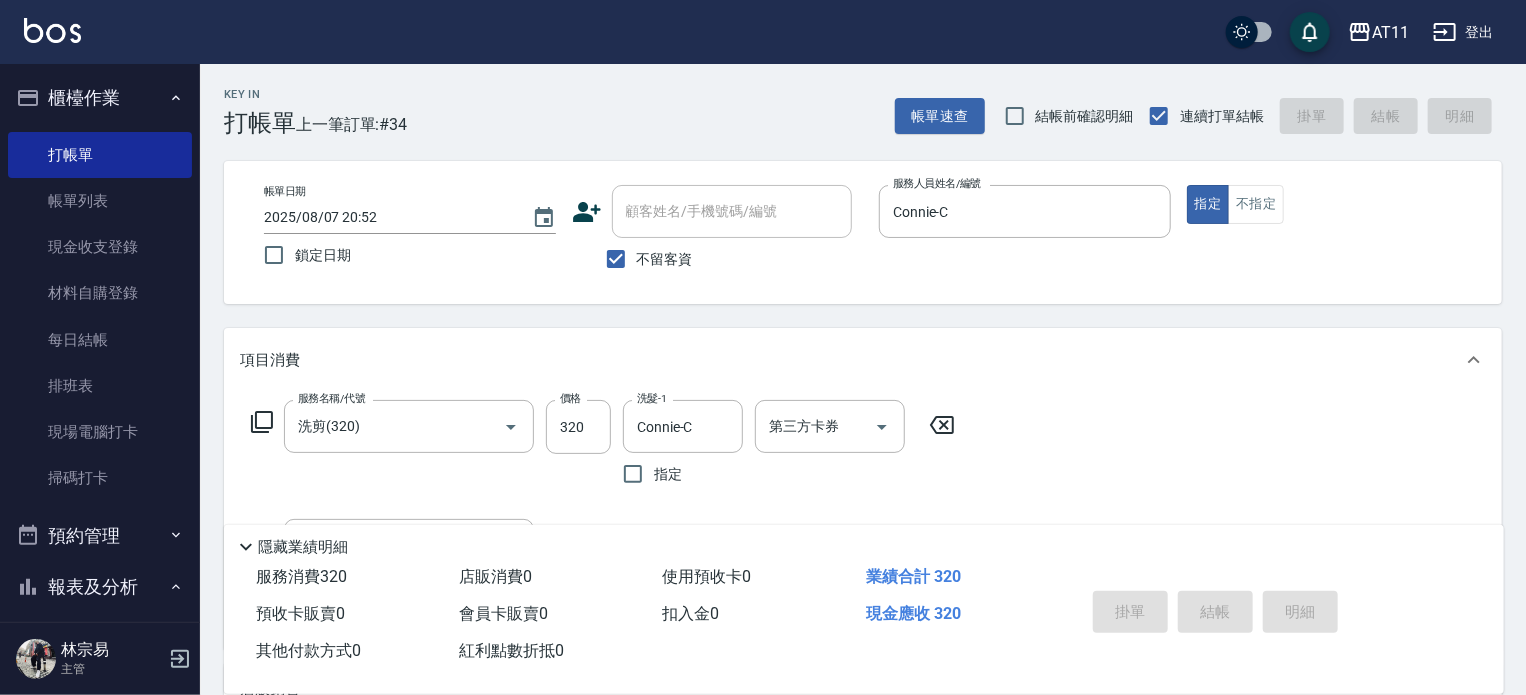 type 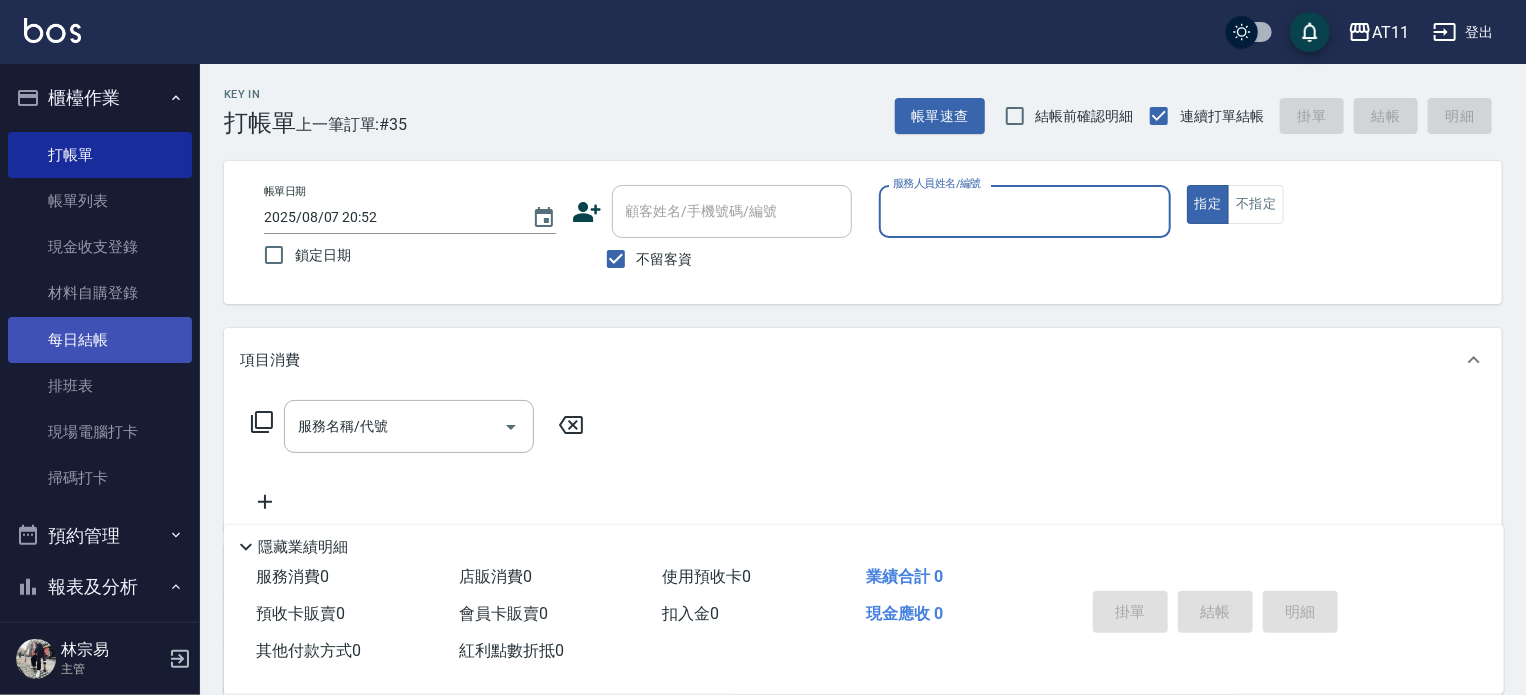 click on "每日結帳" at bounding box center (100, 340) 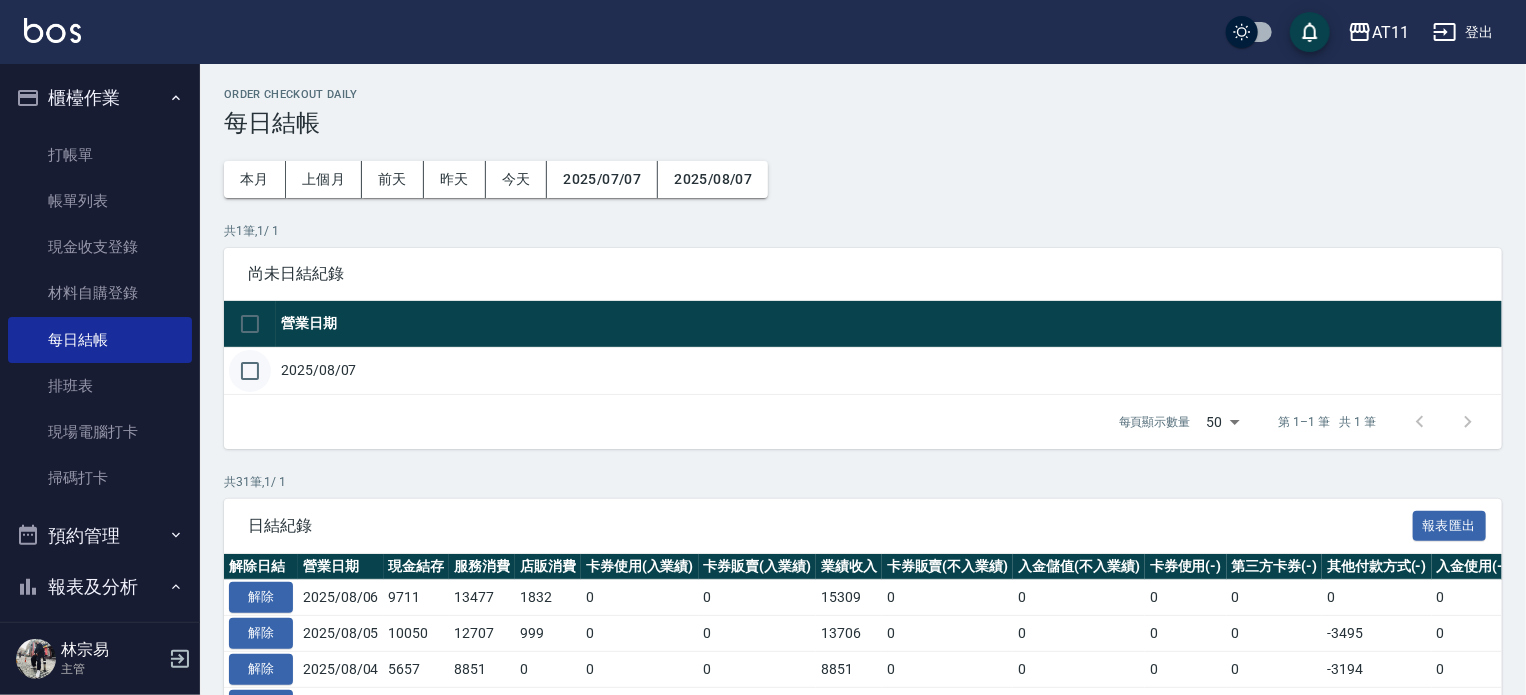 click at bounding box center [250, 371] 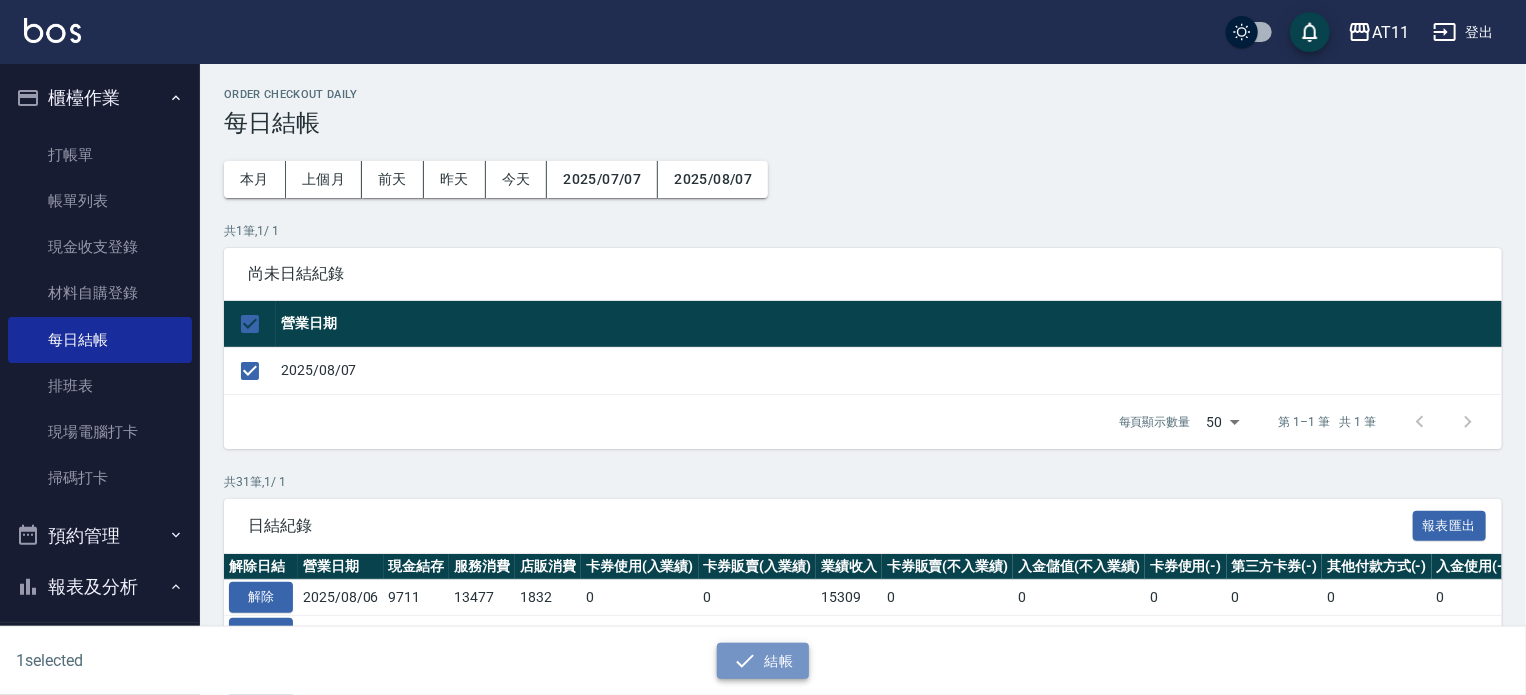 click on "結帳" at bounding box center [763, 661] 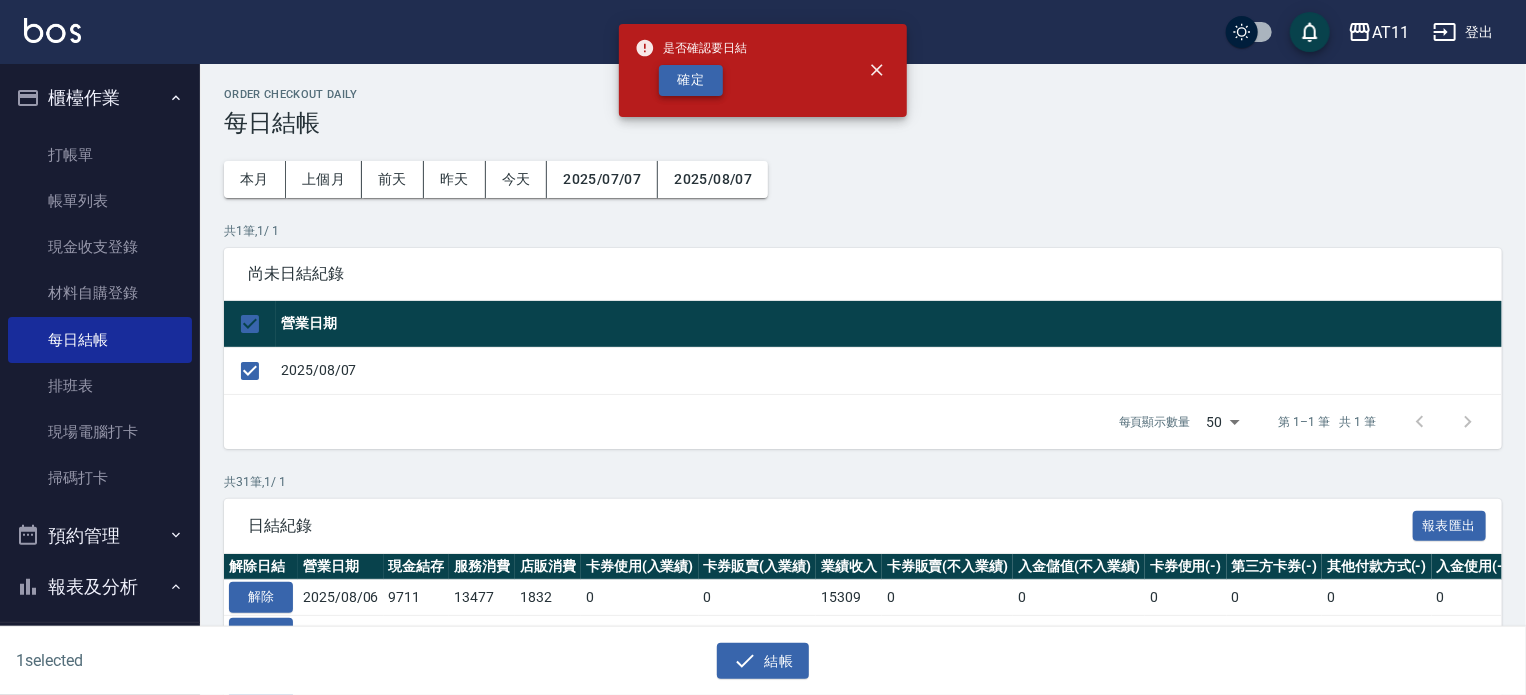 click on "確定" at bounding box center (691, 80) 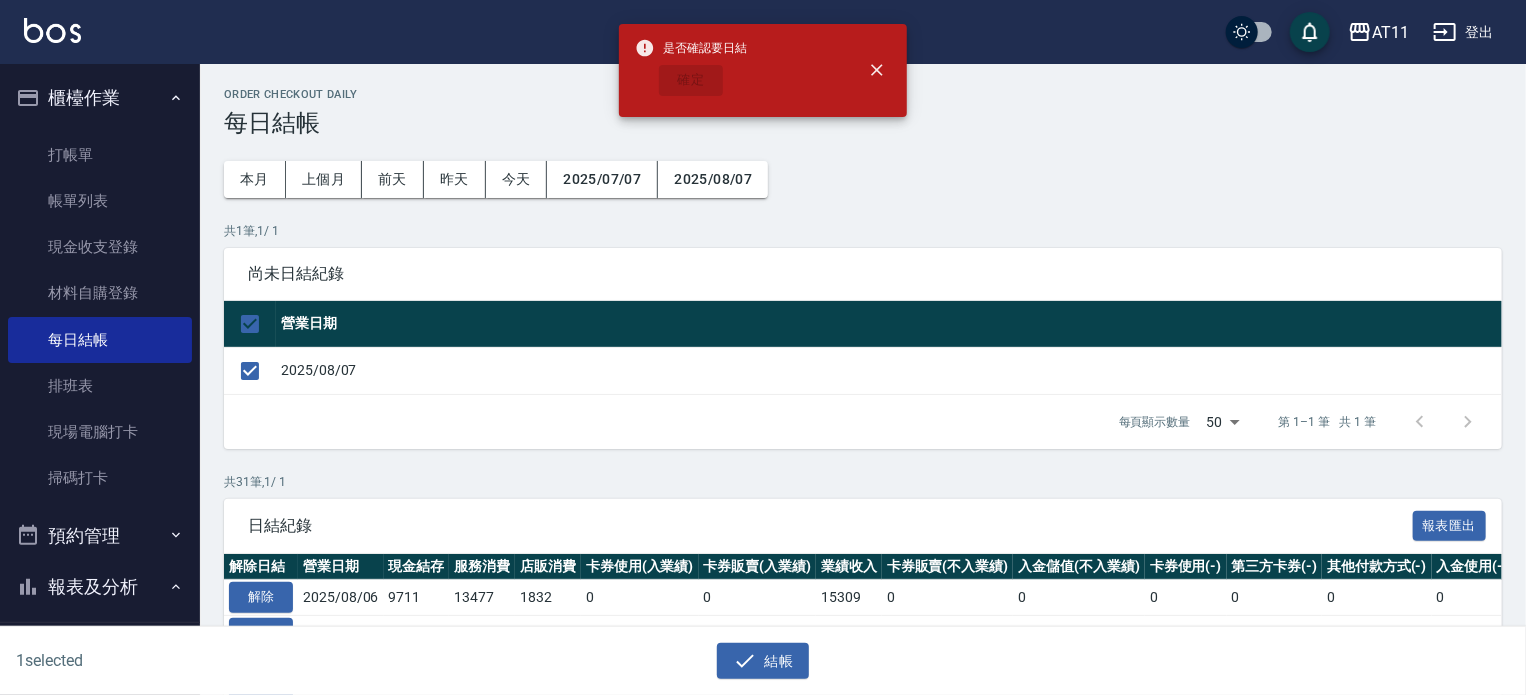 checkbox on "false" 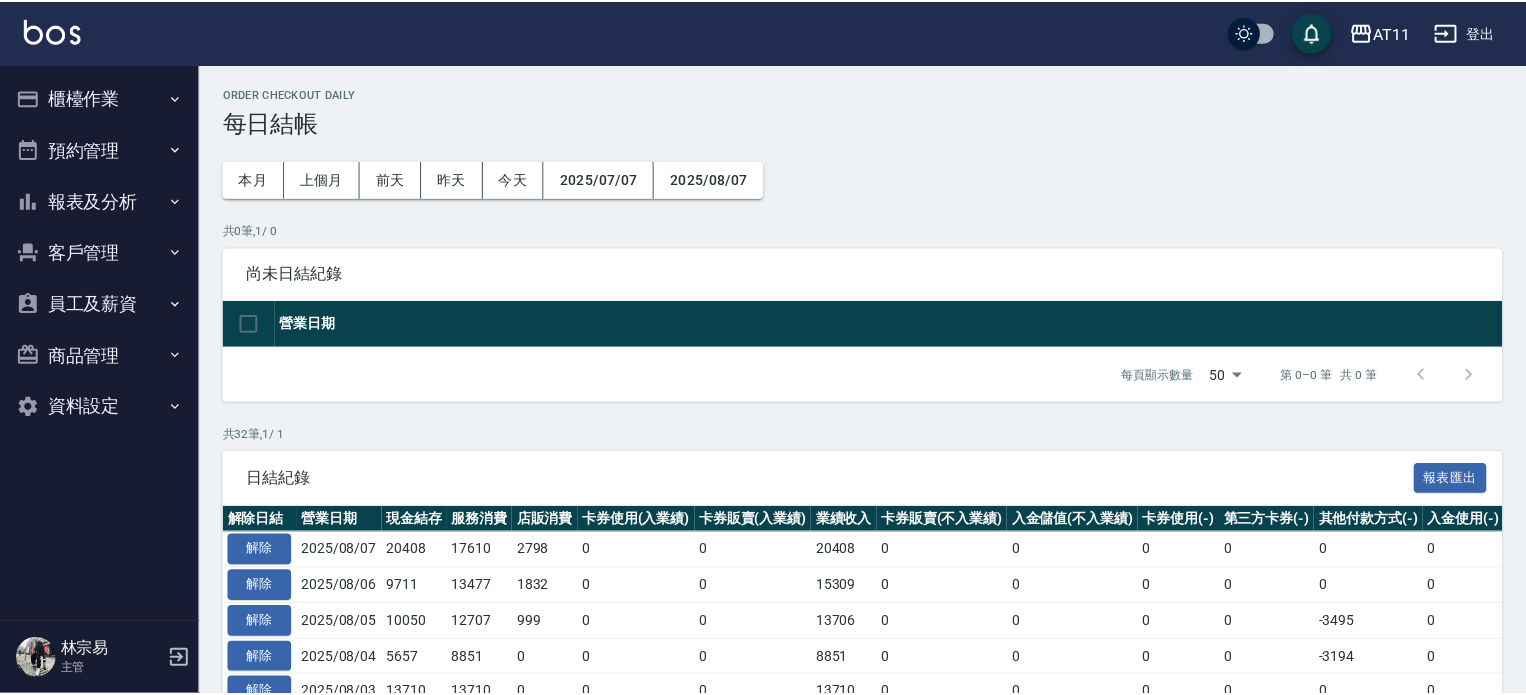 scroll, scrollTop: 0, scrollLeft: 0, axis: both 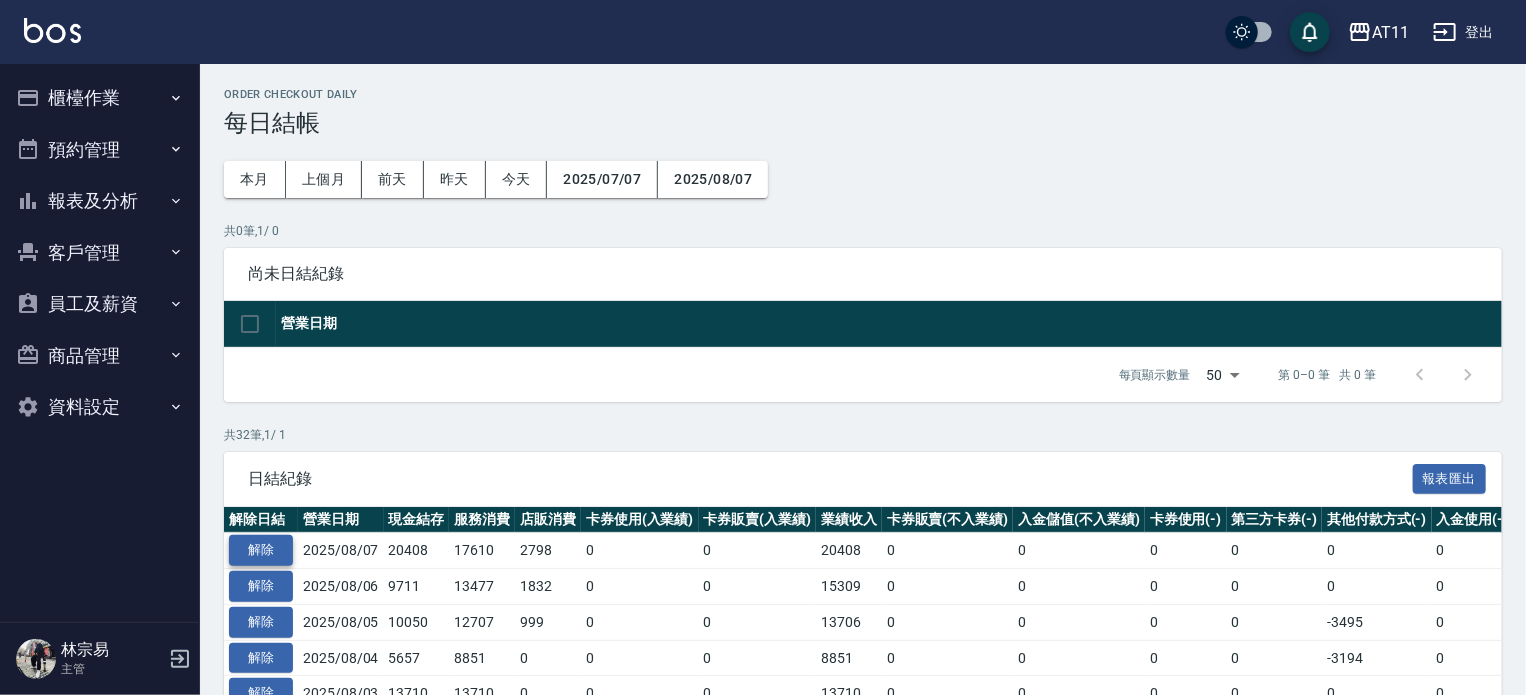 click on "解除" at bounding box center [261, 550] 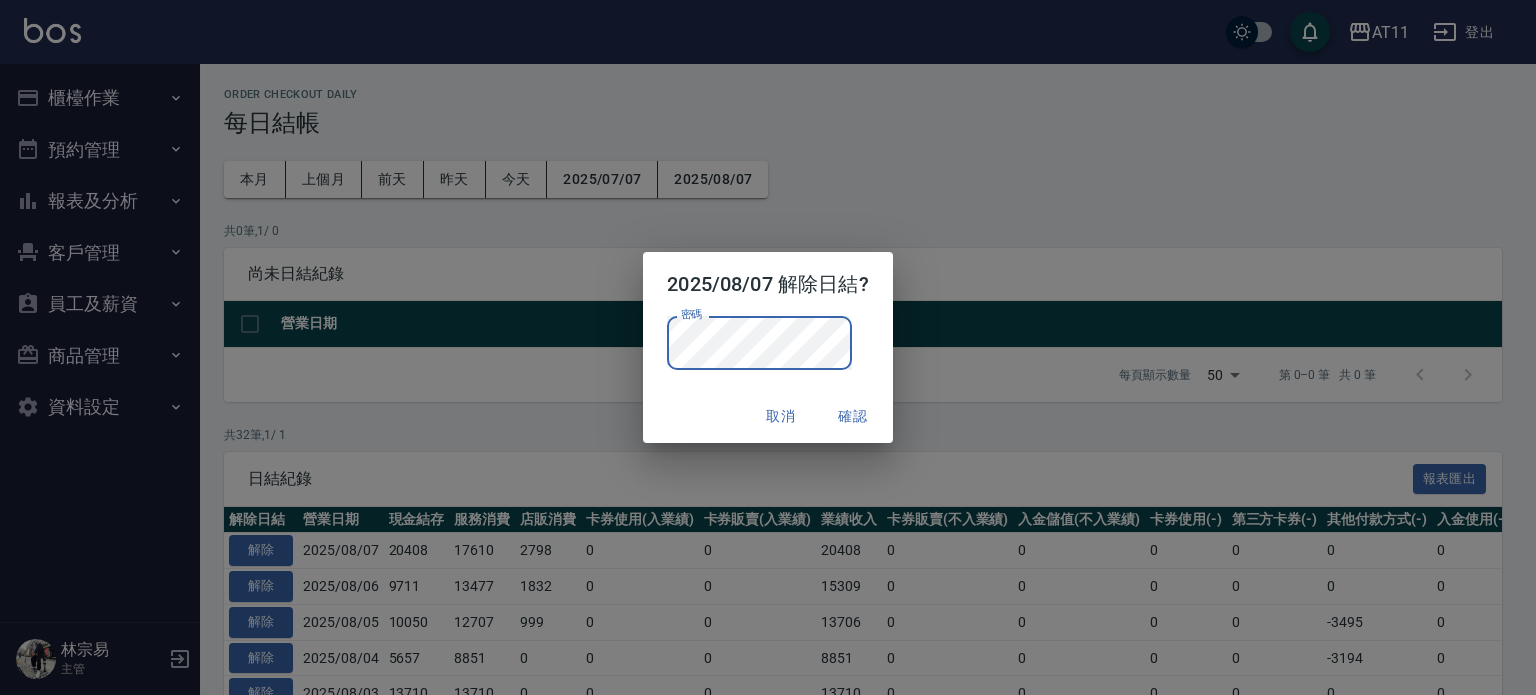 click on "確認" at bounding box center [853, 416] 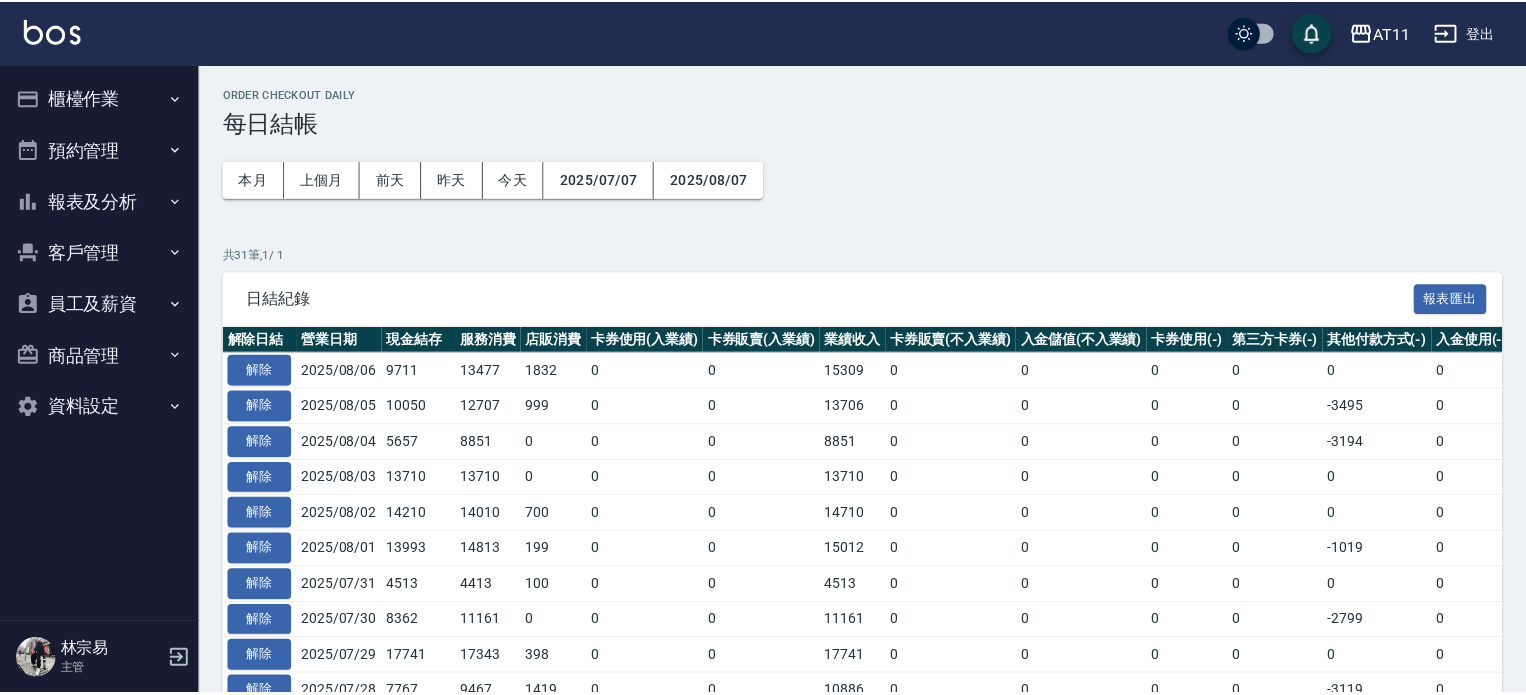 scroll, scrollTop: 0, scrollLeft: 0, axis: both 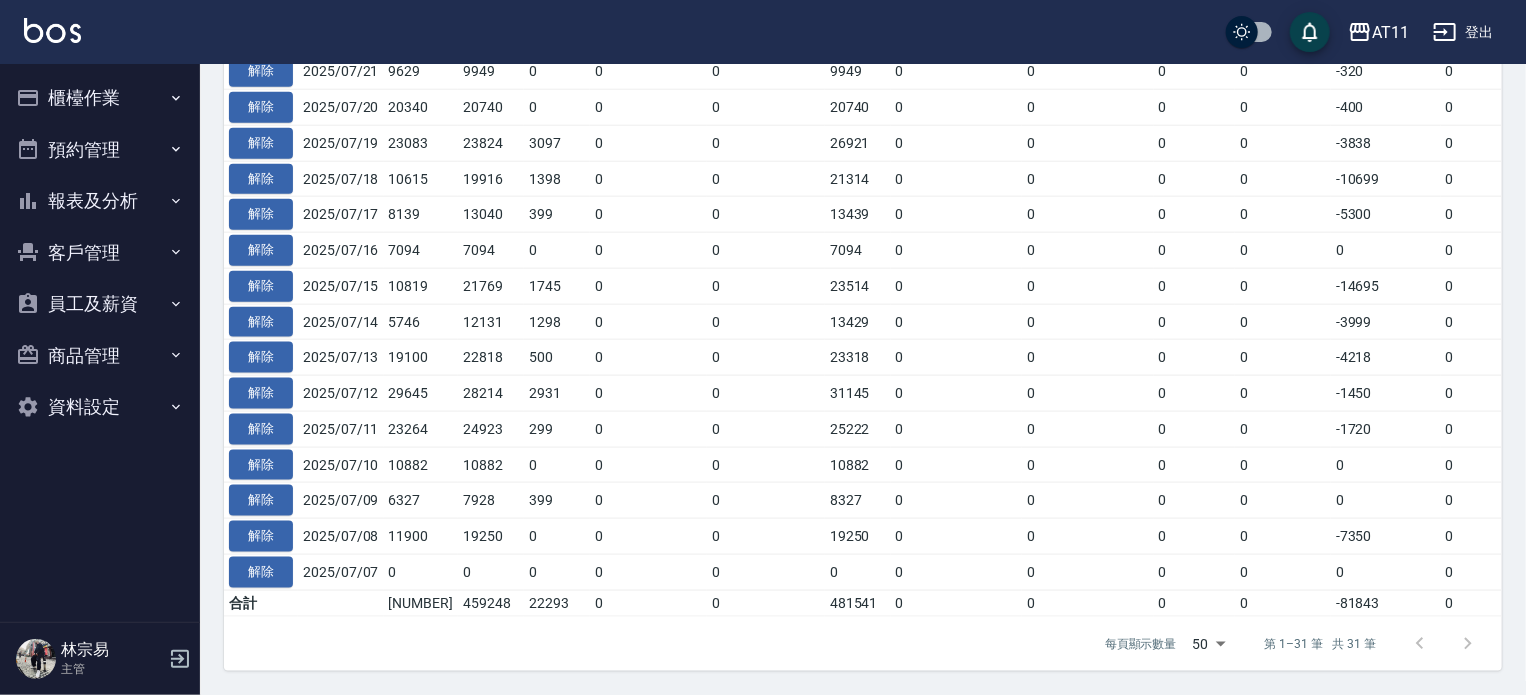 click on "櫃檯作業" at bounding box center [100, 98] 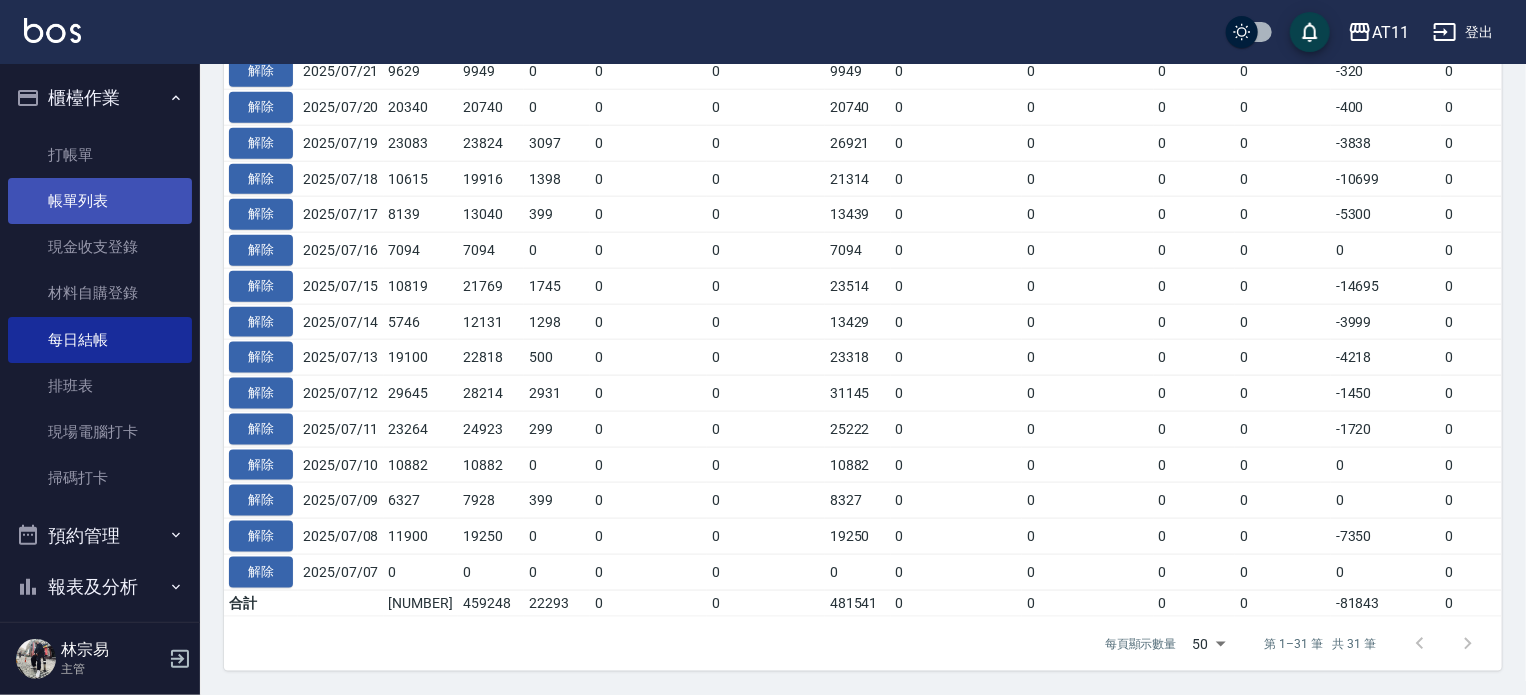 click on "帳單列表" at bounding box center [100, 201] 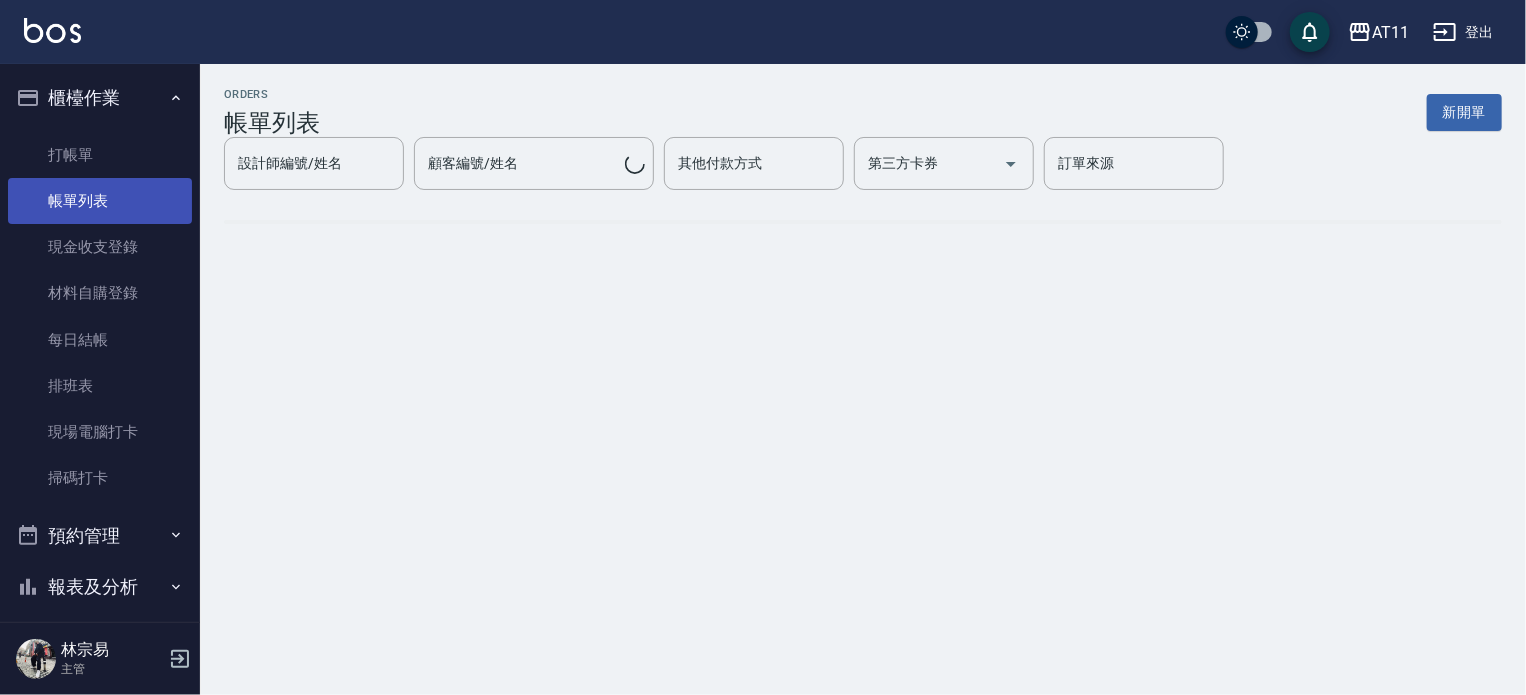 scroll, scrollTop: 0, scrollLeft: 0, axis: both 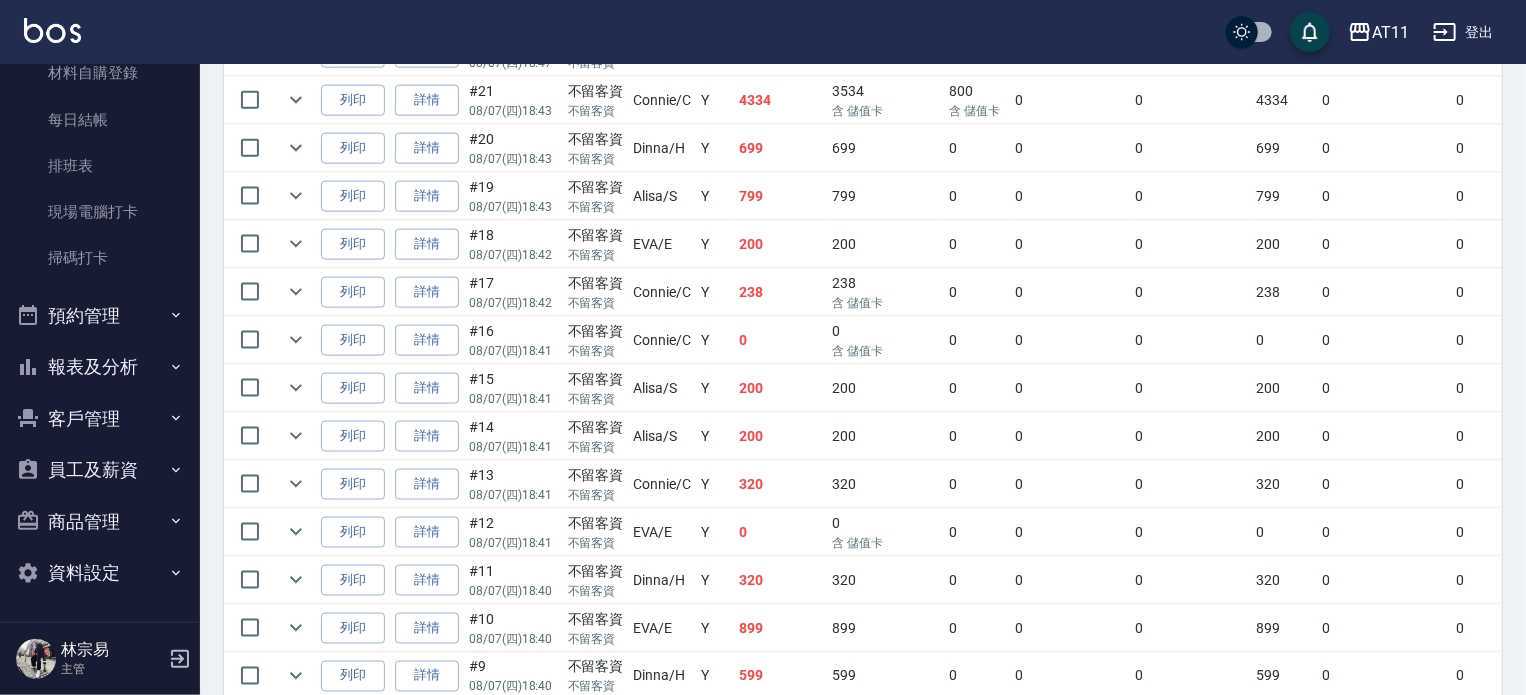click on "客戶管理" at bounding box center (100, 419) 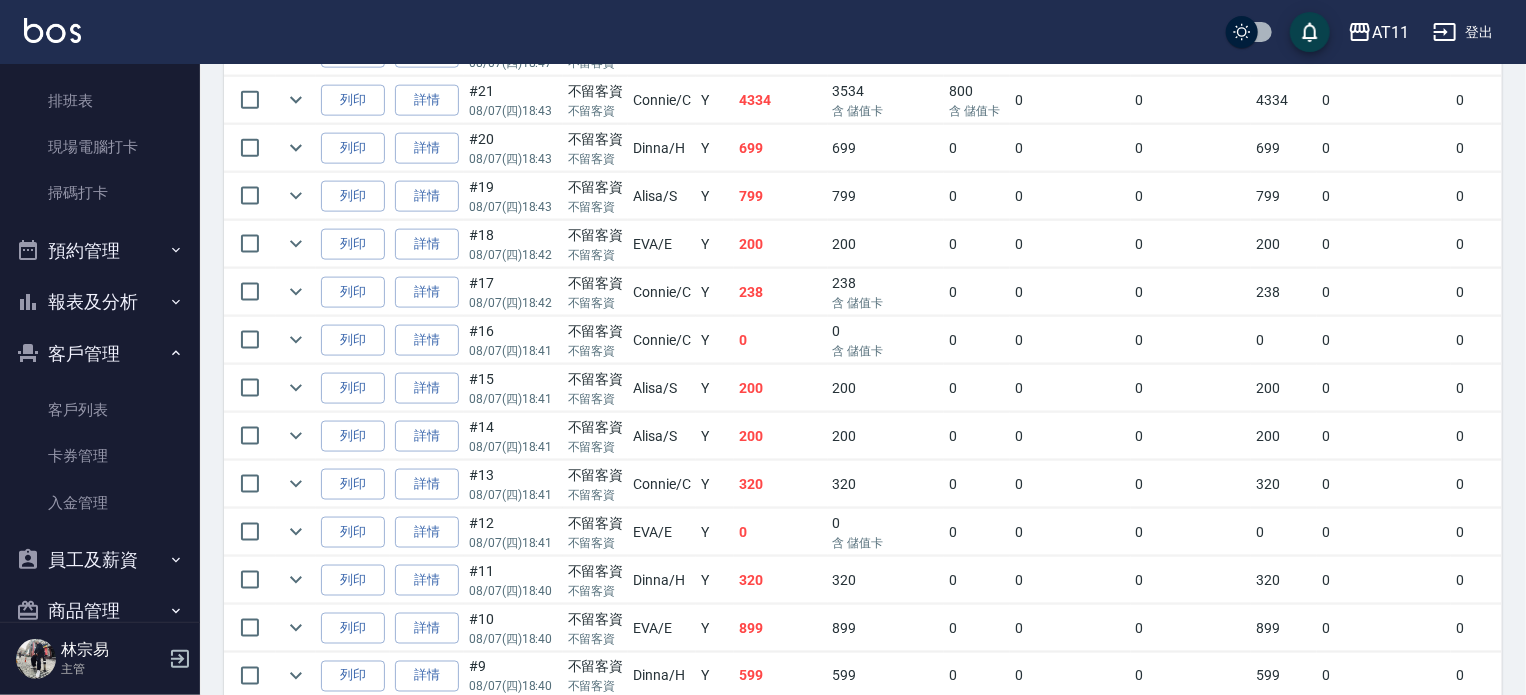scroll, scrollTop: 320, scrollLeft: 0, axis: vertical 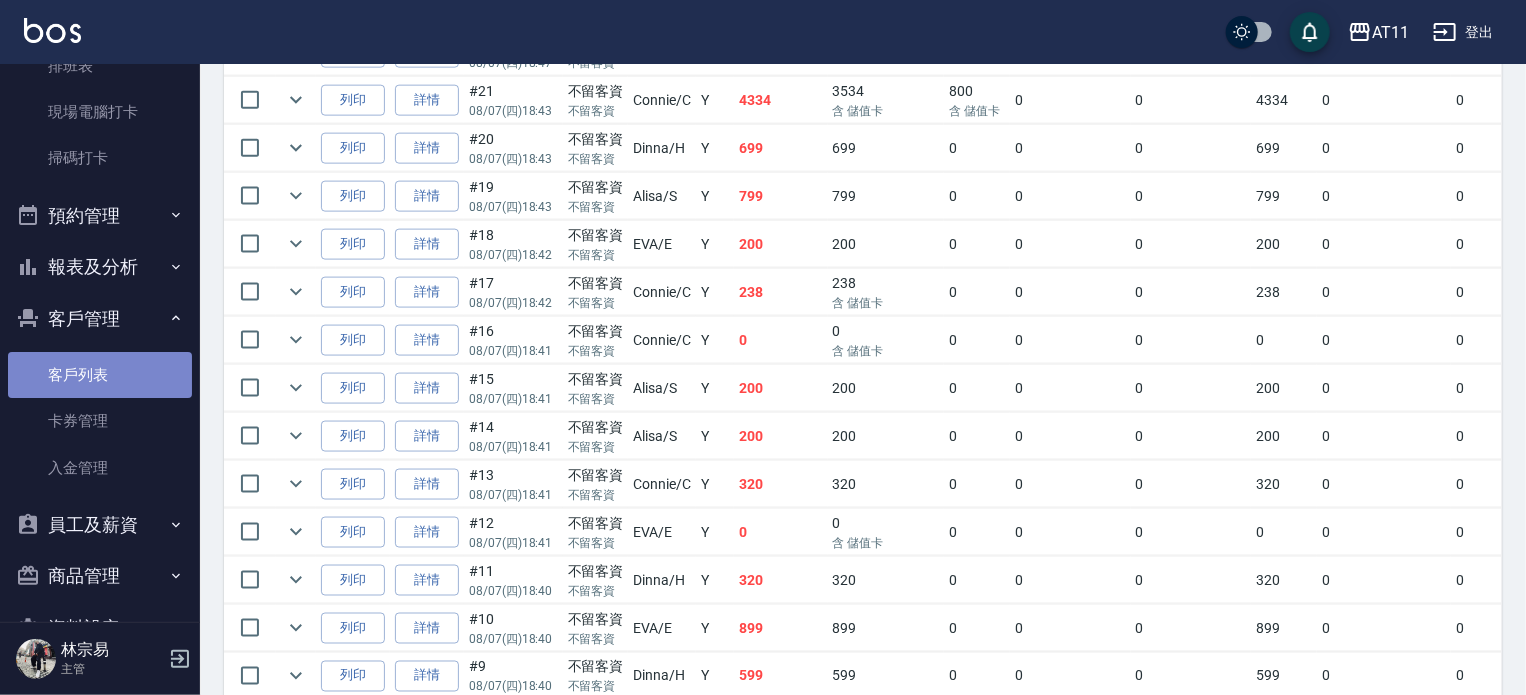 click on "客戶列表" at bounding box center [100, 375] 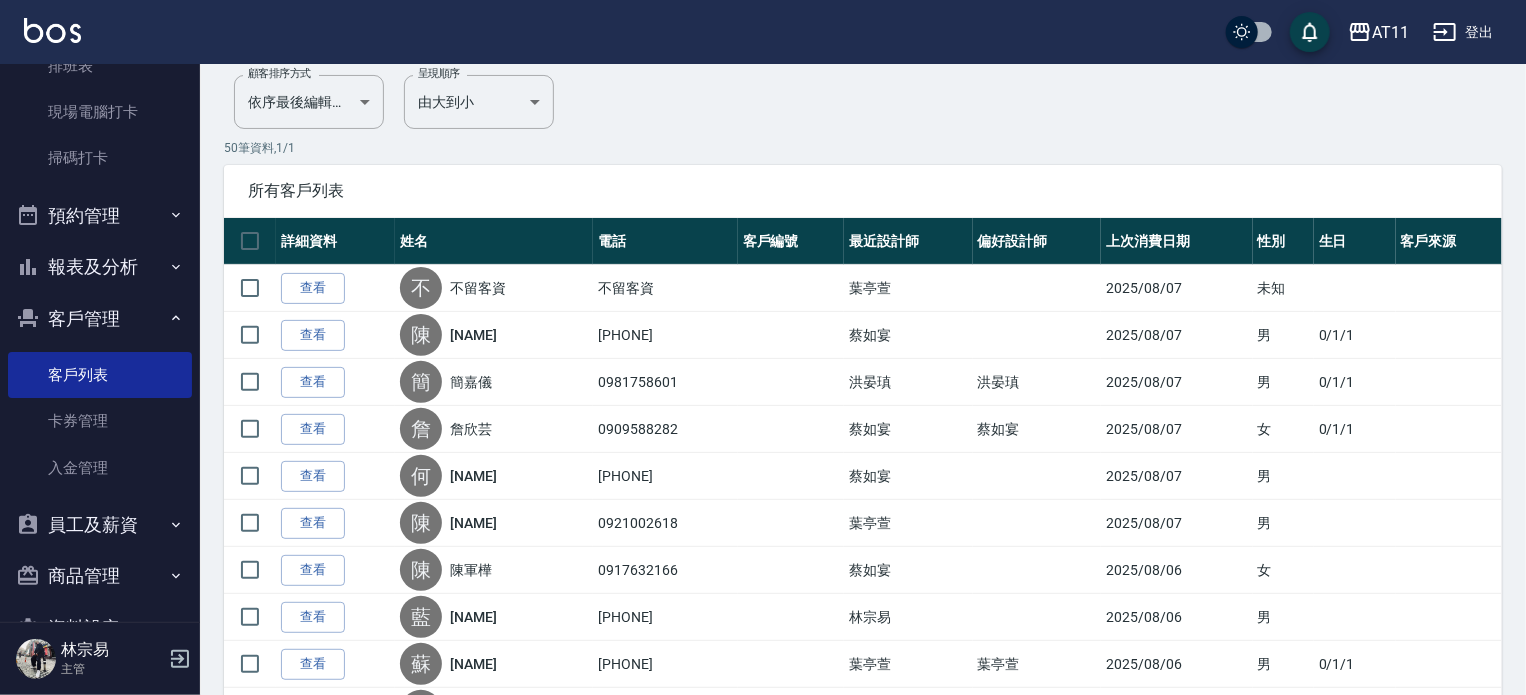 scroll, scrollTop: 269, scrollLeft: 0, axis: vertical 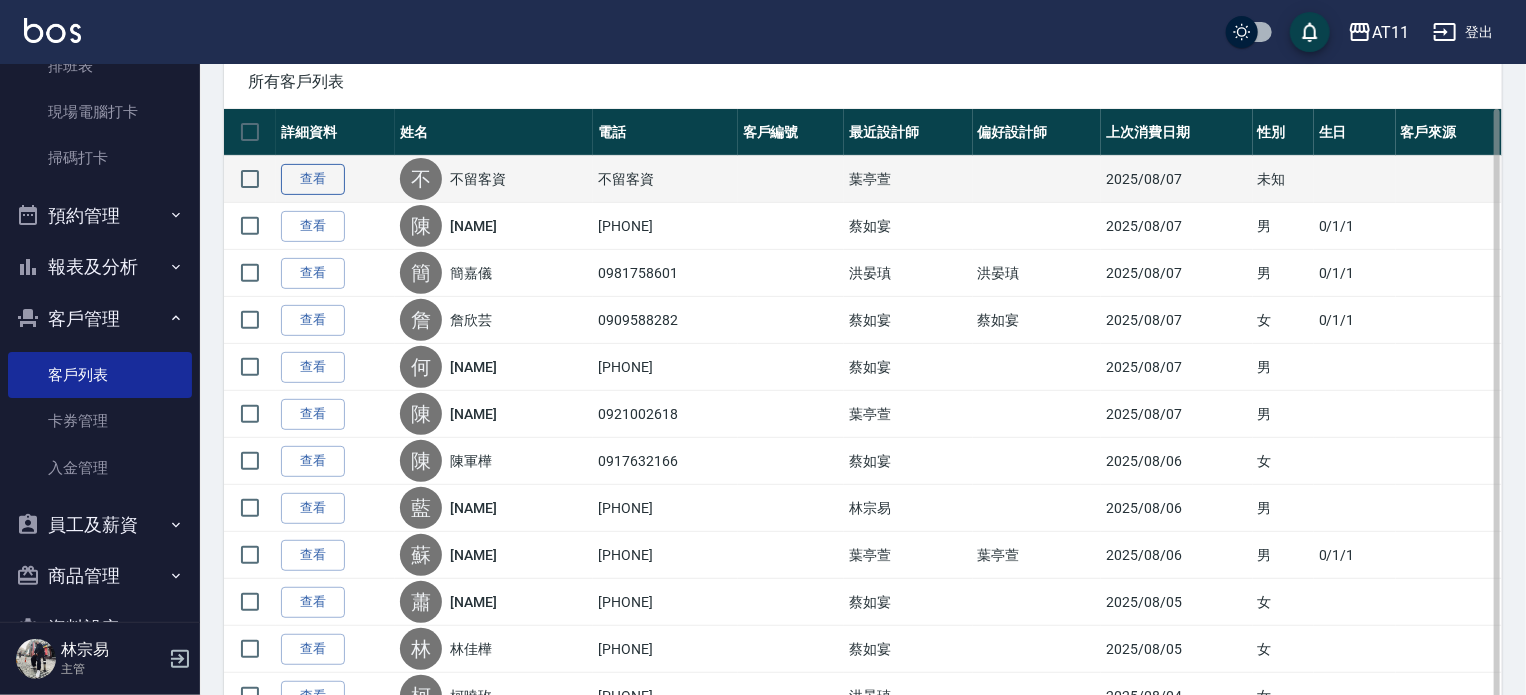 click on "查看" at bounding box center [313, 179] 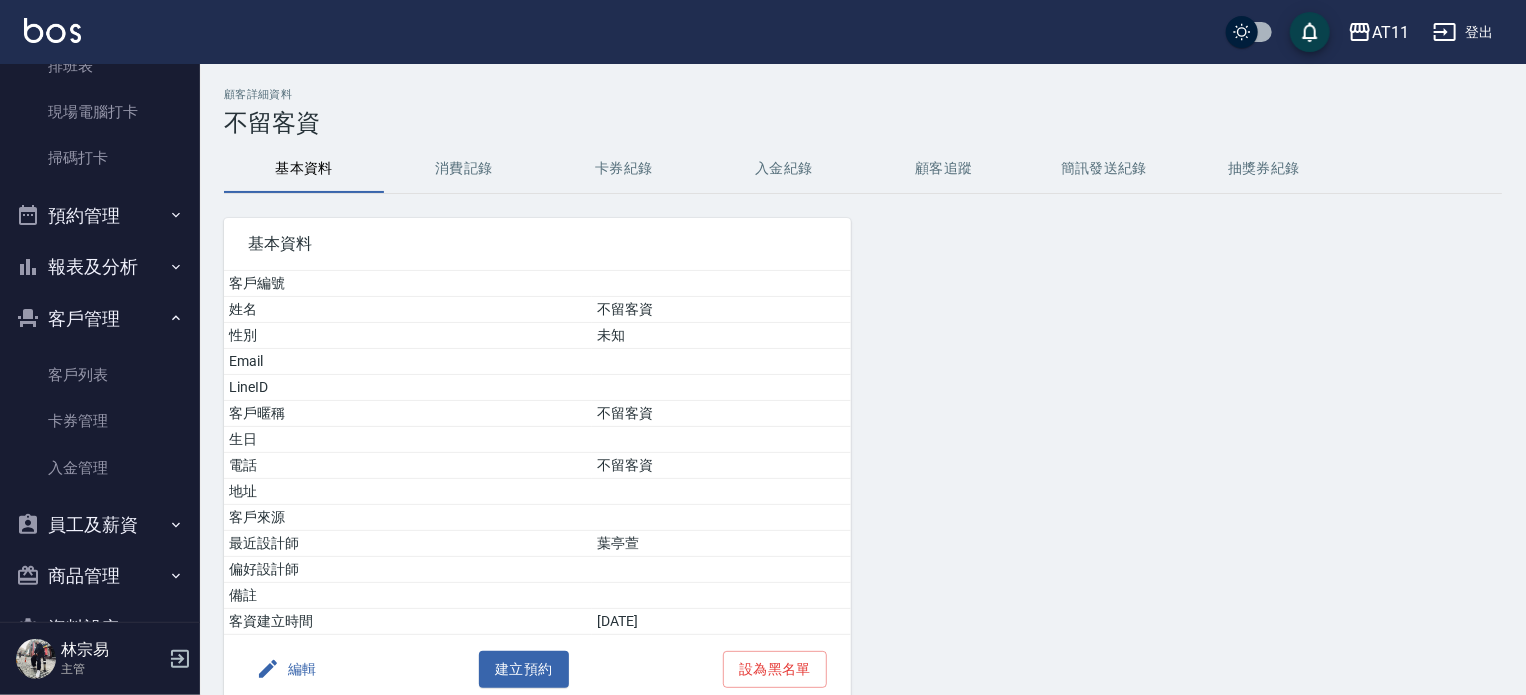 scroll, scrollTop: 89, scrollLeft: 0, axis: vertical 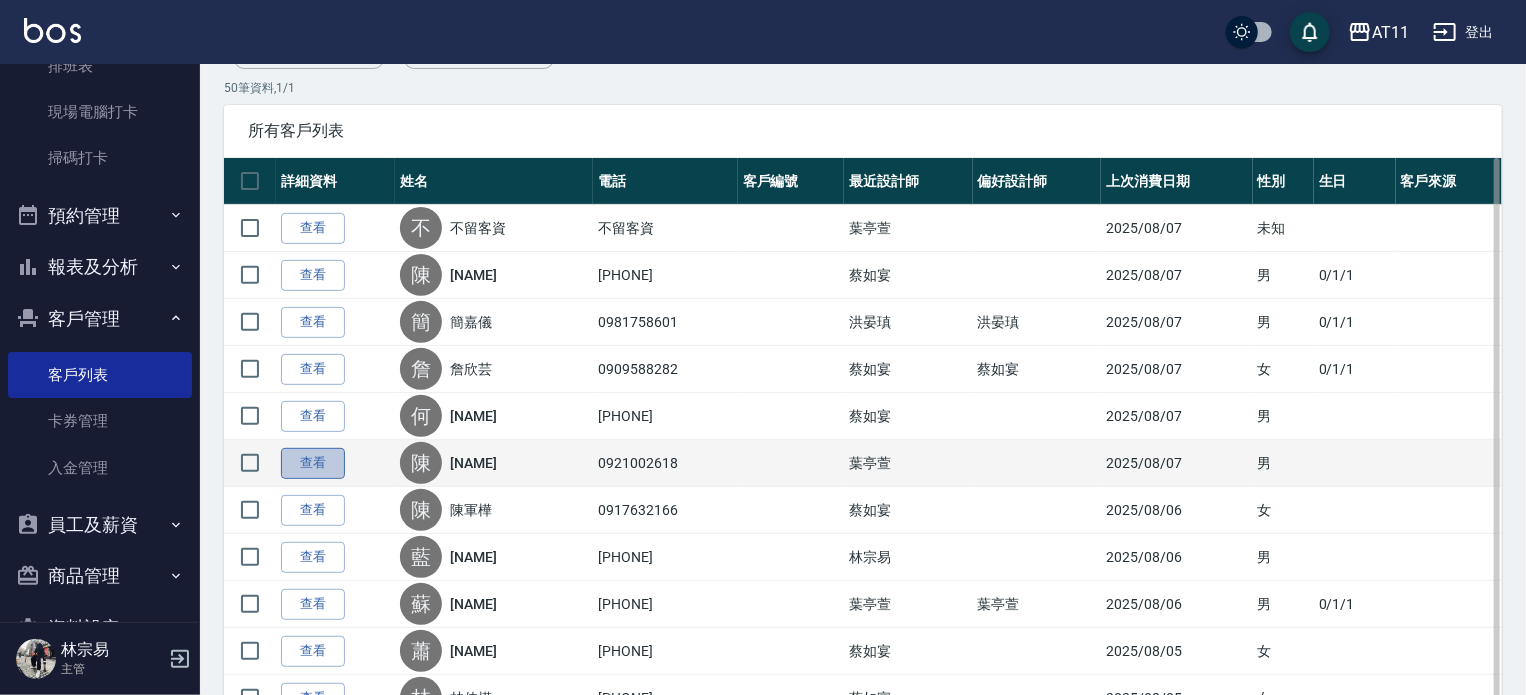 click on "查看" at bounding box center (313, 463) 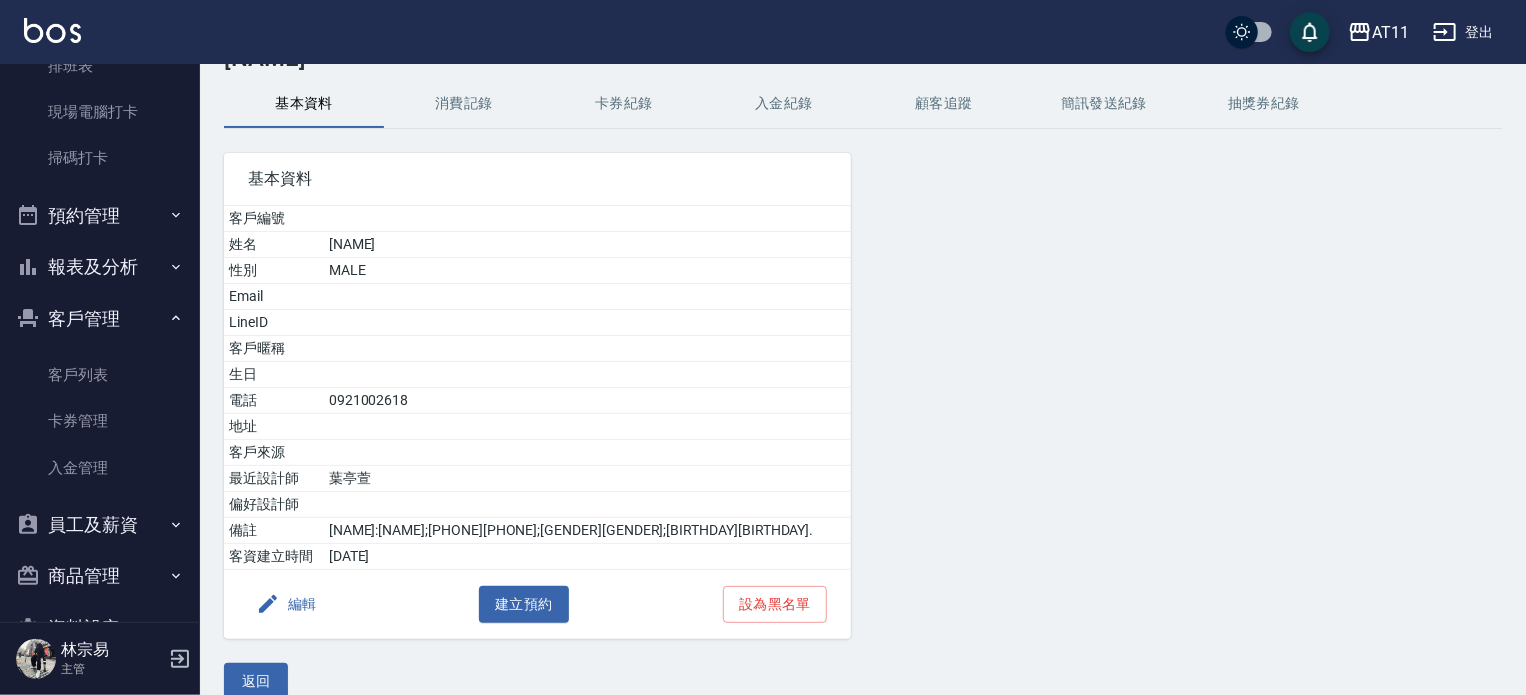 scroll, scrollTop: 100, scrollLeft: 0, axis: vertical 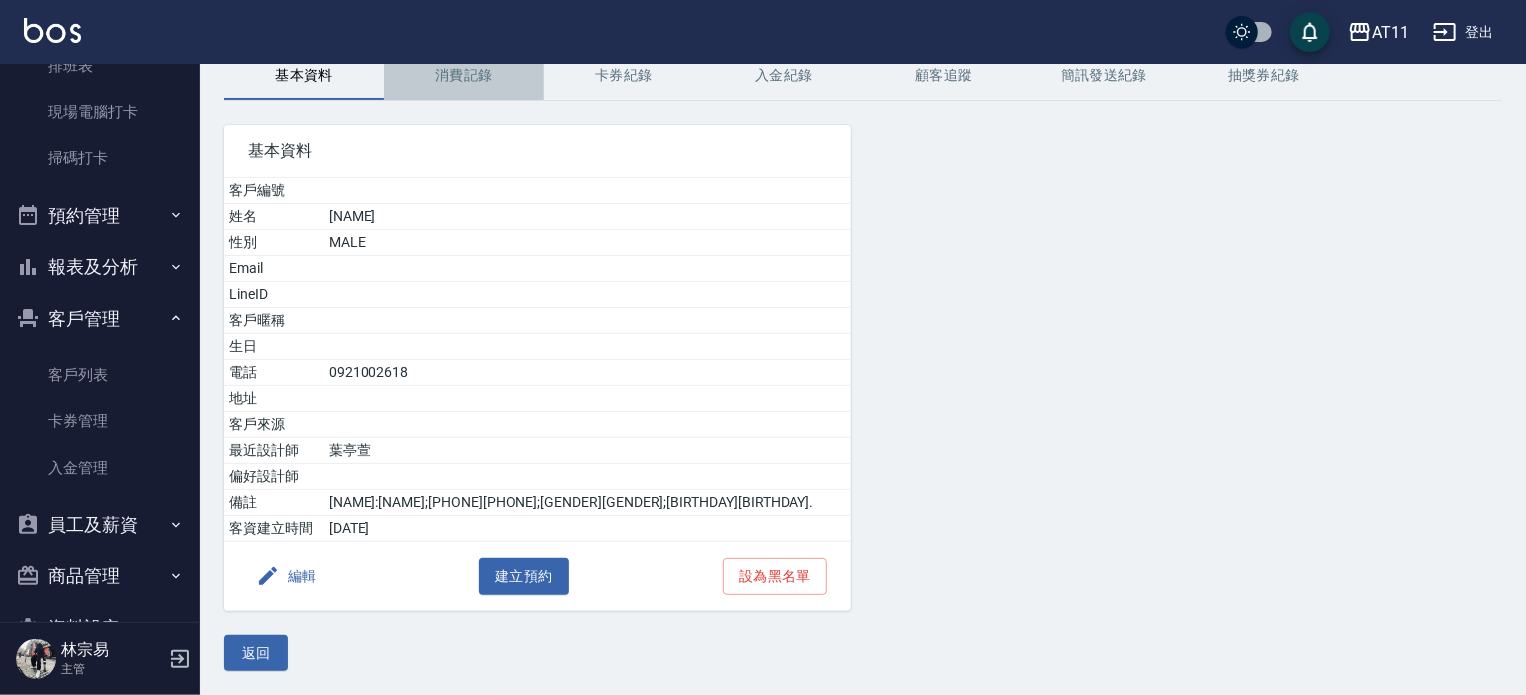 click on "消費記錄" at bounding box center [464, 76] 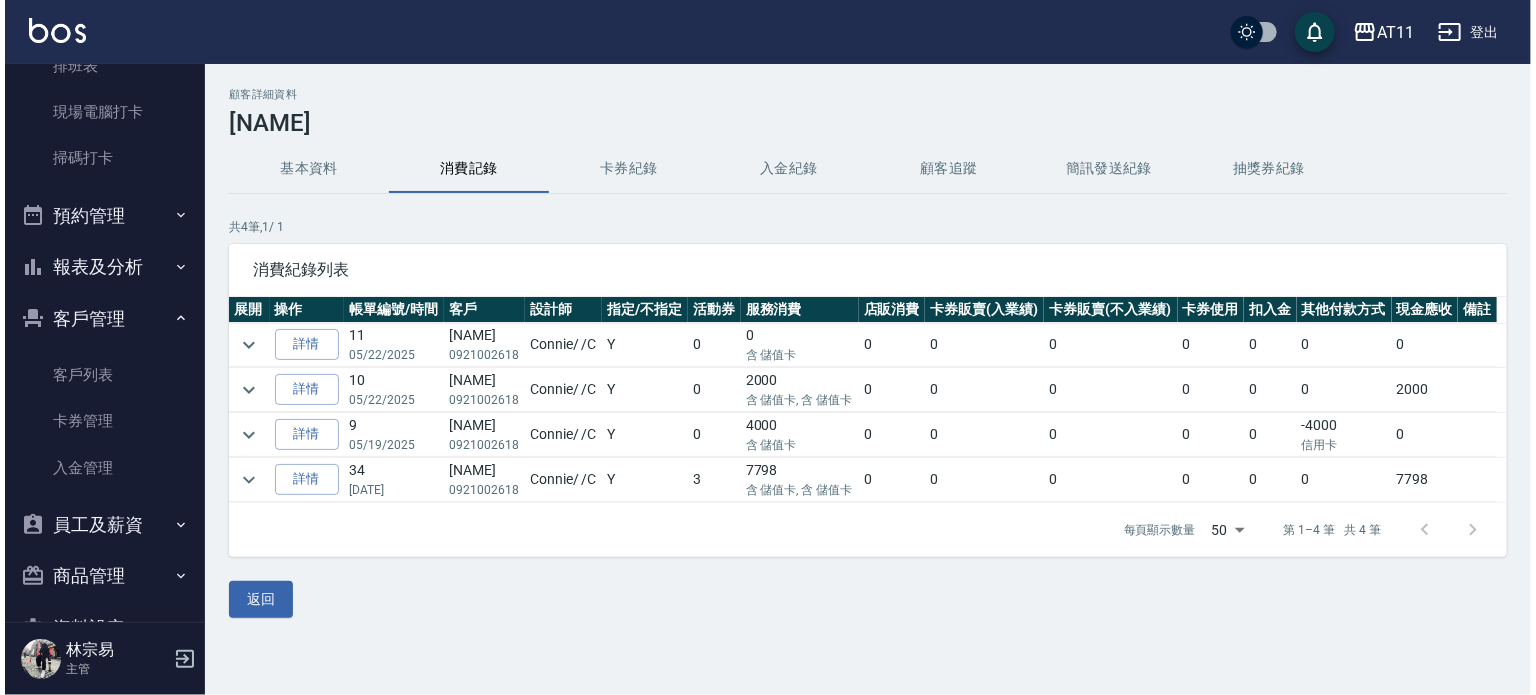 scroll, scrollTop: 0, scrollLeft: 0, axis: both 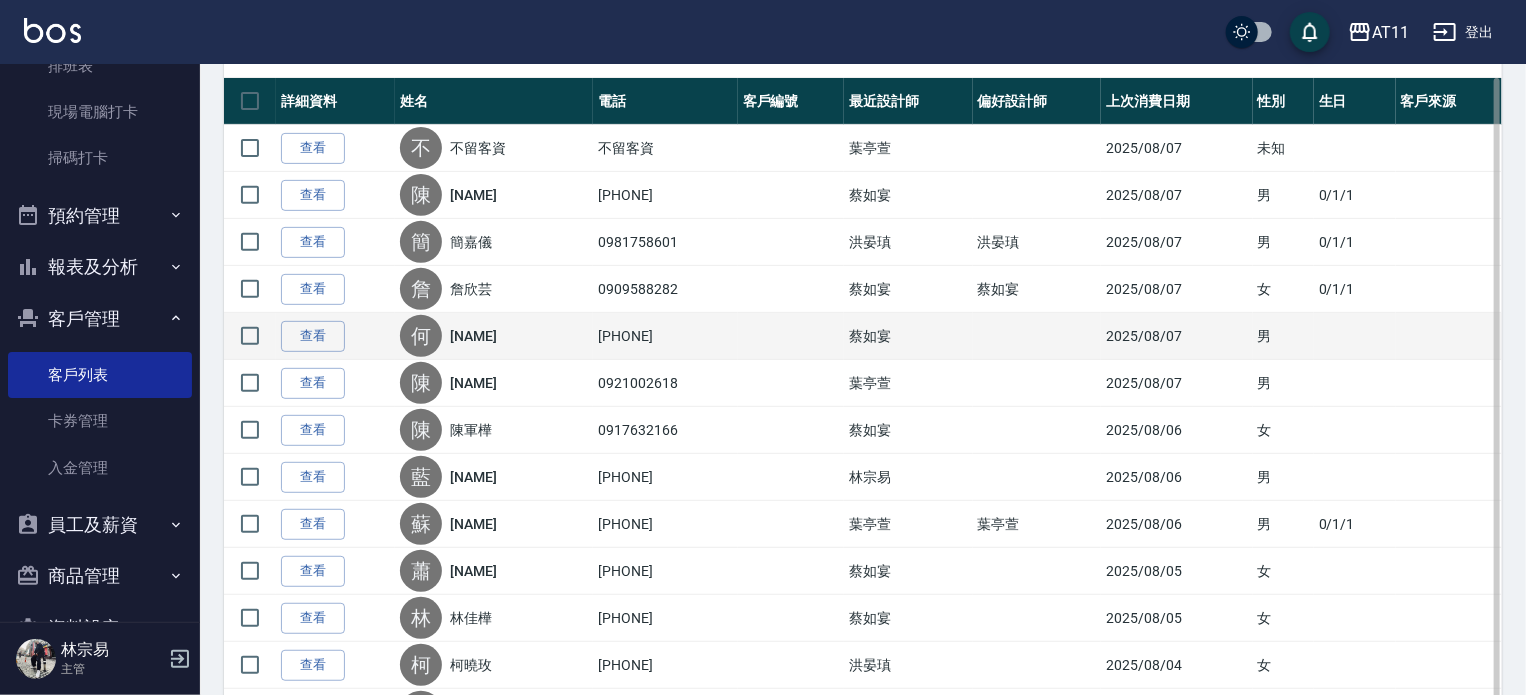 click on "何 何俊賢" at bounding box center (494, 336) 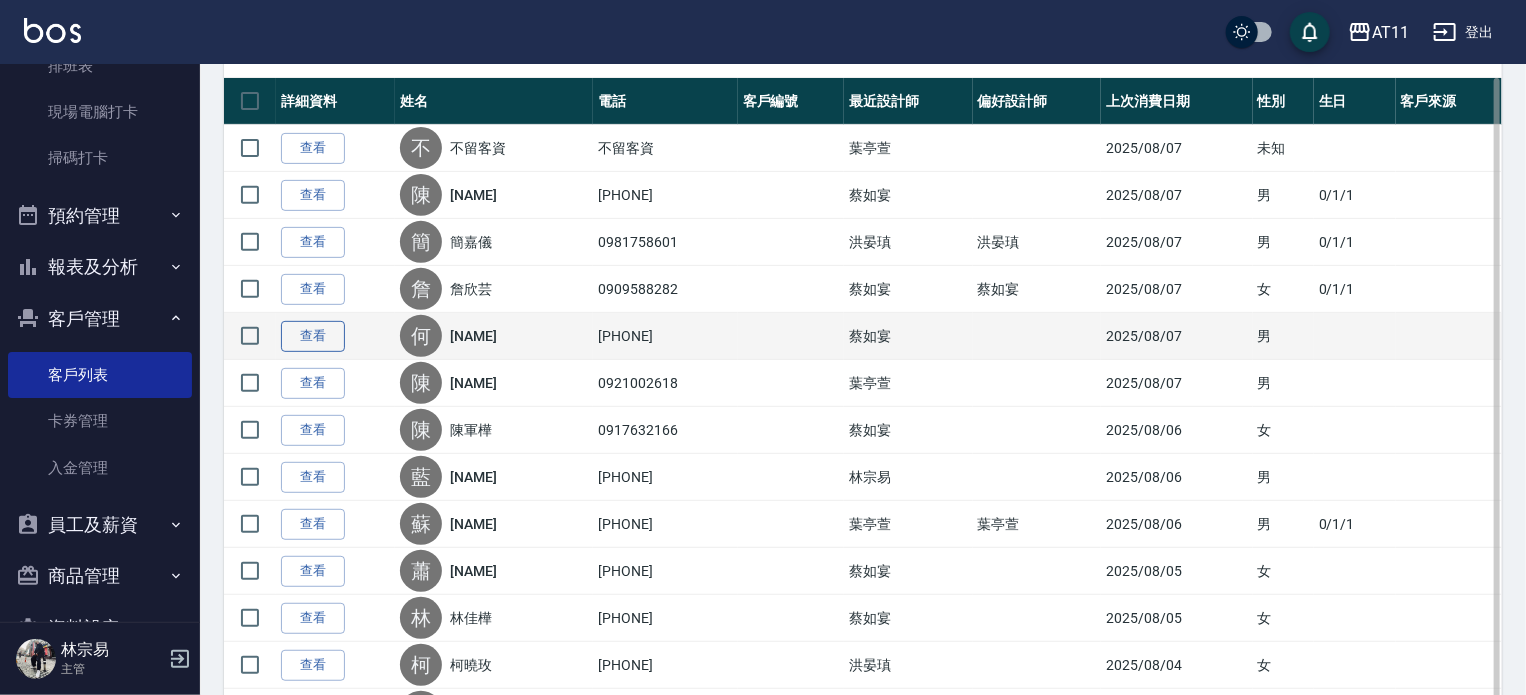 click on "查看" at bounding box center [313, 336] 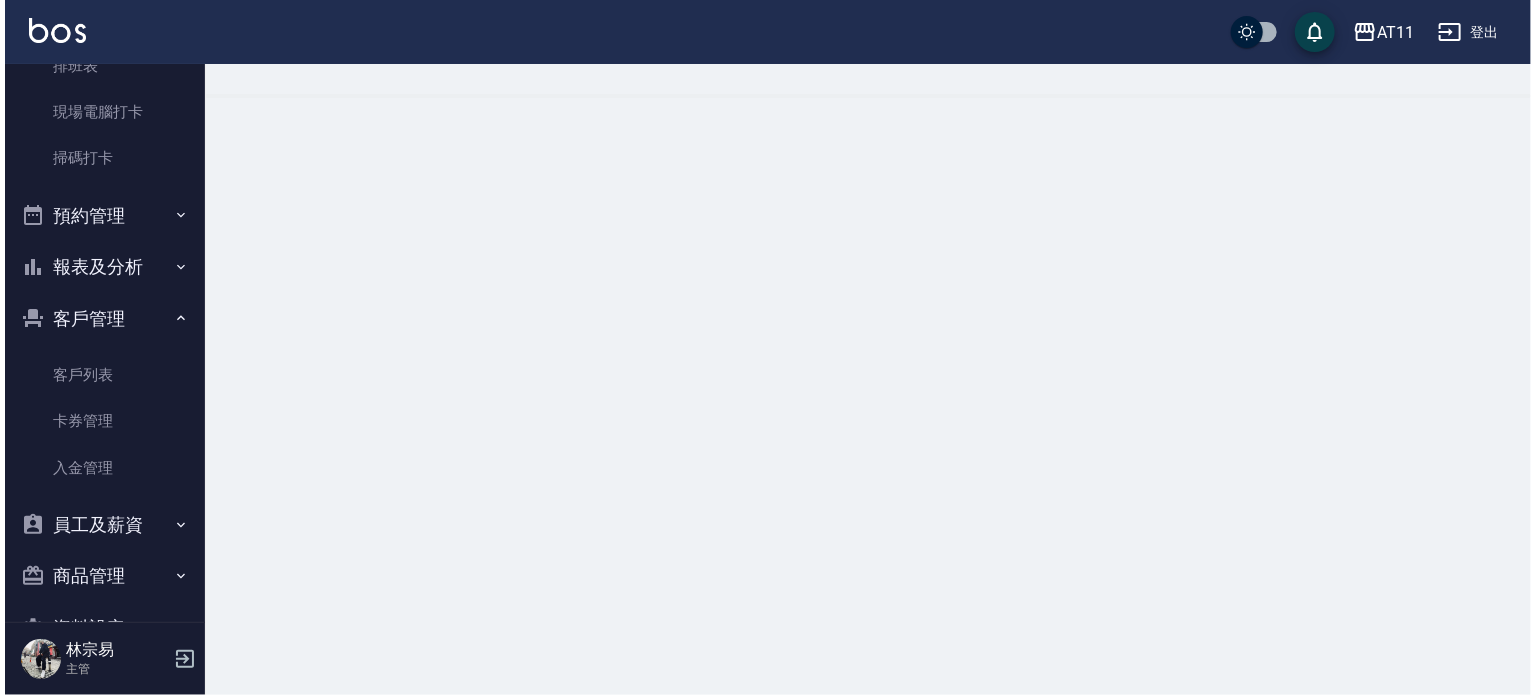 scroll, scrollTop: 0, scrollLeft: 0, axis: both 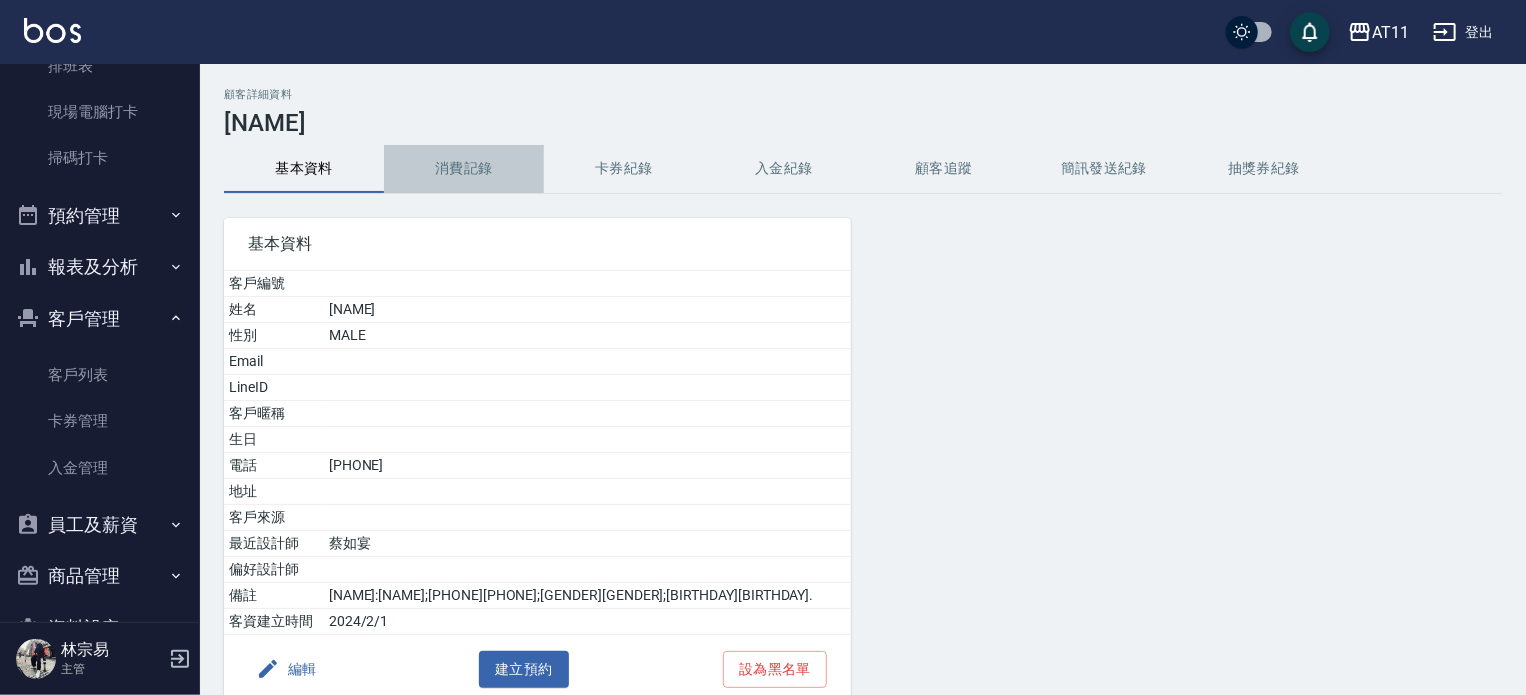 click on "消費記錄" at bounding box center [464, 169] 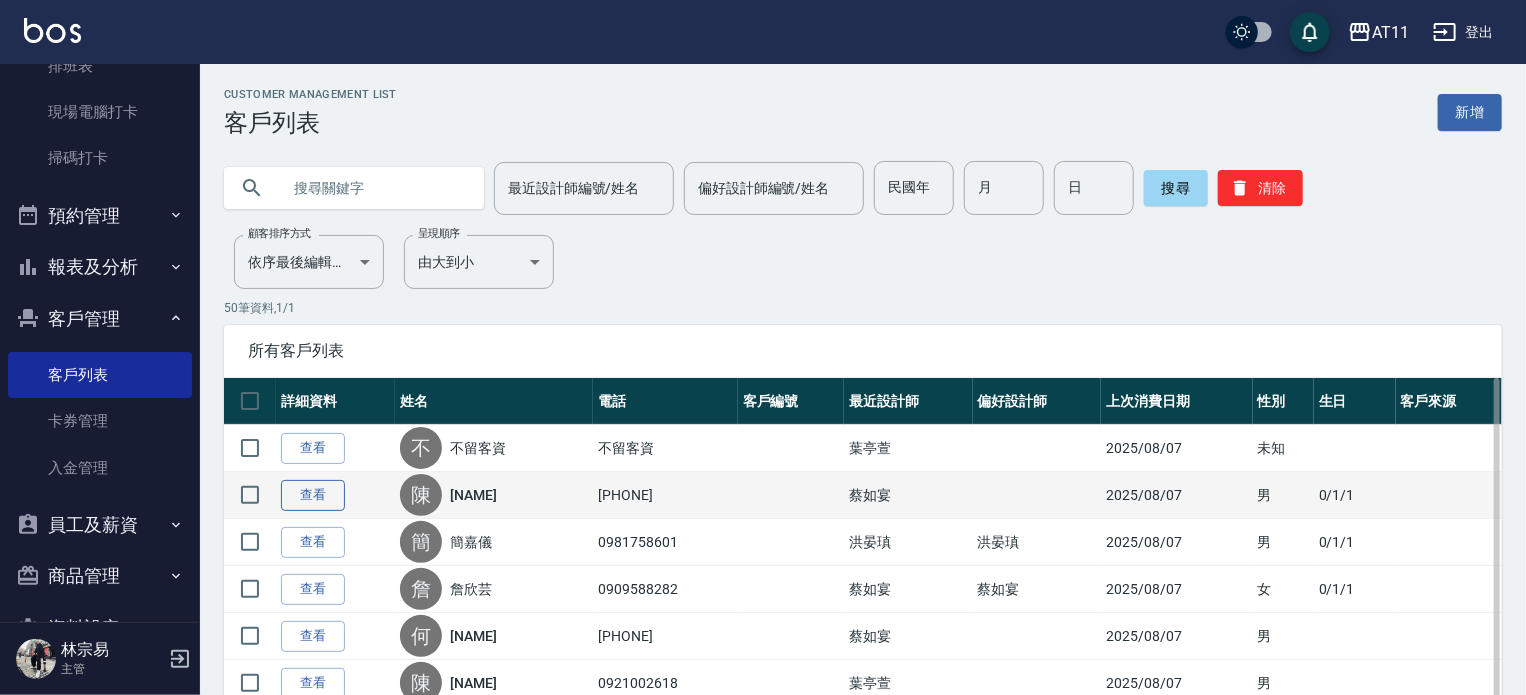 click on "查看" at bounding box center [313, 495] 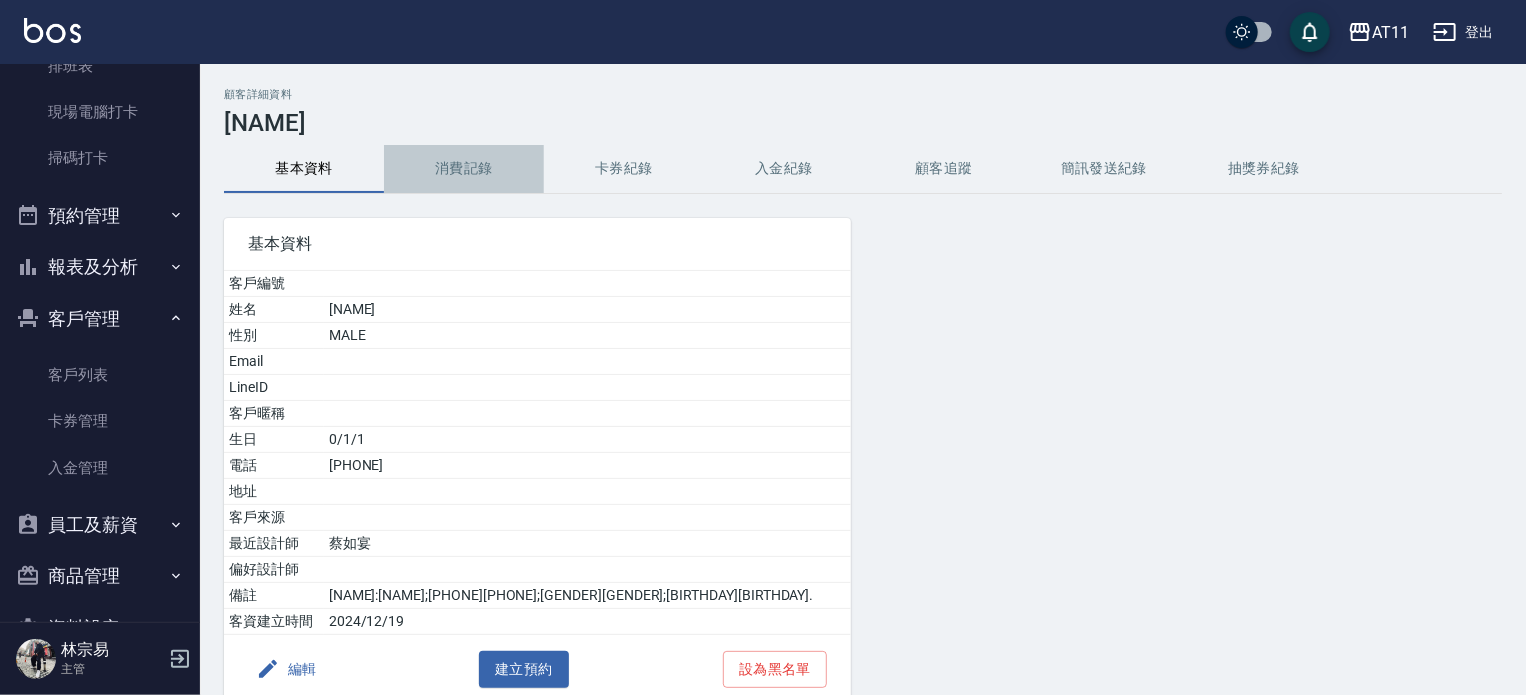 click on "消費記錄" at bounding box center [464, 169] 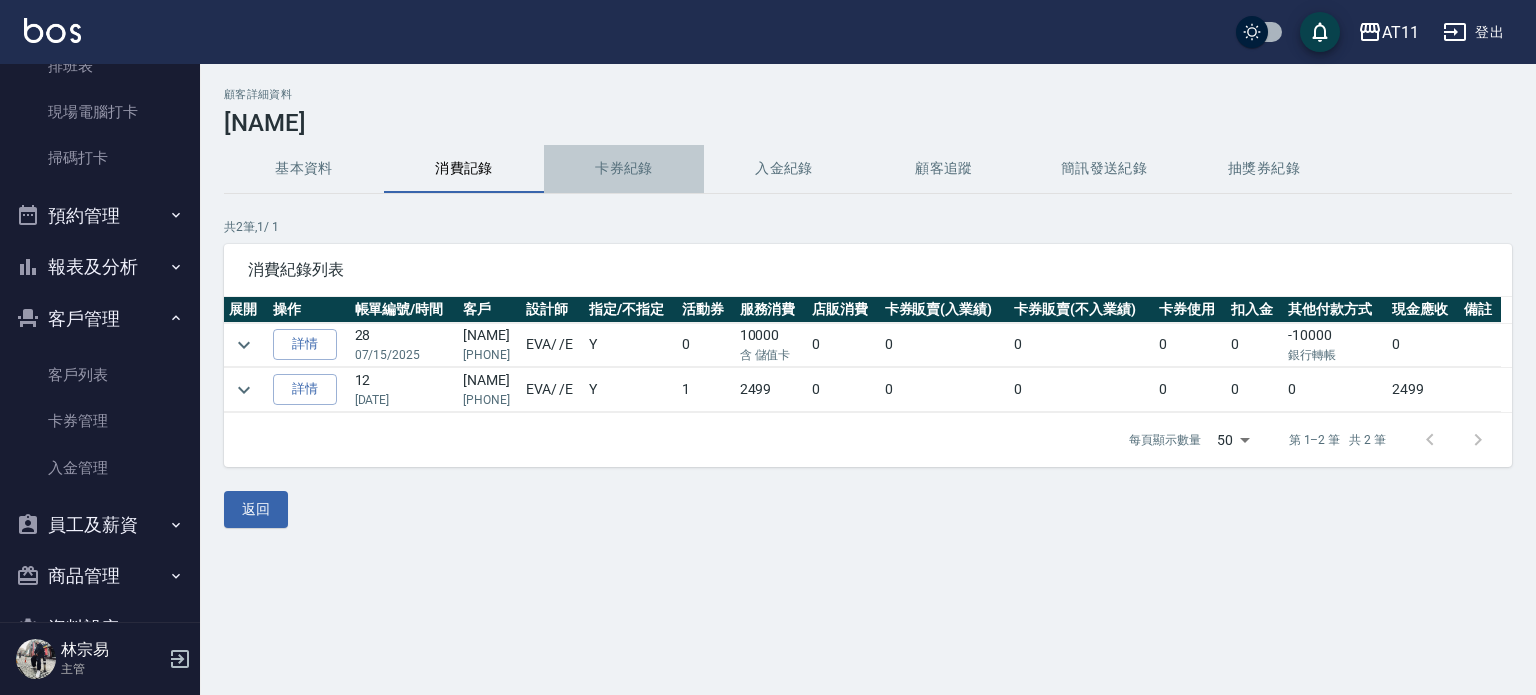 click on "卡券紀錄" at bounding box center (624, 169) 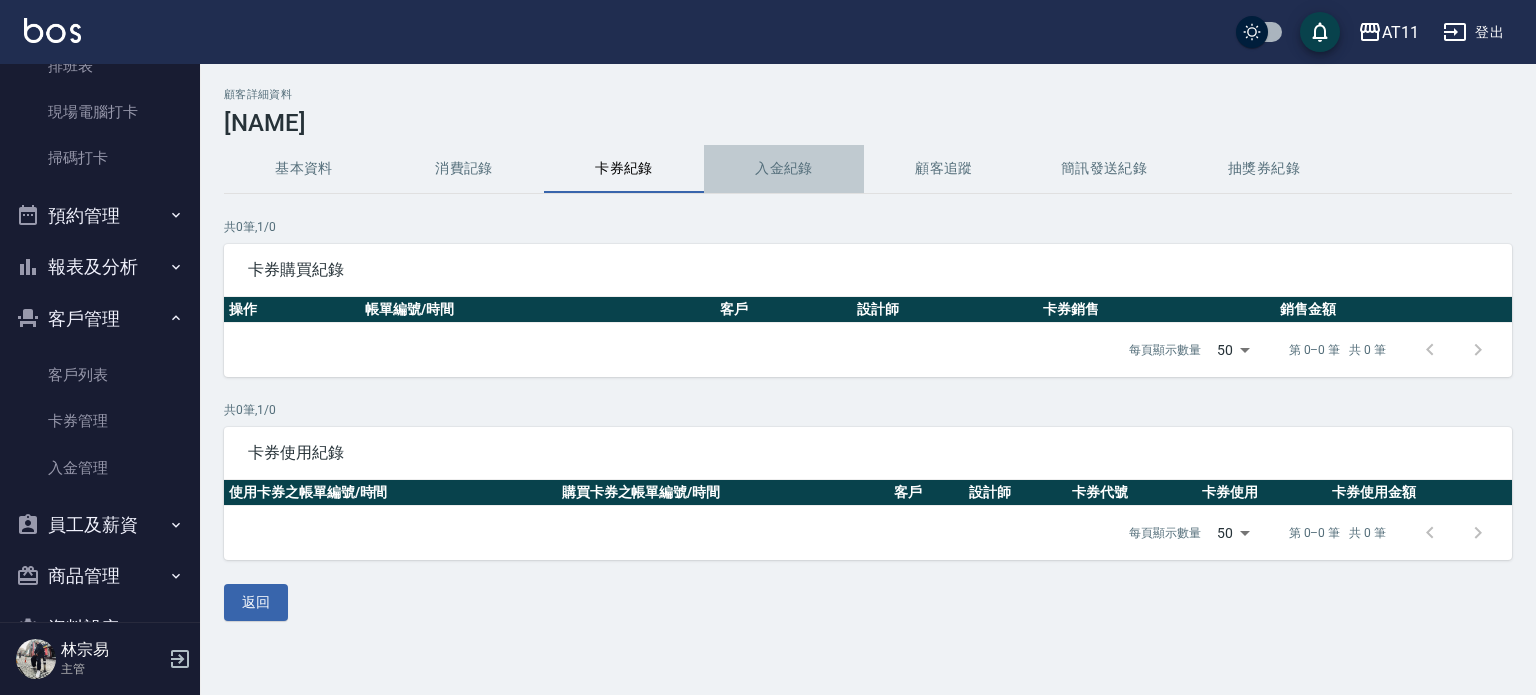 click on "入金紀錄" at bounding box center [784, 169] 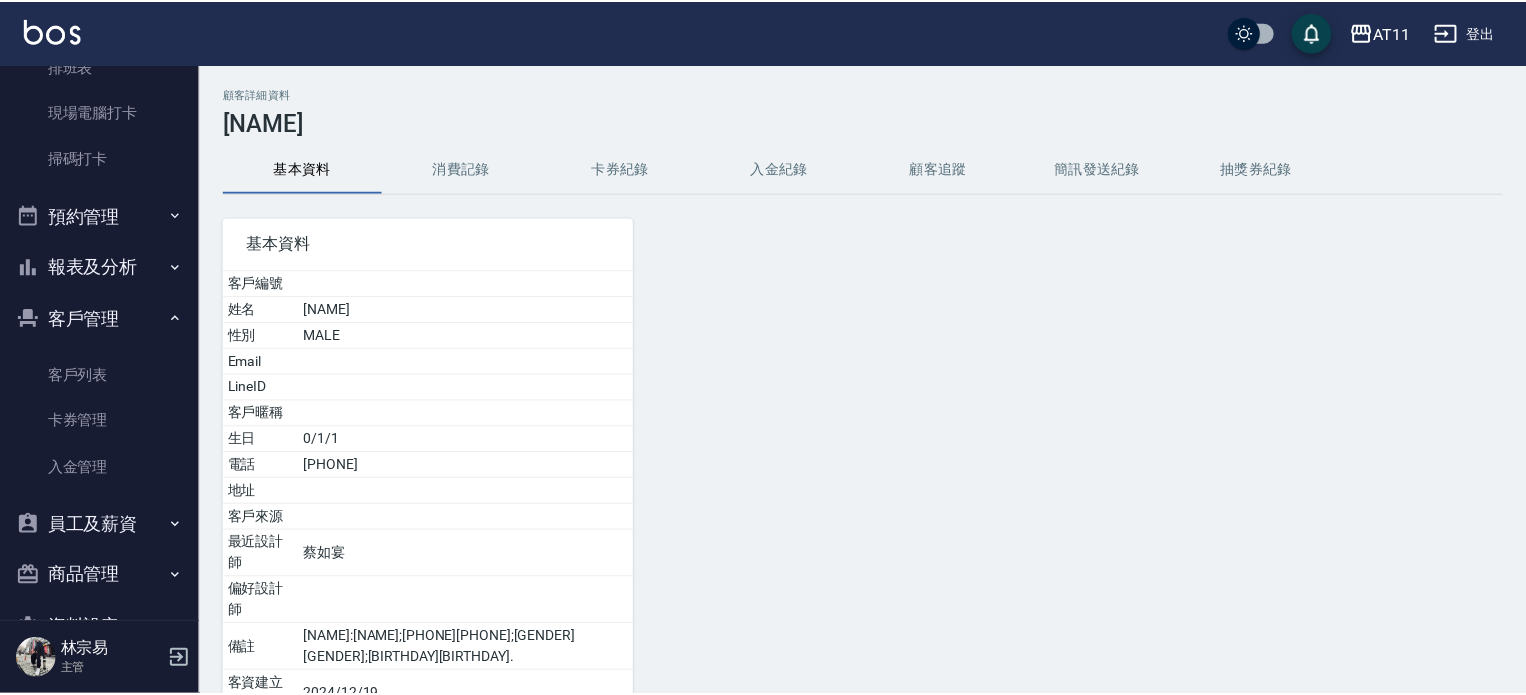 scroll, scrollTop: 132, scrollLeft: 0, axis: vertical 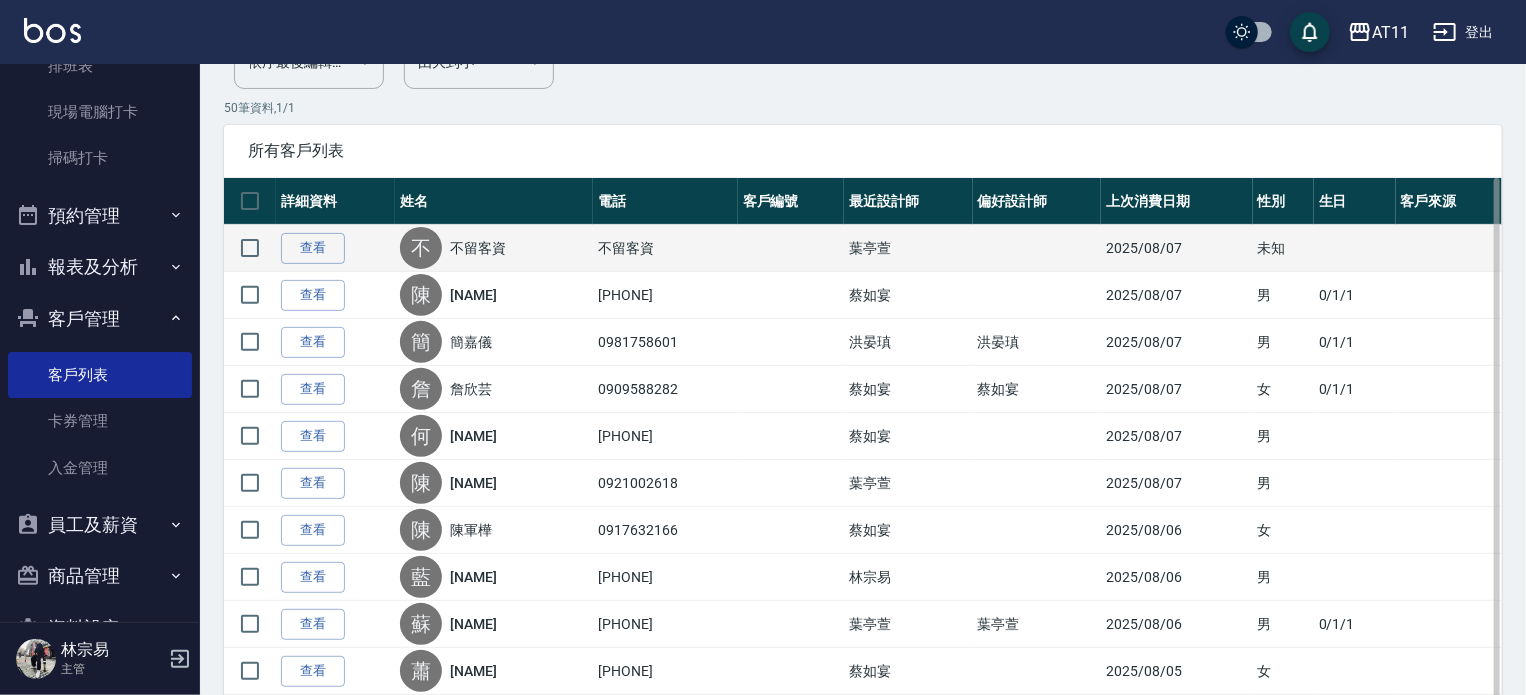click on "不" at bounding box center (421, 248) 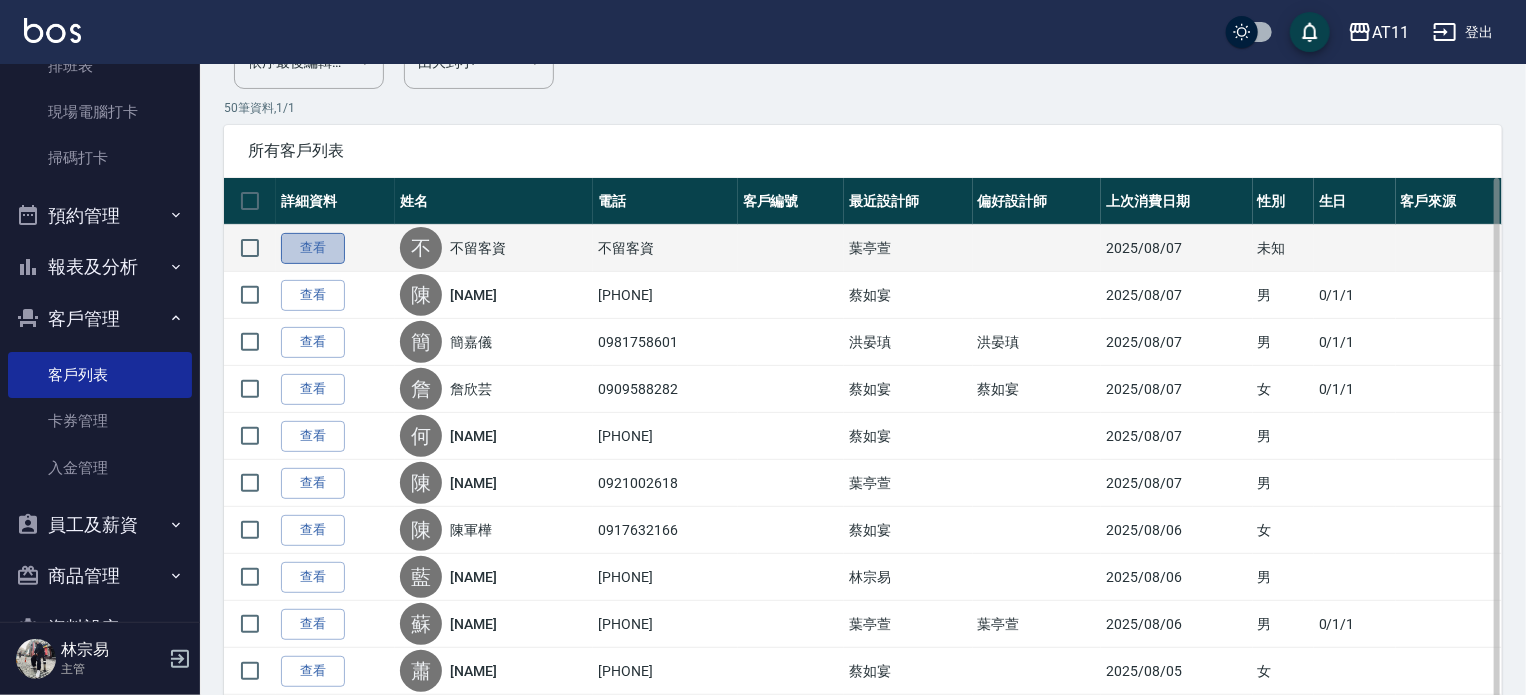 click on "查看" at bounding box center [313, 248] 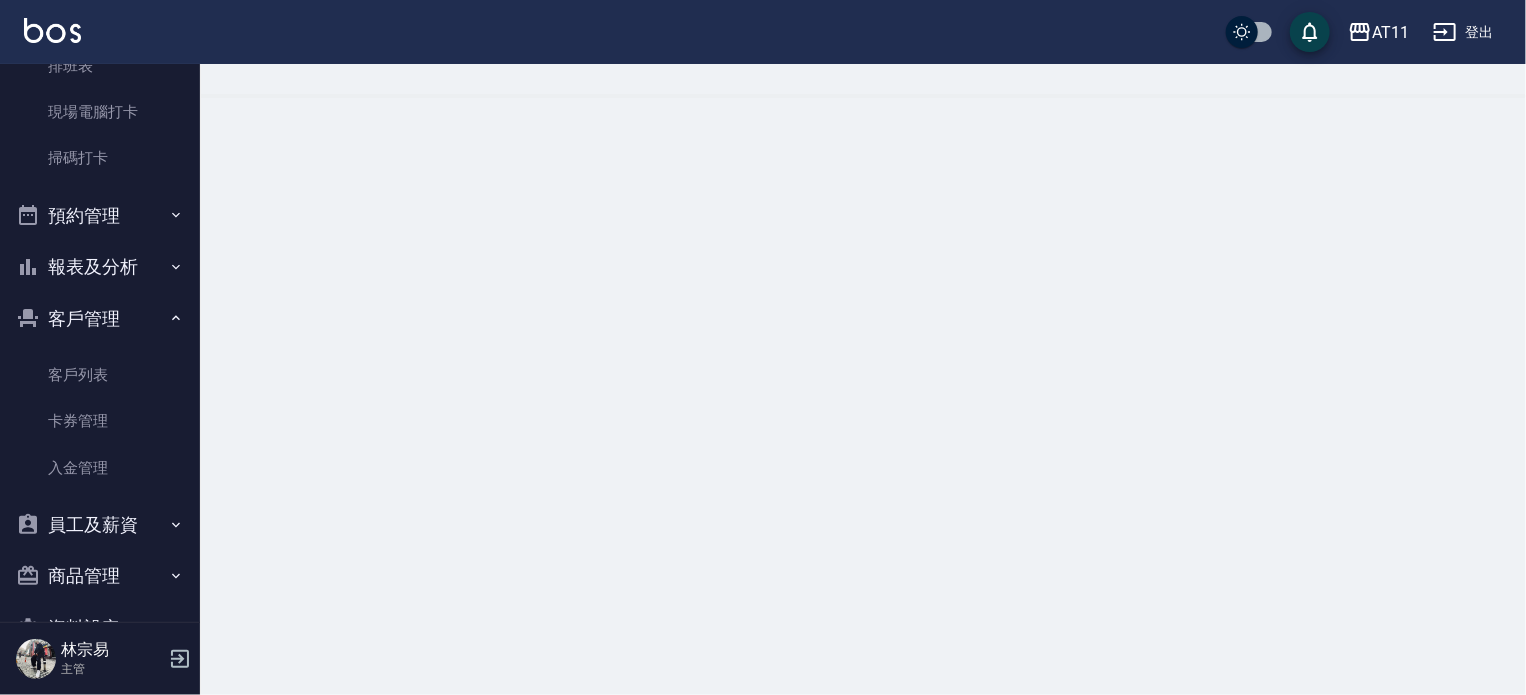 scroll, scrollTop: 0, scrollLeft: 0, axis: both 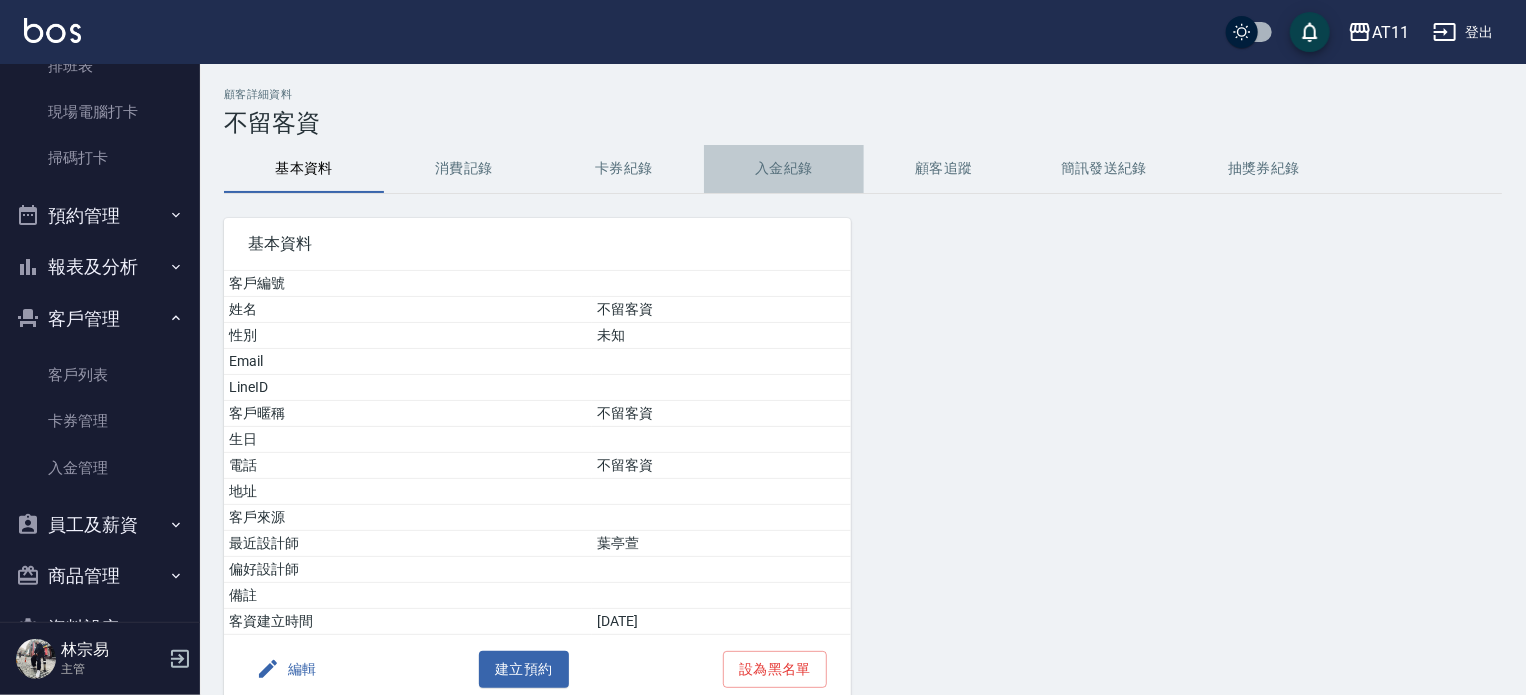click on "入金紀錄" at bounding box center [784, 169] 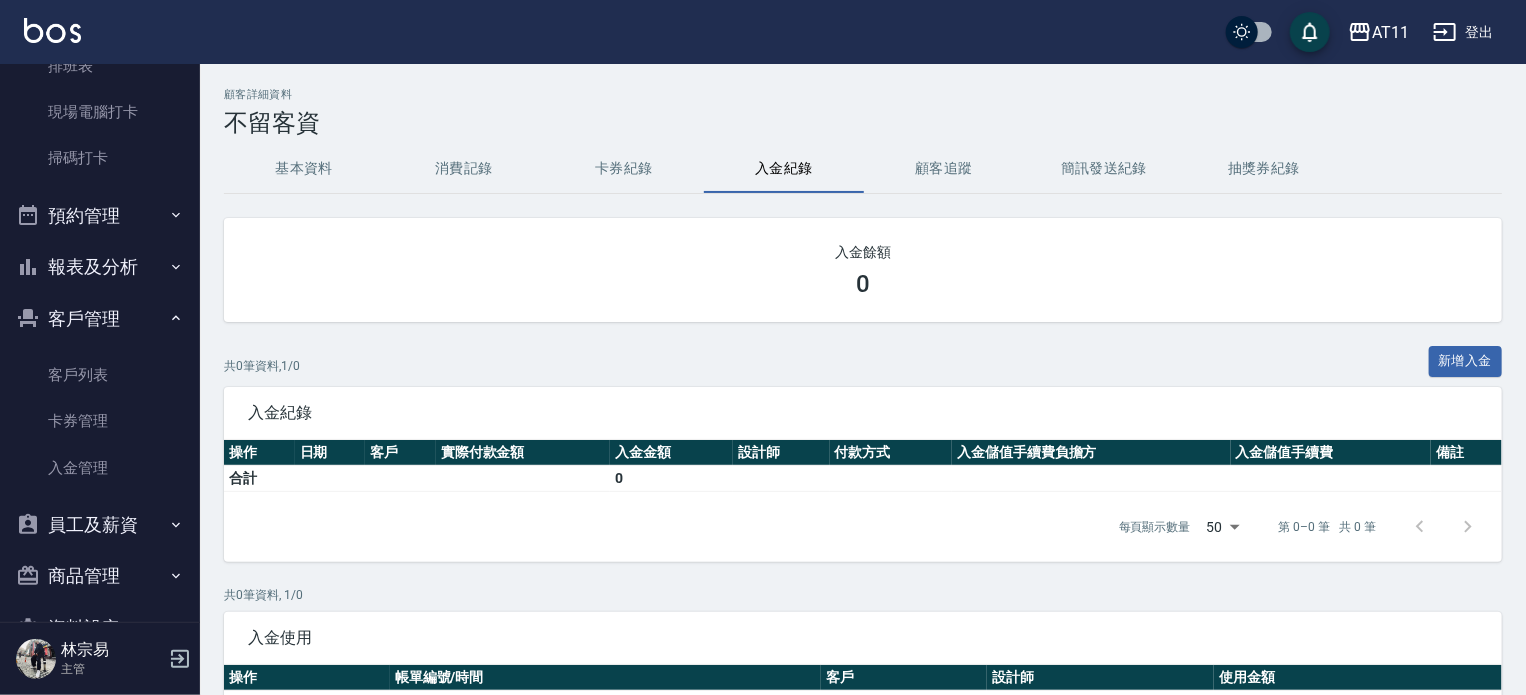 click on "入金紀錄" at bounding box center [784, 169] 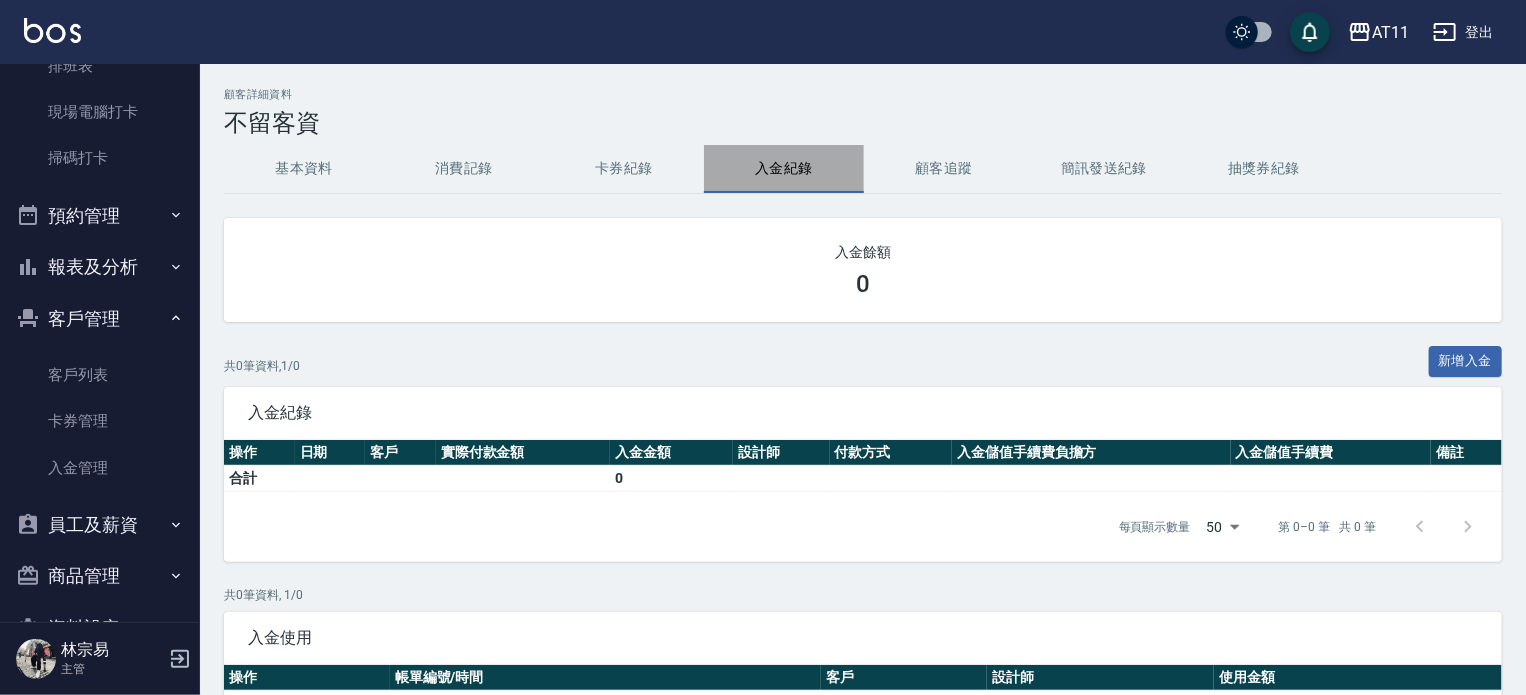 click on "入金紀錄" at bounding box center [784, 169] 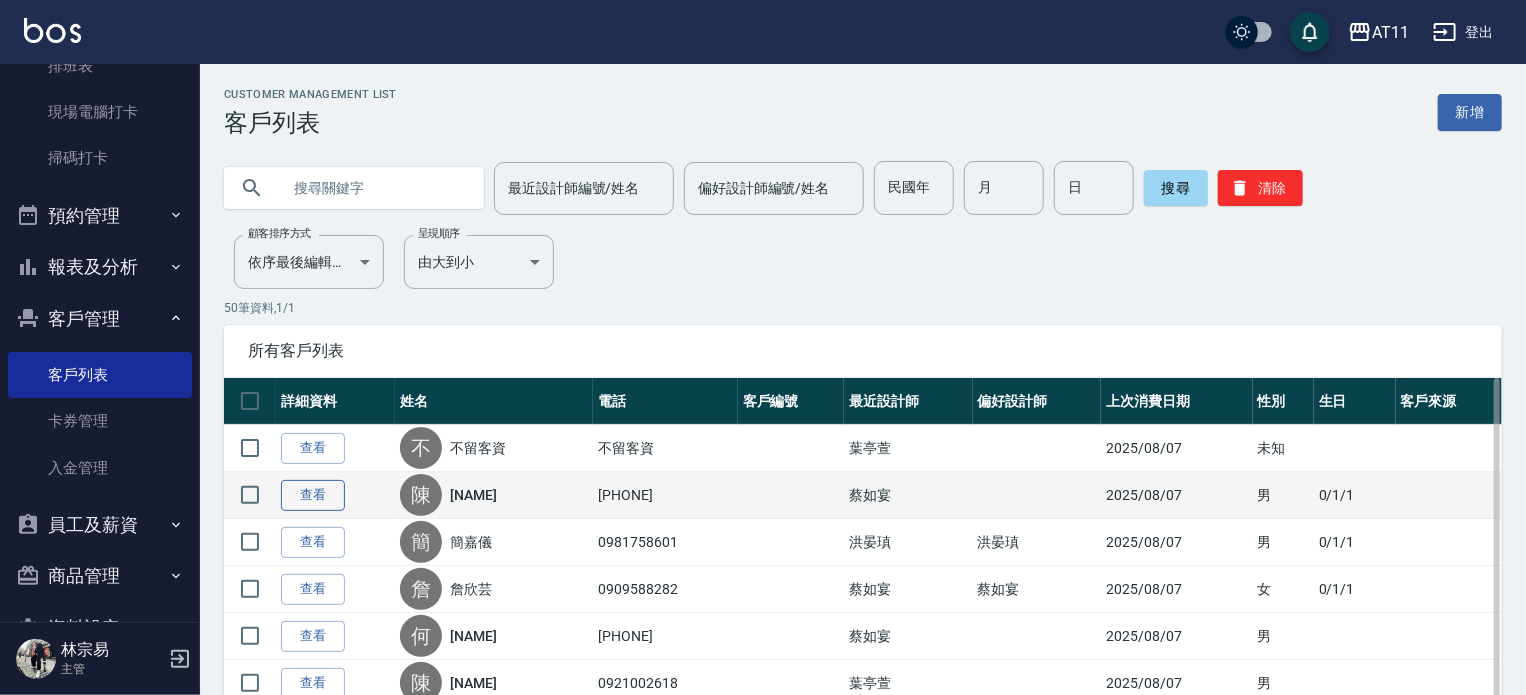 click on "查看" at bounding box center [313, 495] 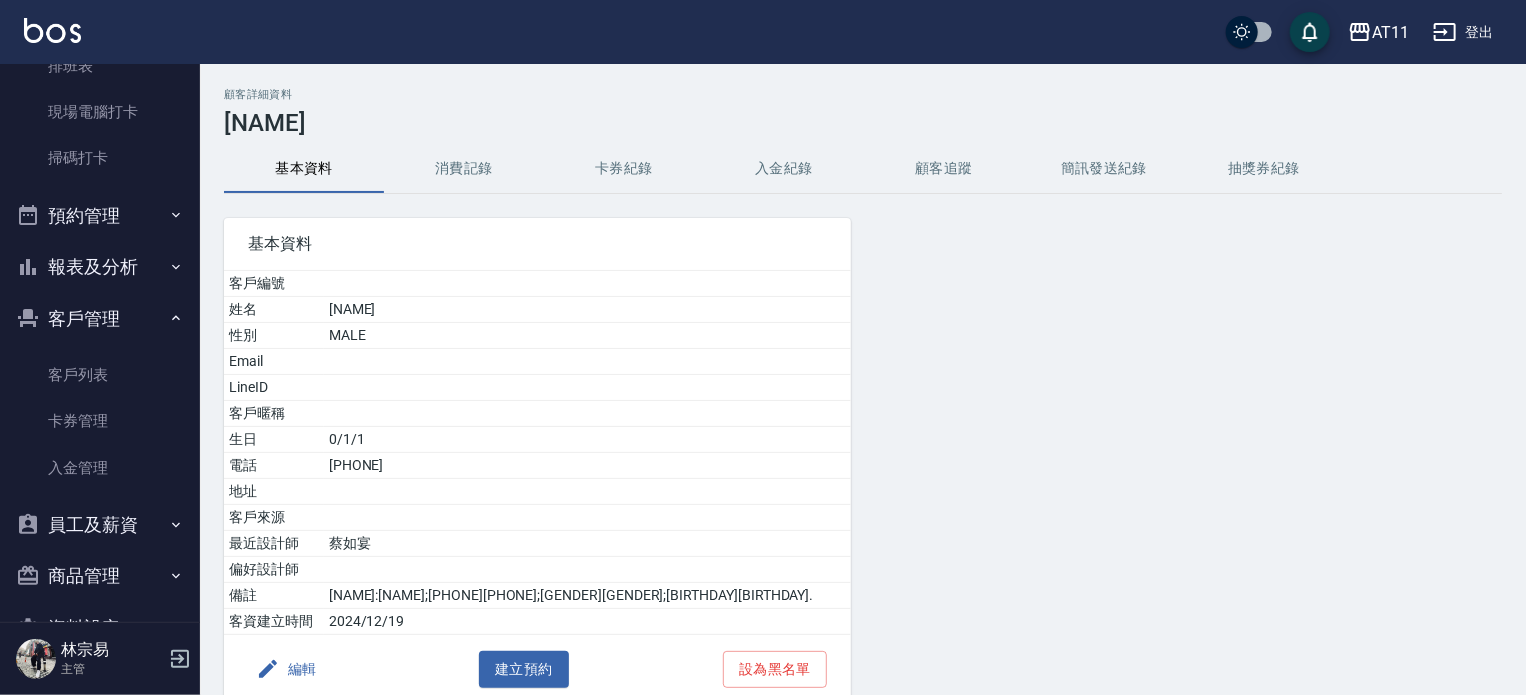 click on "入金紀錄" at bounding box center (784, 169) 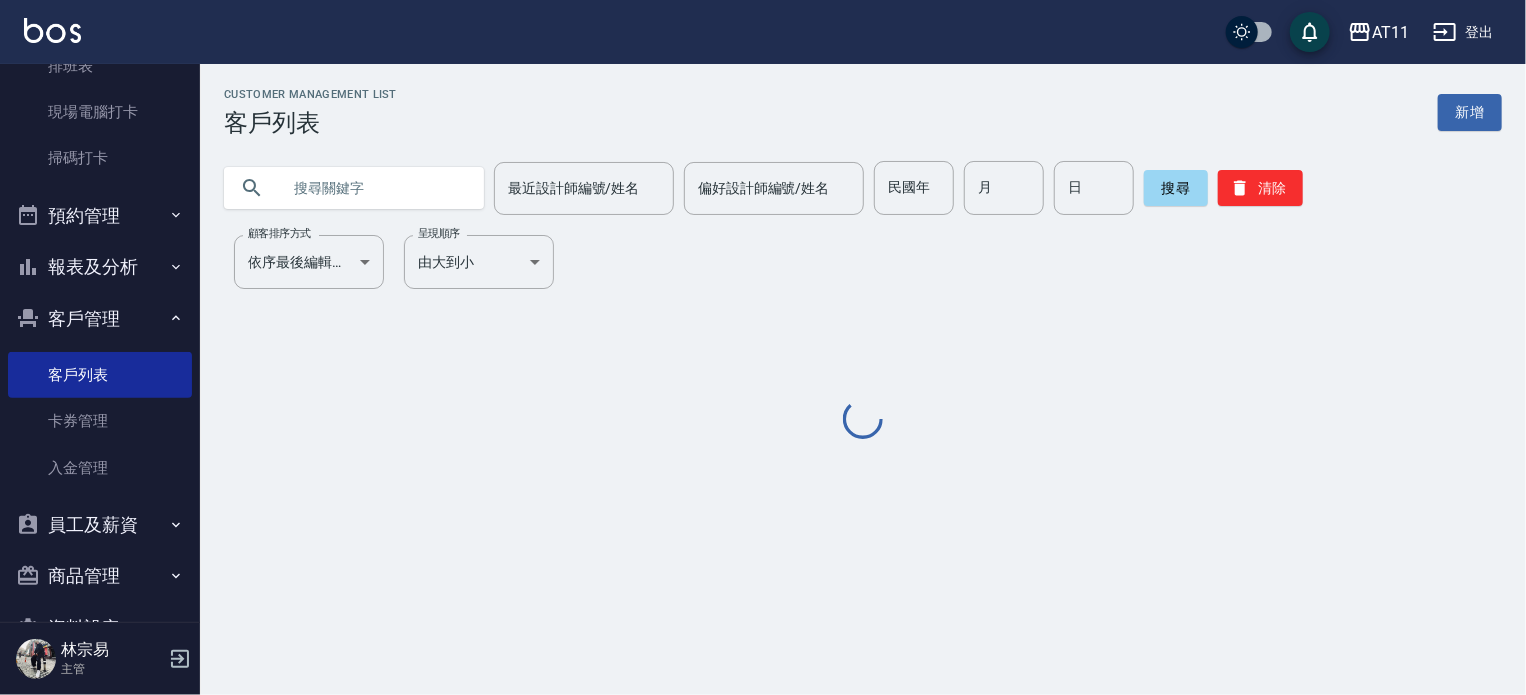 scroll, scrollTop: 0, scrollLeft: 0, axis: both 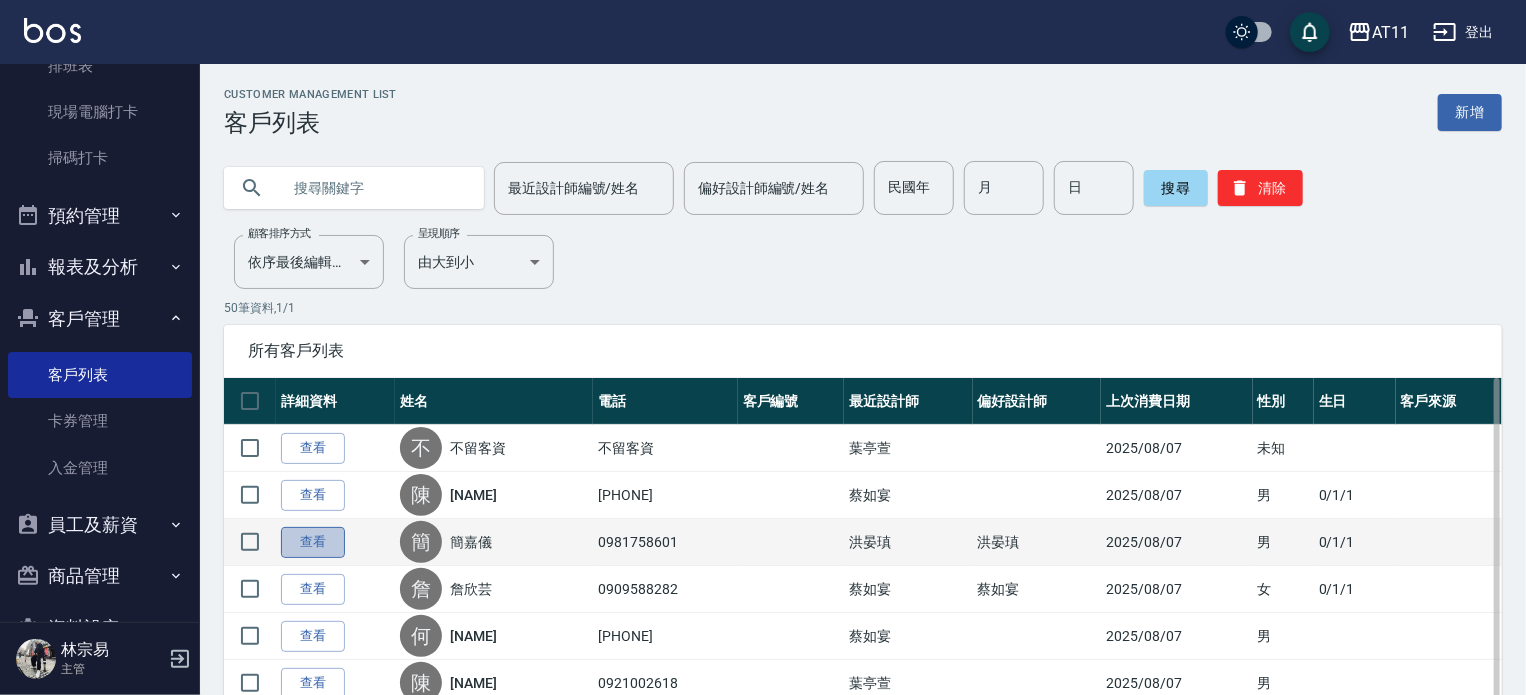 click on "查看" at bounding box center (313, 542) 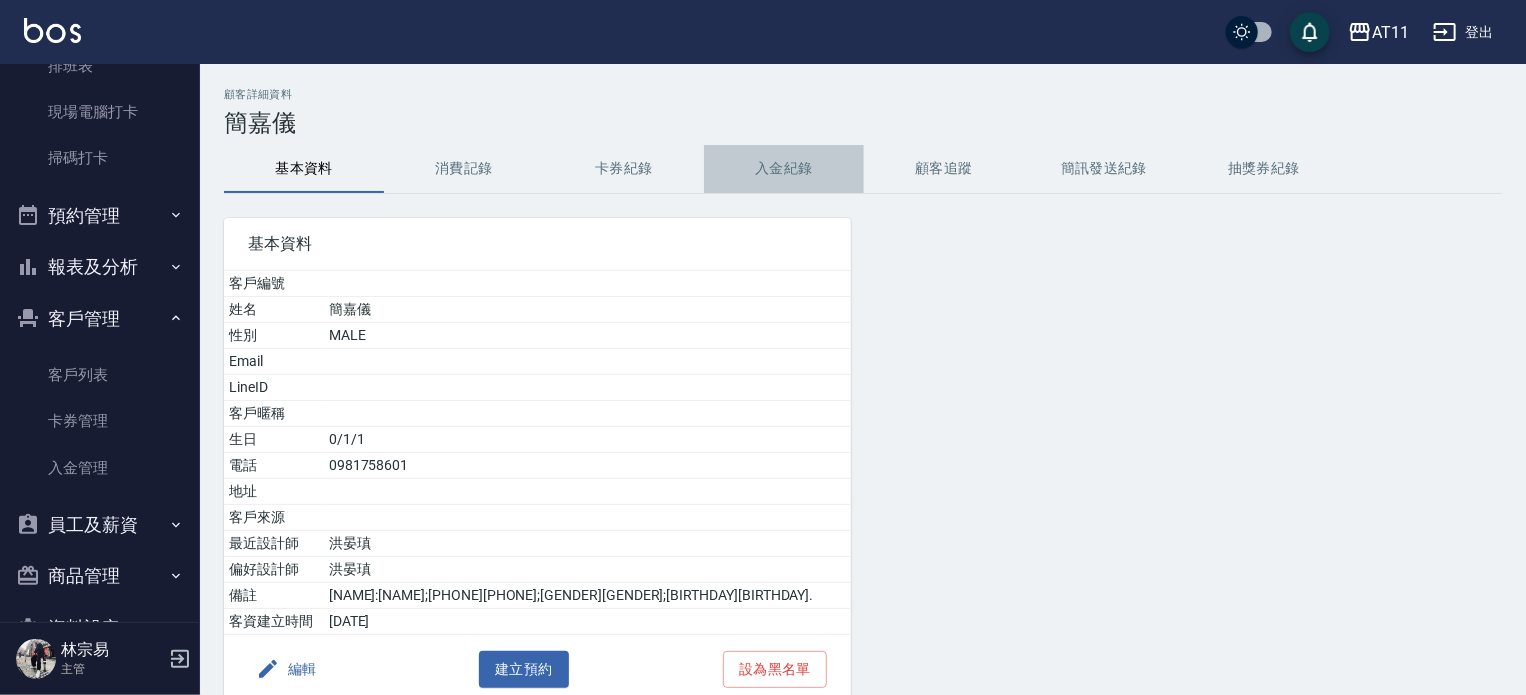 click on "入金紀錄" at bounding box center [784, 169] 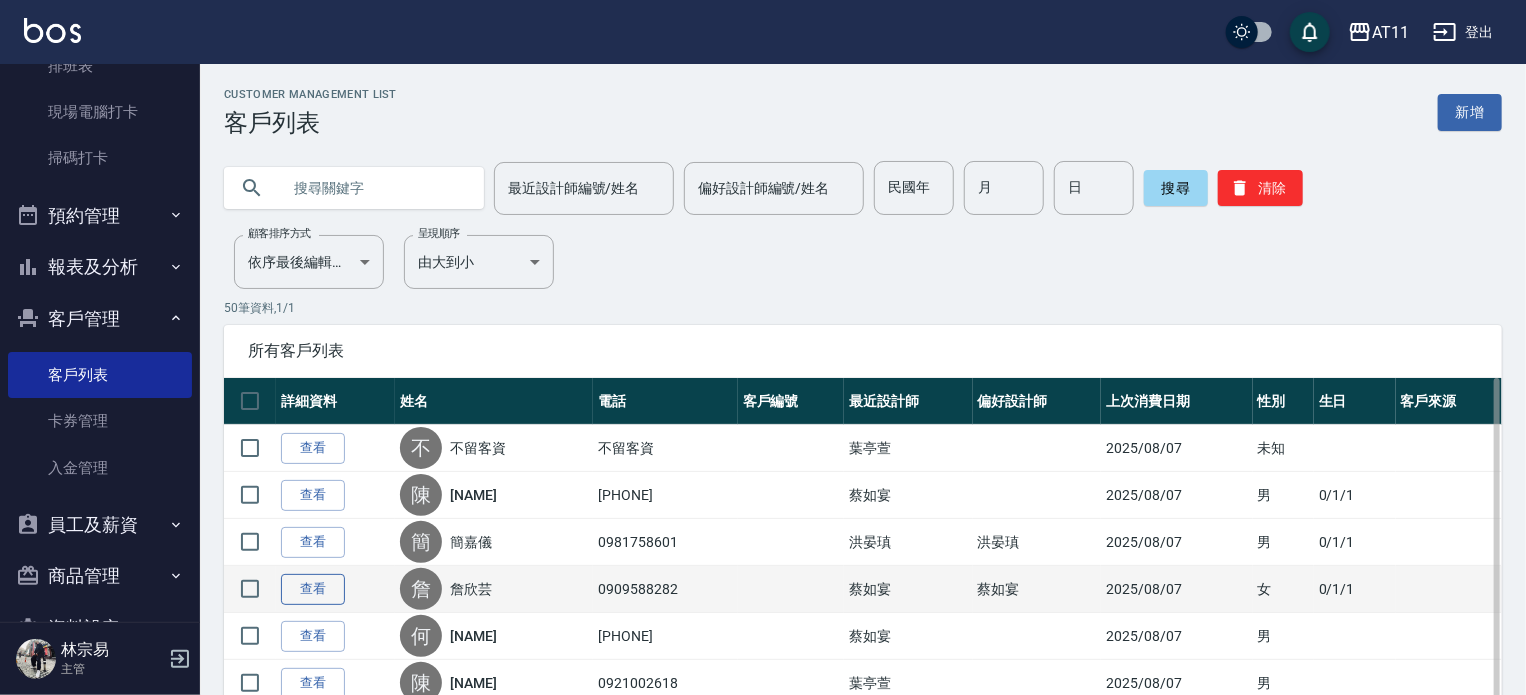 click on "查看" at bounding box center [313, 589] 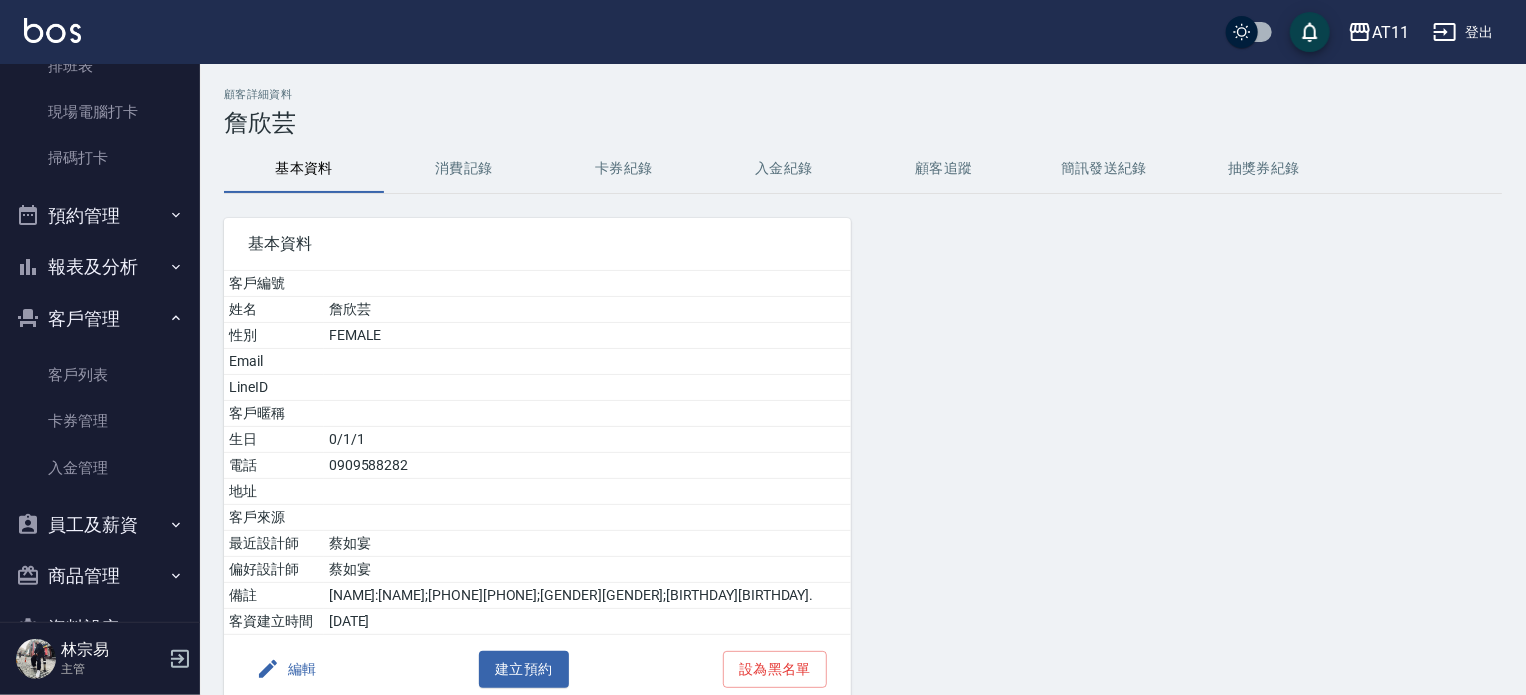 click on "入金紀錄" at bounding box center [784, 169] 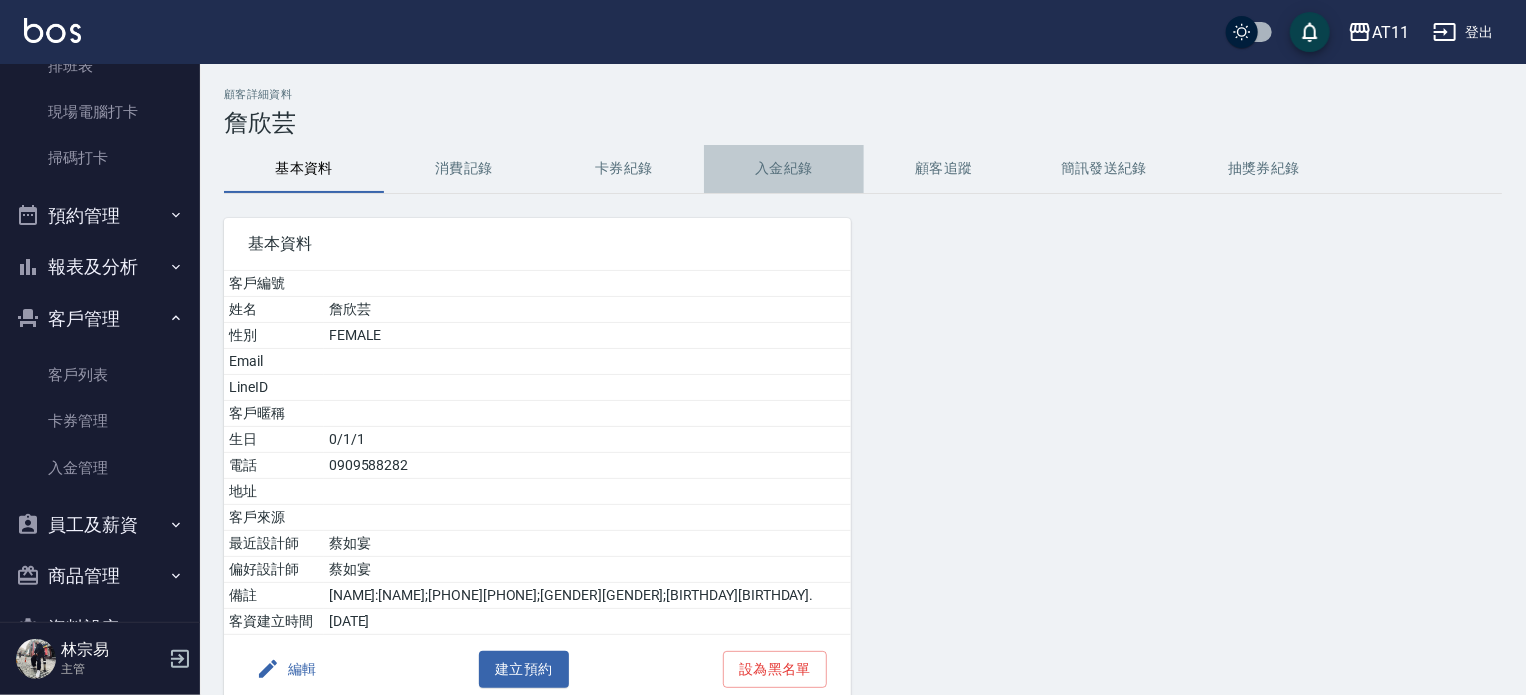 click on "入金紀錄" at bounding box center [784, 169] 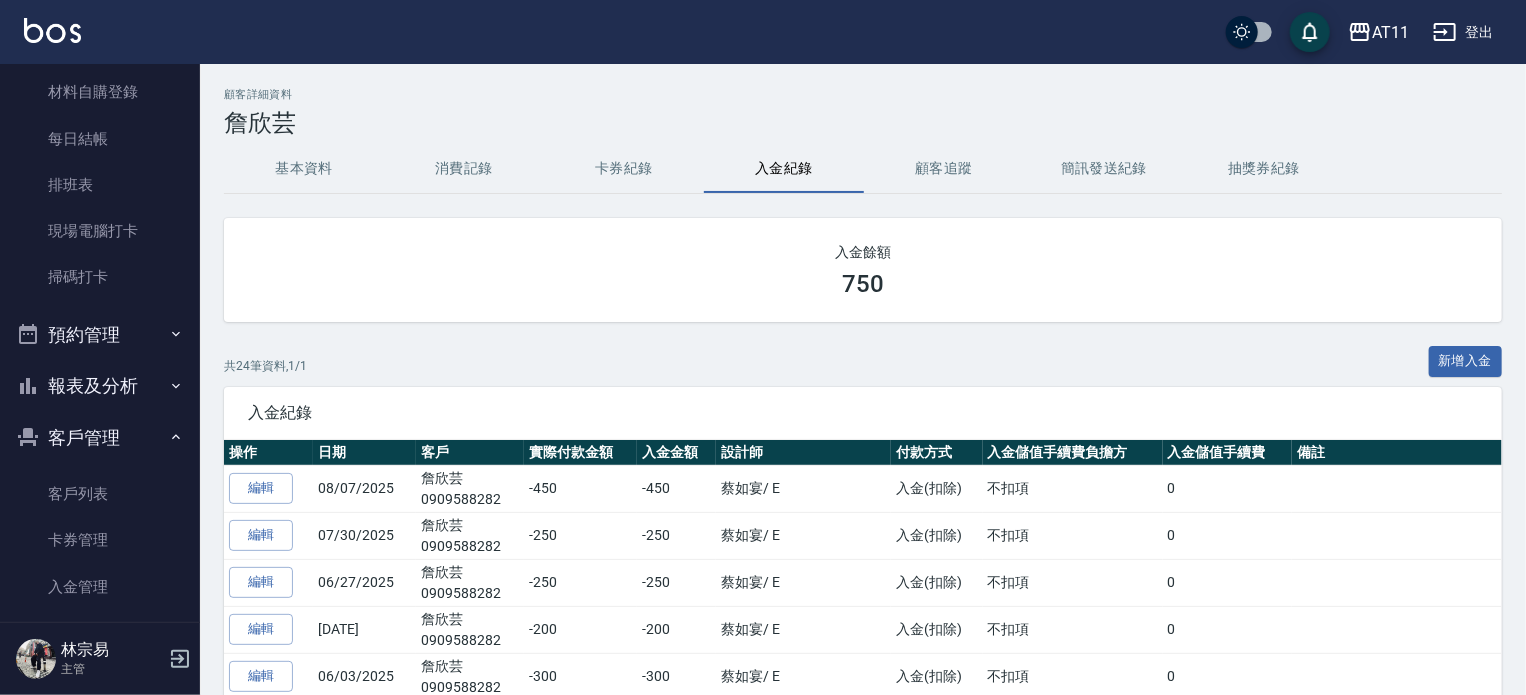 scroll, scrollTop: 202, scrollLeft: 0, axis: vertical 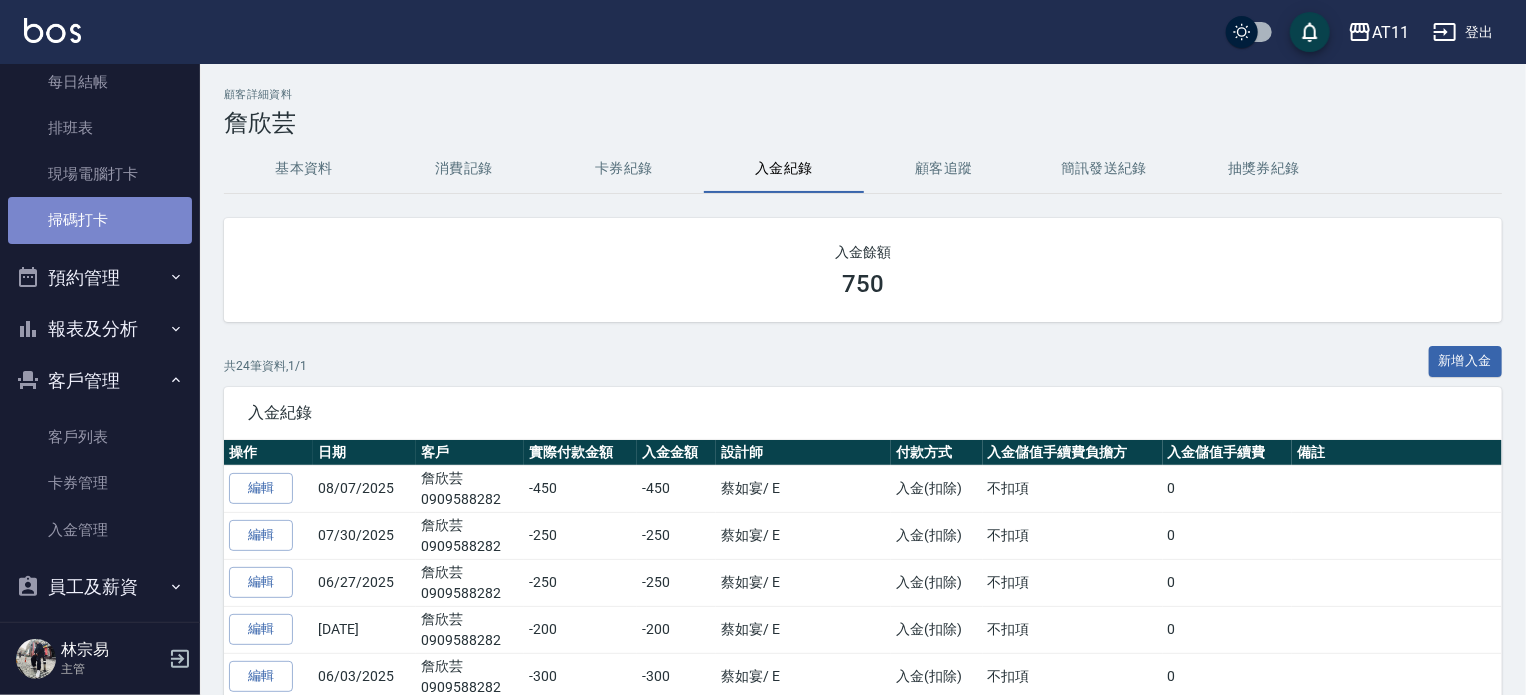 click on "掃碼打卡" at bounding box center [100, 220] 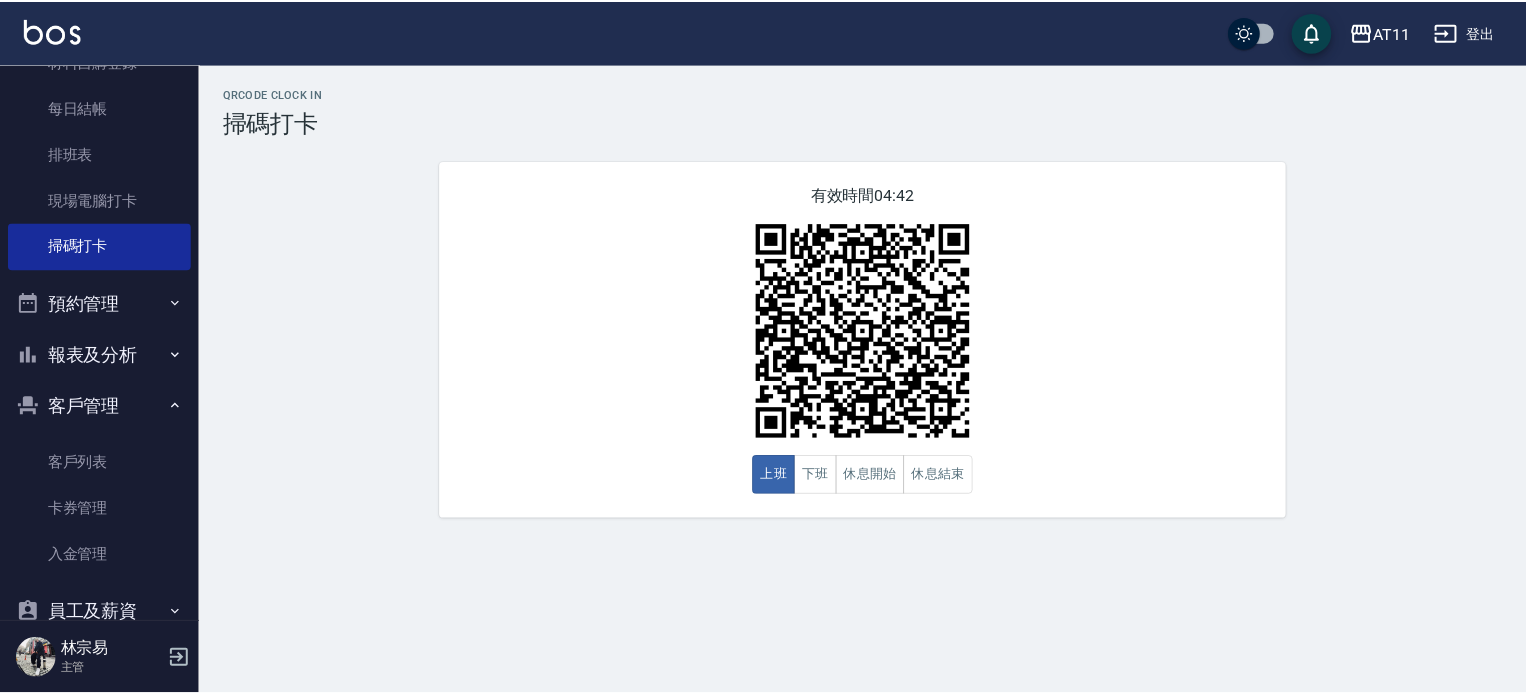 scroll, scrollTop: 375, scrollLeft: 0, axis: vertical 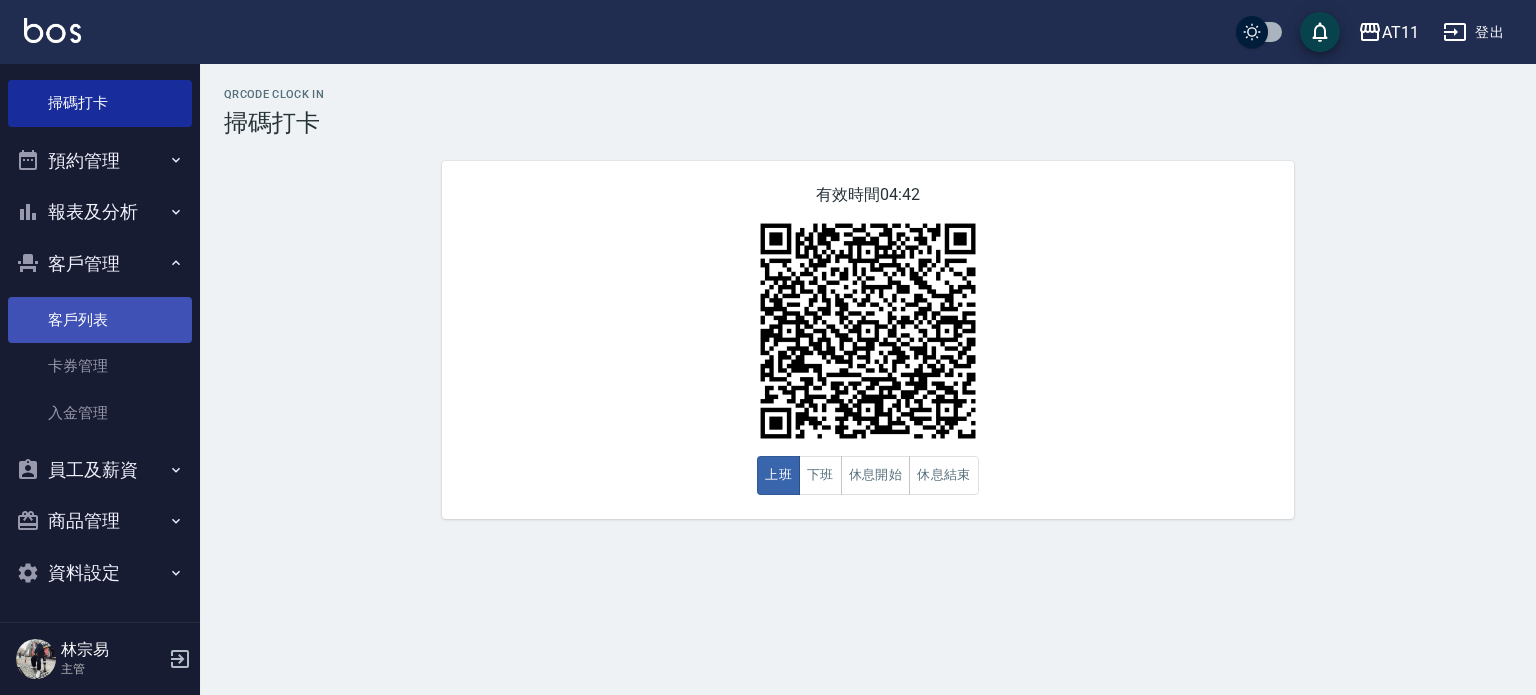 click on "客戶列表" at bounding box center [100, 320] 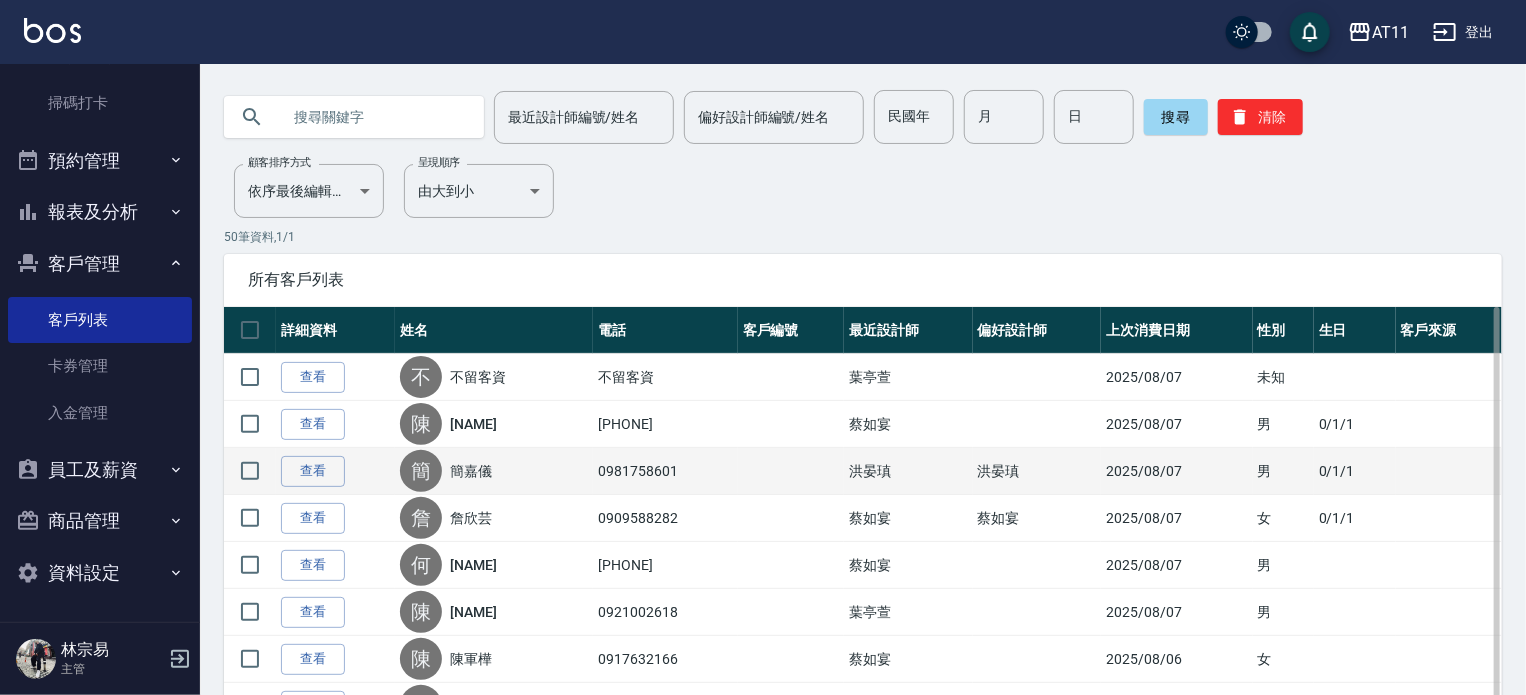 scroll, scrollTop: 100, scrollLeft: 0, axis: vertical 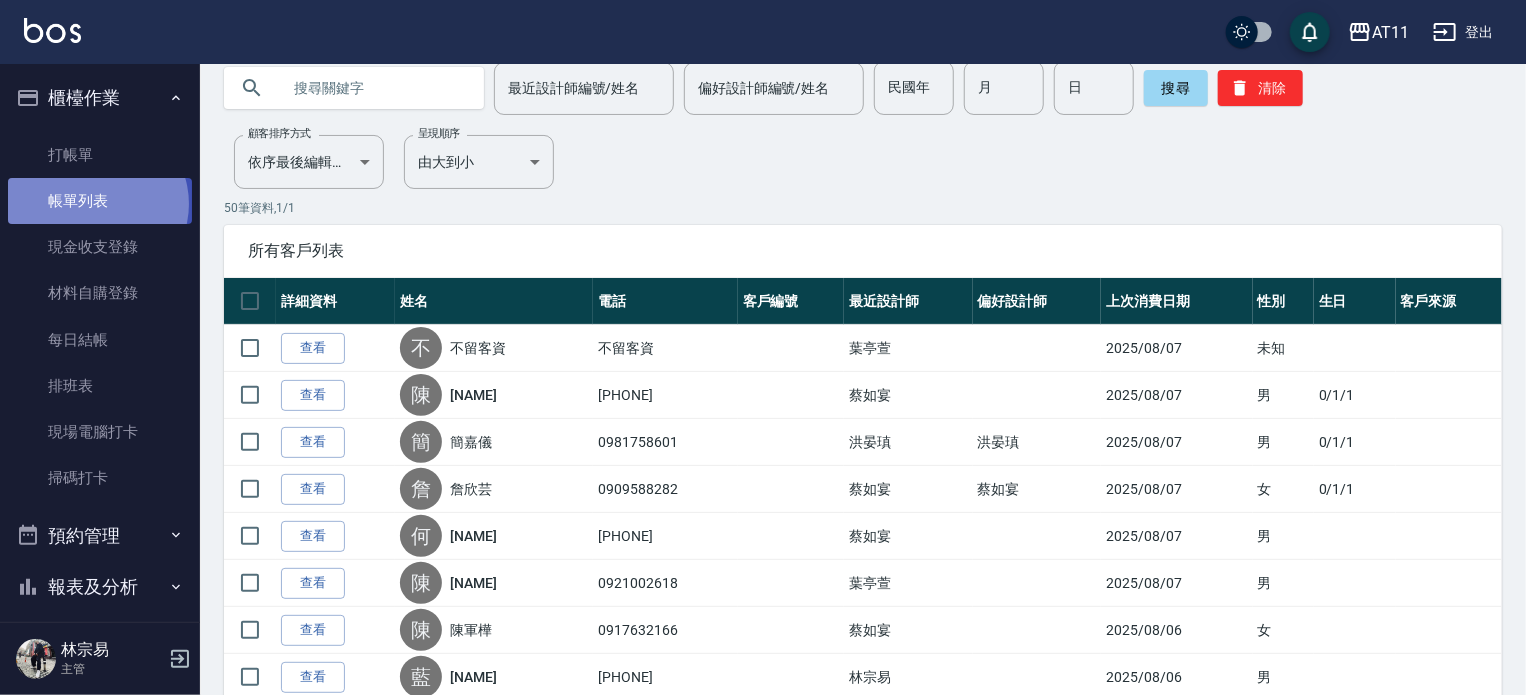 click on "帳單列表" at bounding box center (100, 201) 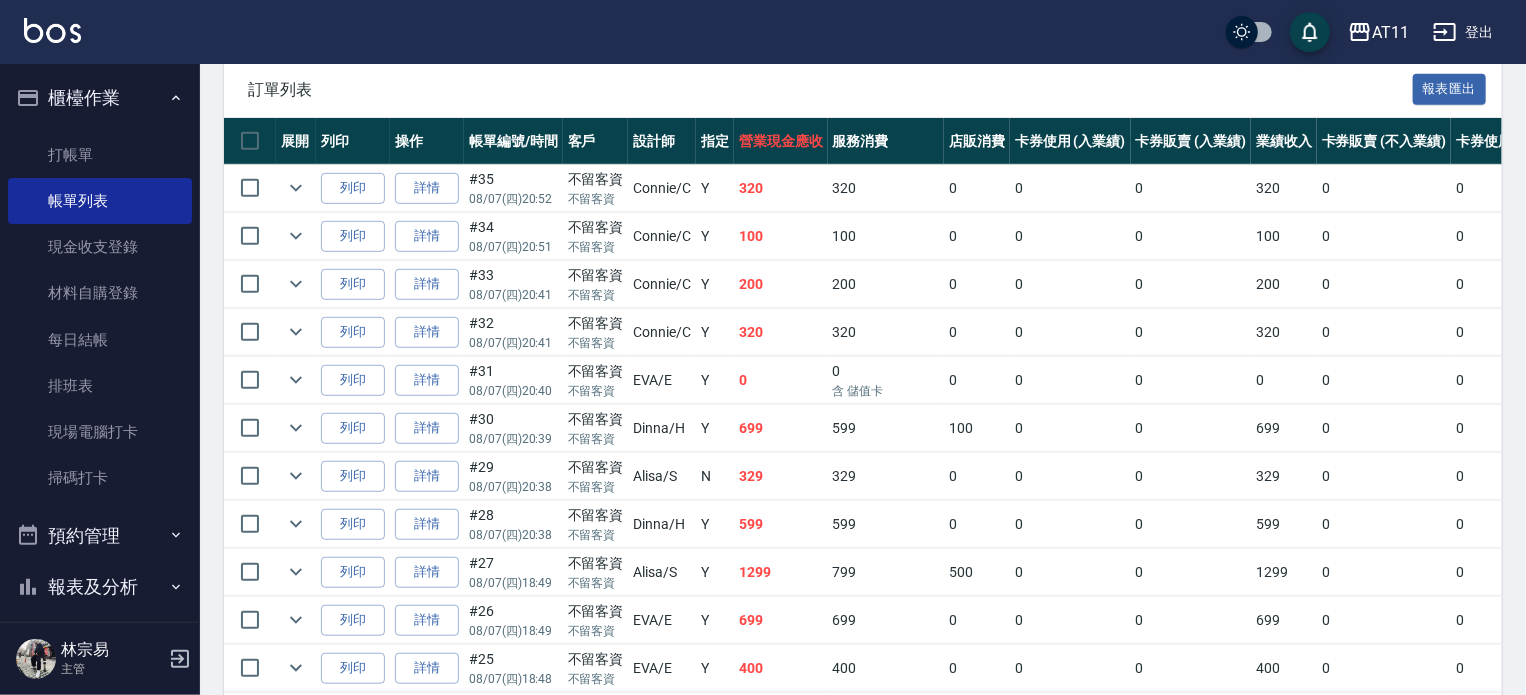 scroll, scrollTop: 600, scrollLeft: 0, axis: vertical 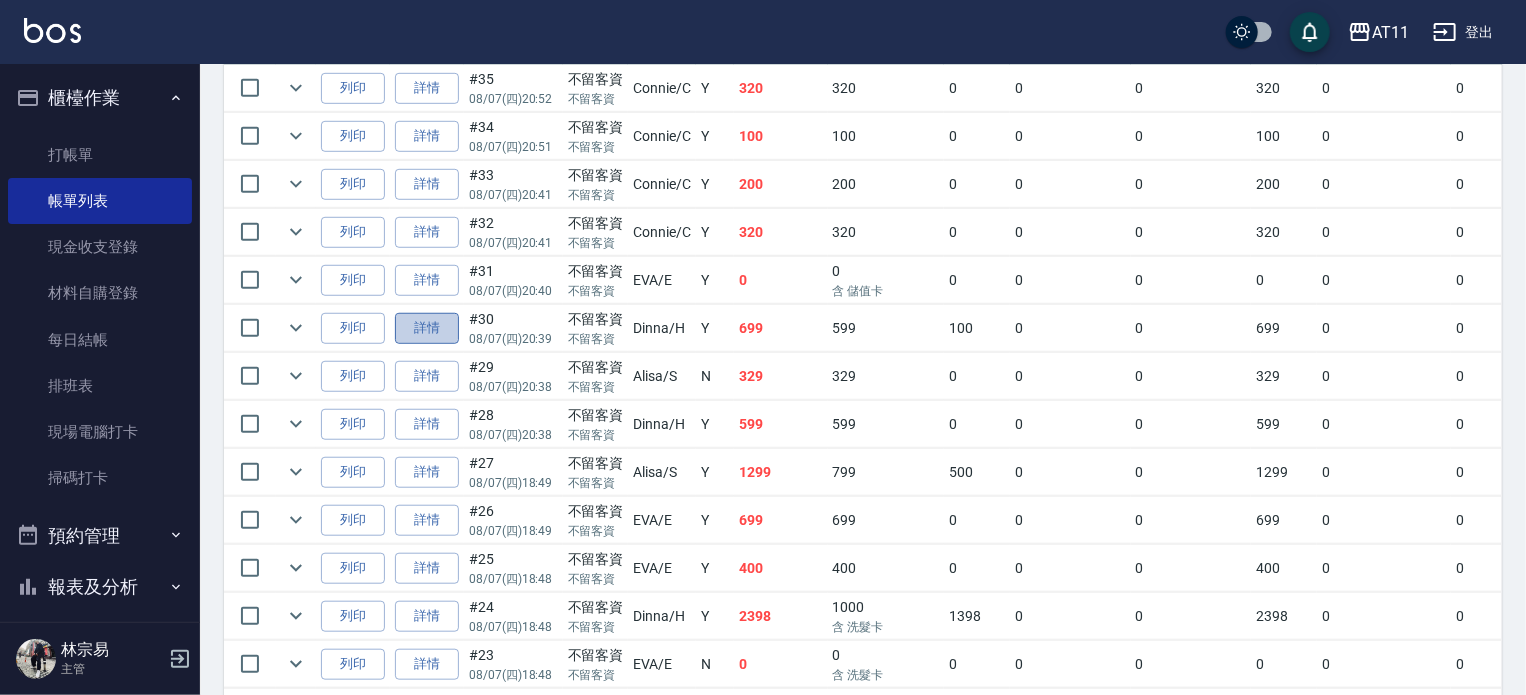 click on "詳情" at bounding box center [427, 328] 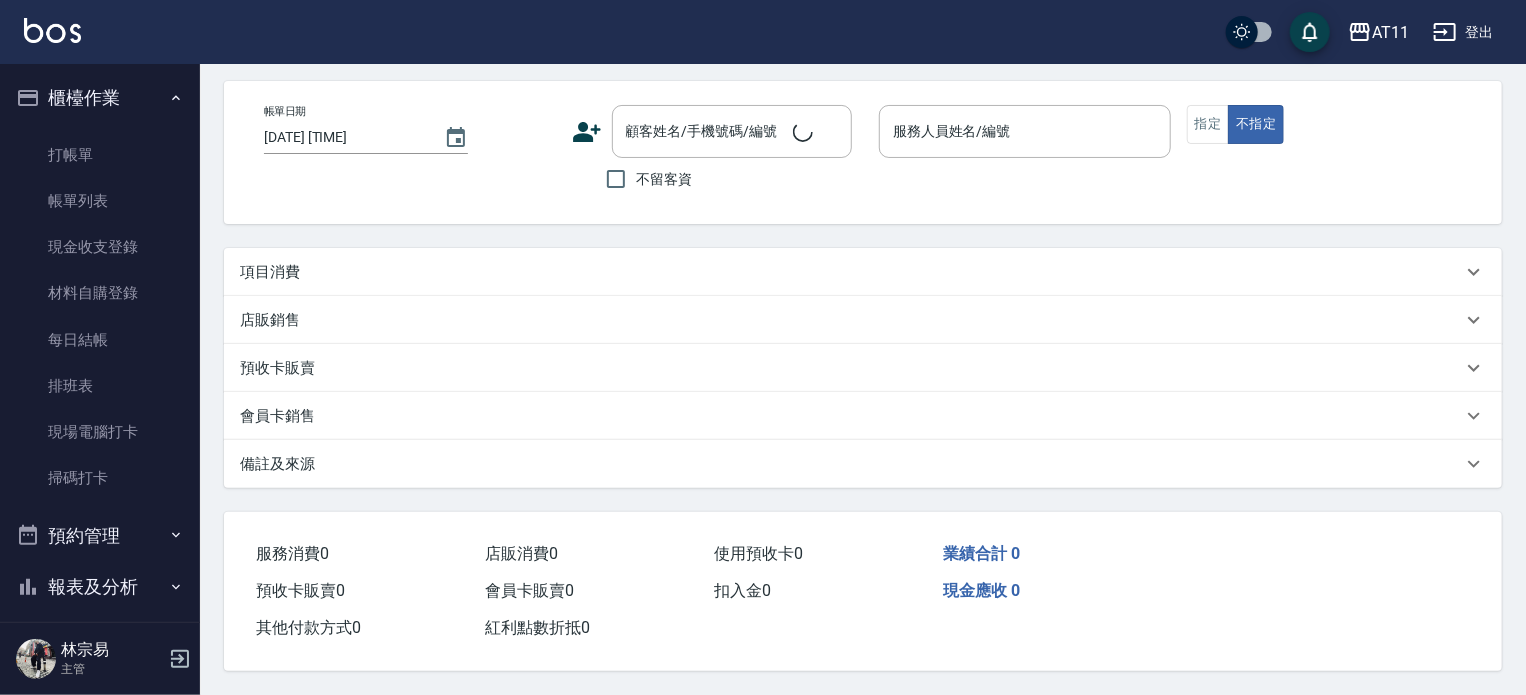 scroll, scrollTop: 0, scrollLeft: 0, axis: both 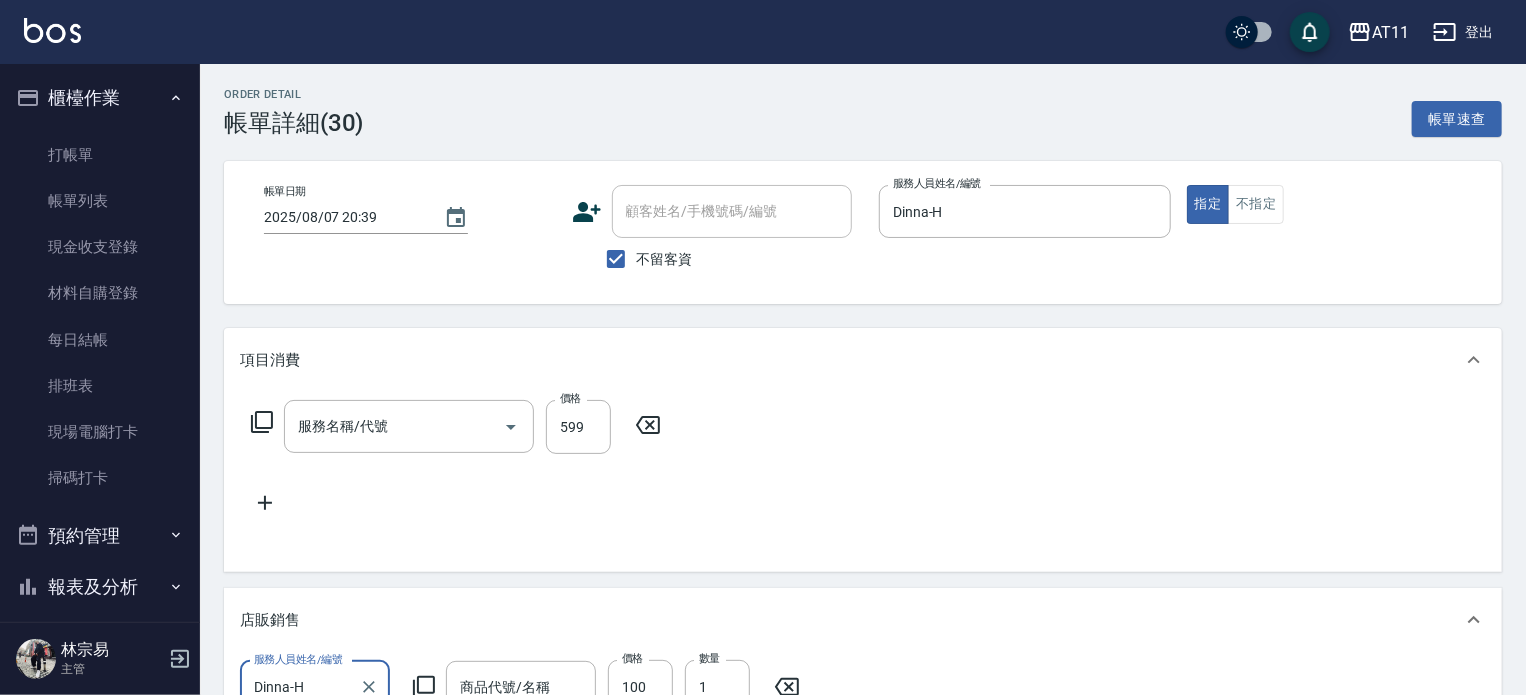 type on "2025/08/07 20:39" 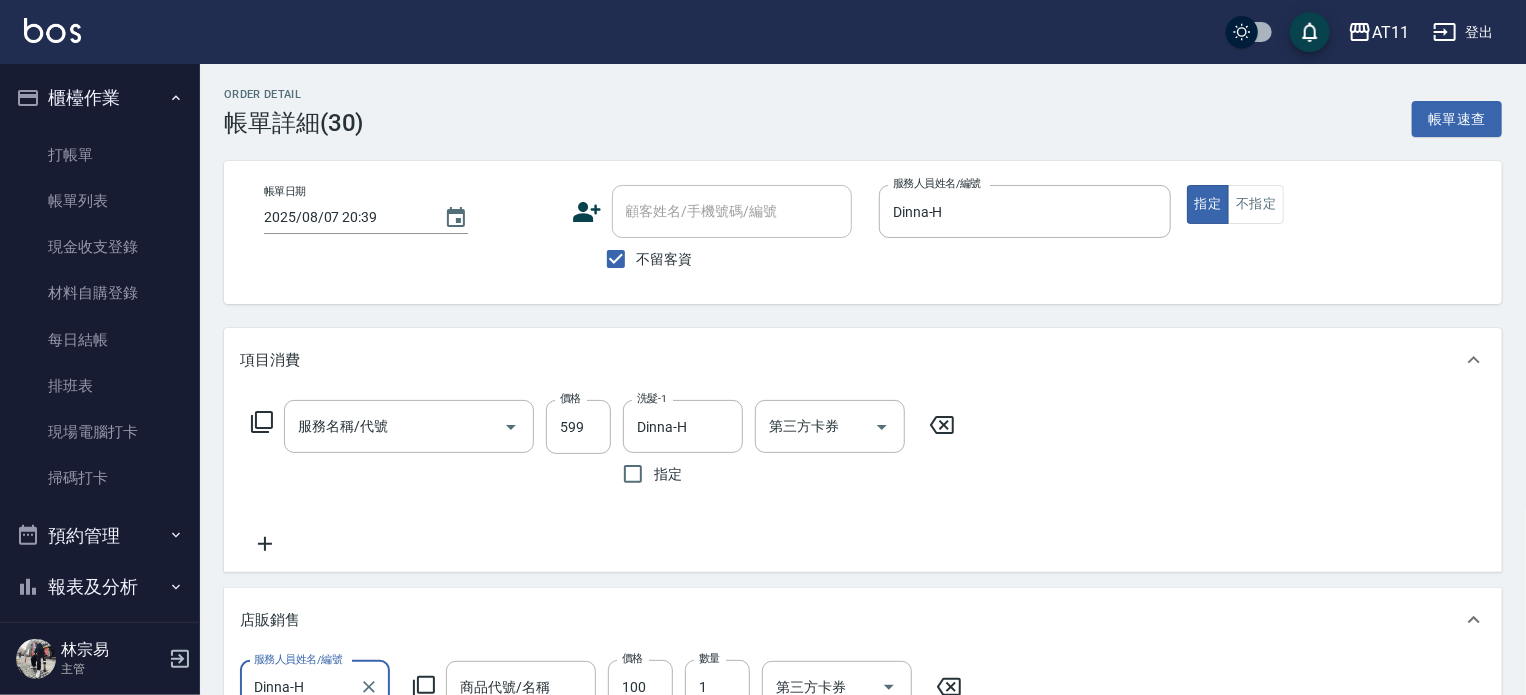 scroll, scrollTop: 0, scrollLeft: 0, axis: both 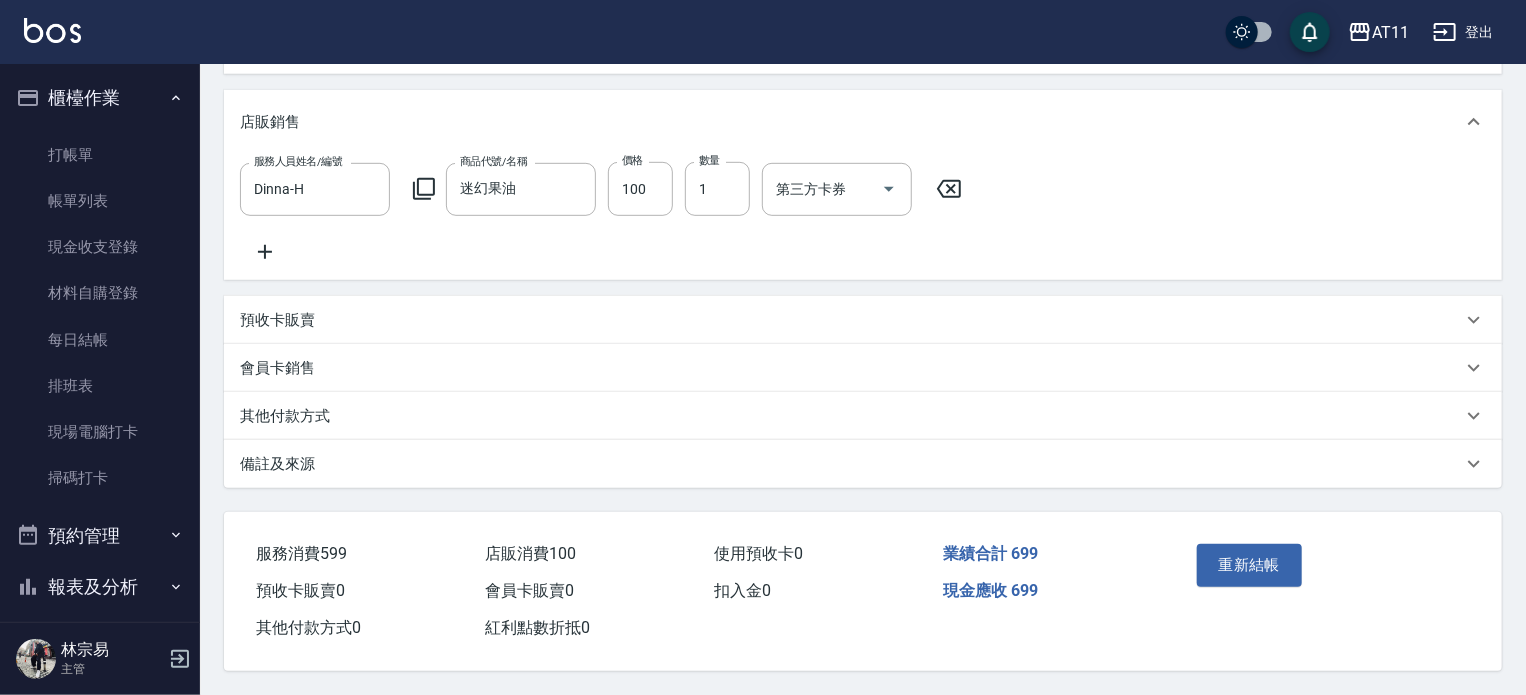 click on "其他付款方式" at bounding box center (285, 416) 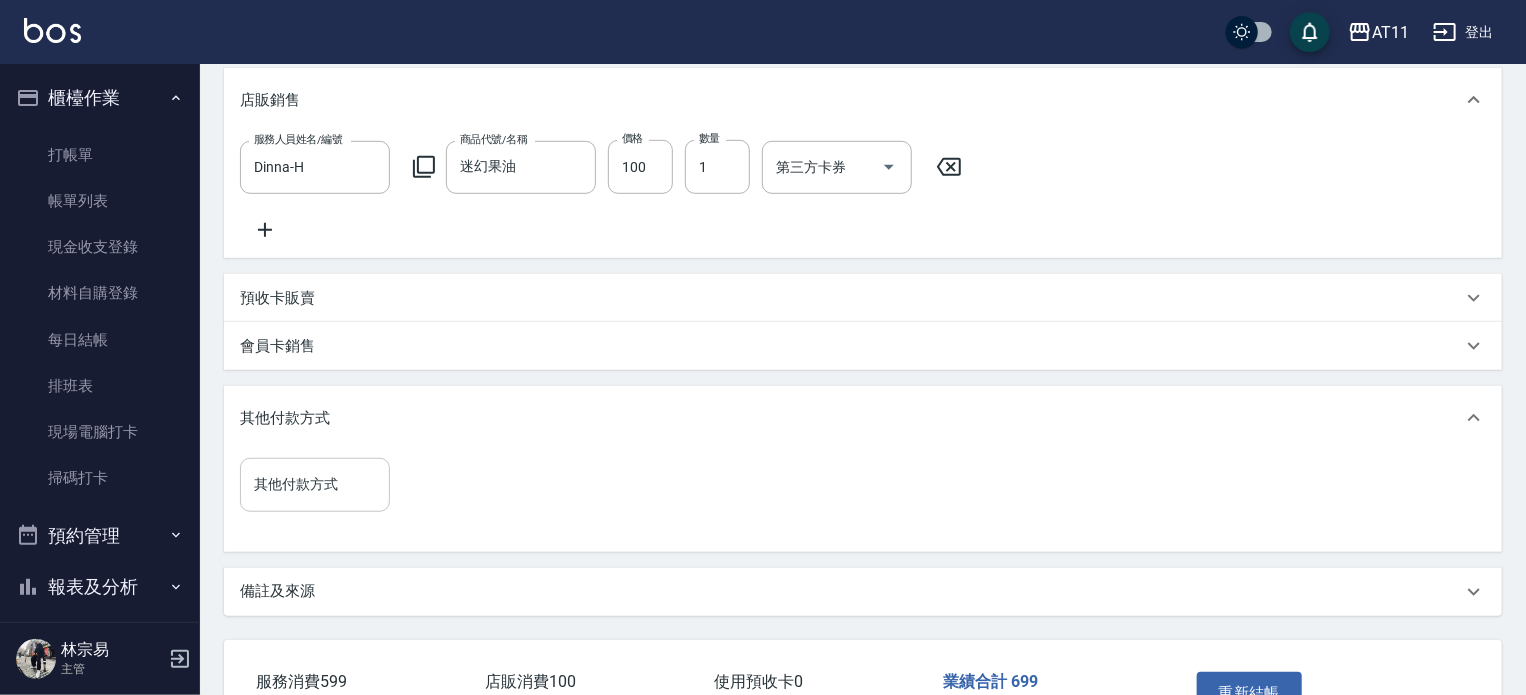 click on "其他付款方式" at bounding box center [315, 484] 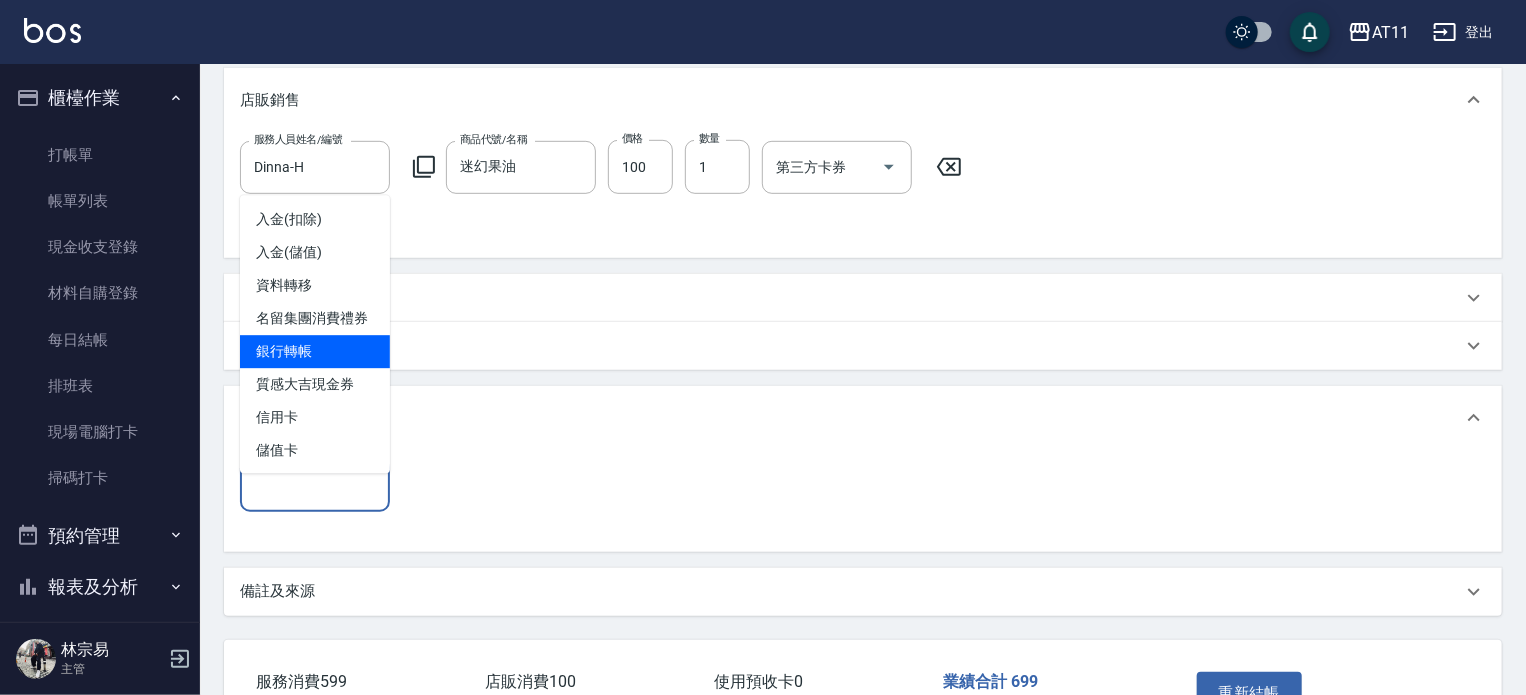 click on "銀行轉帳" at bounding box center (315, 351) 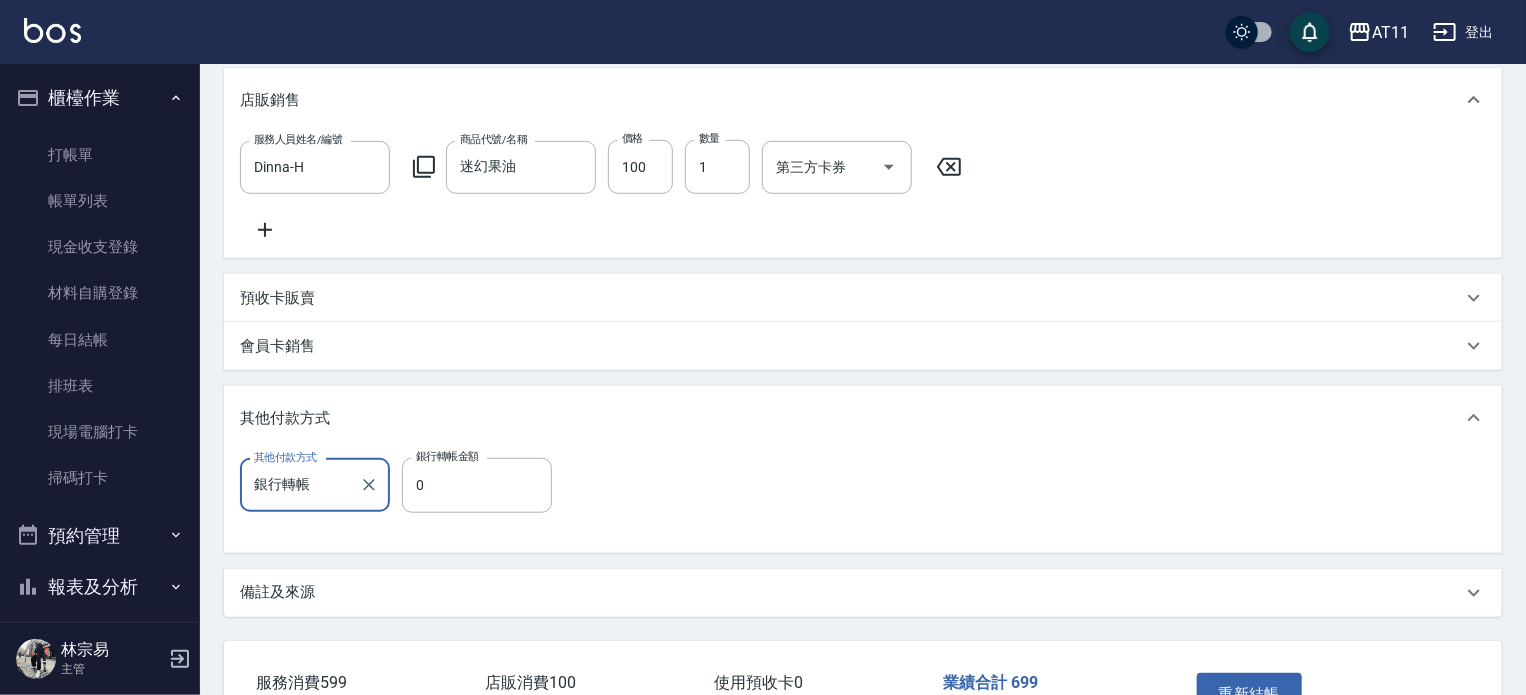 scroll, scrollTop: 670, scrollLeft: 0, axis: vertical 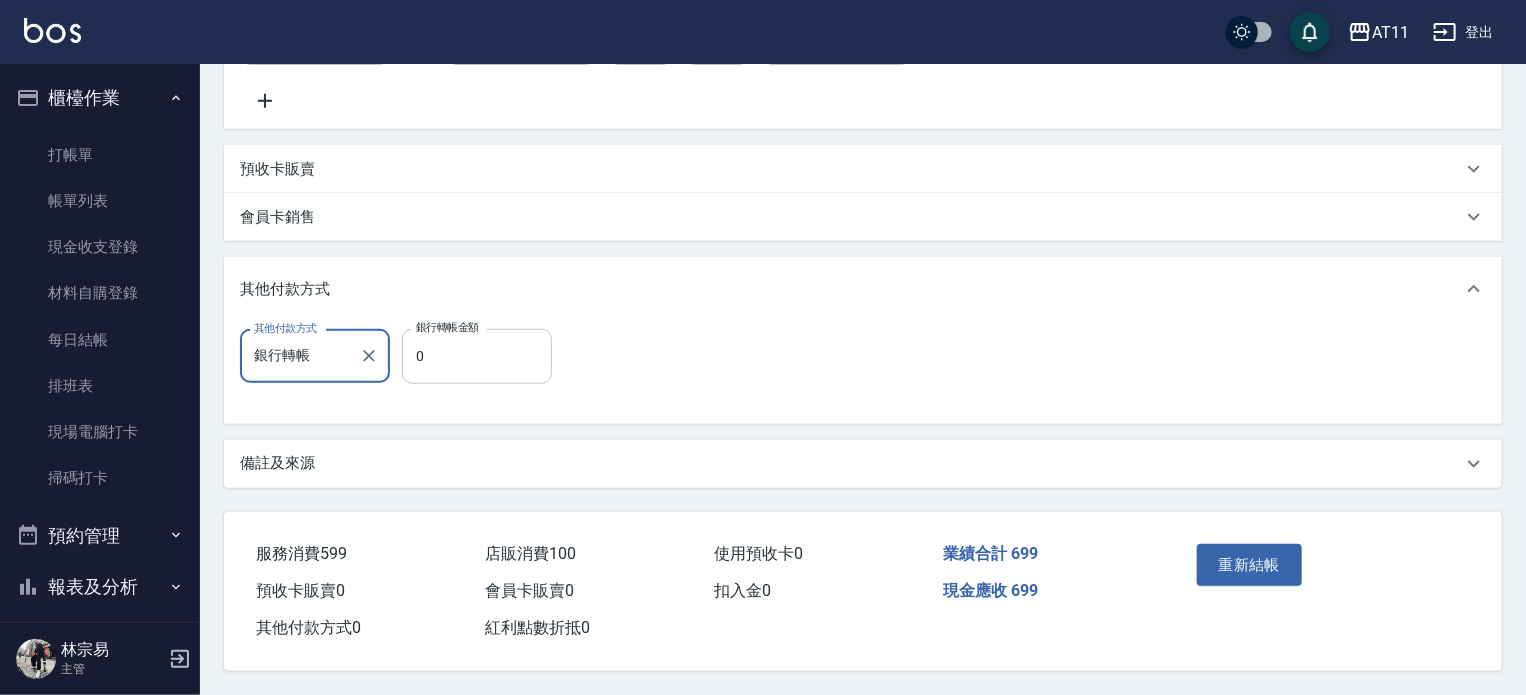 click on "0" at bounding box center (477, 356) 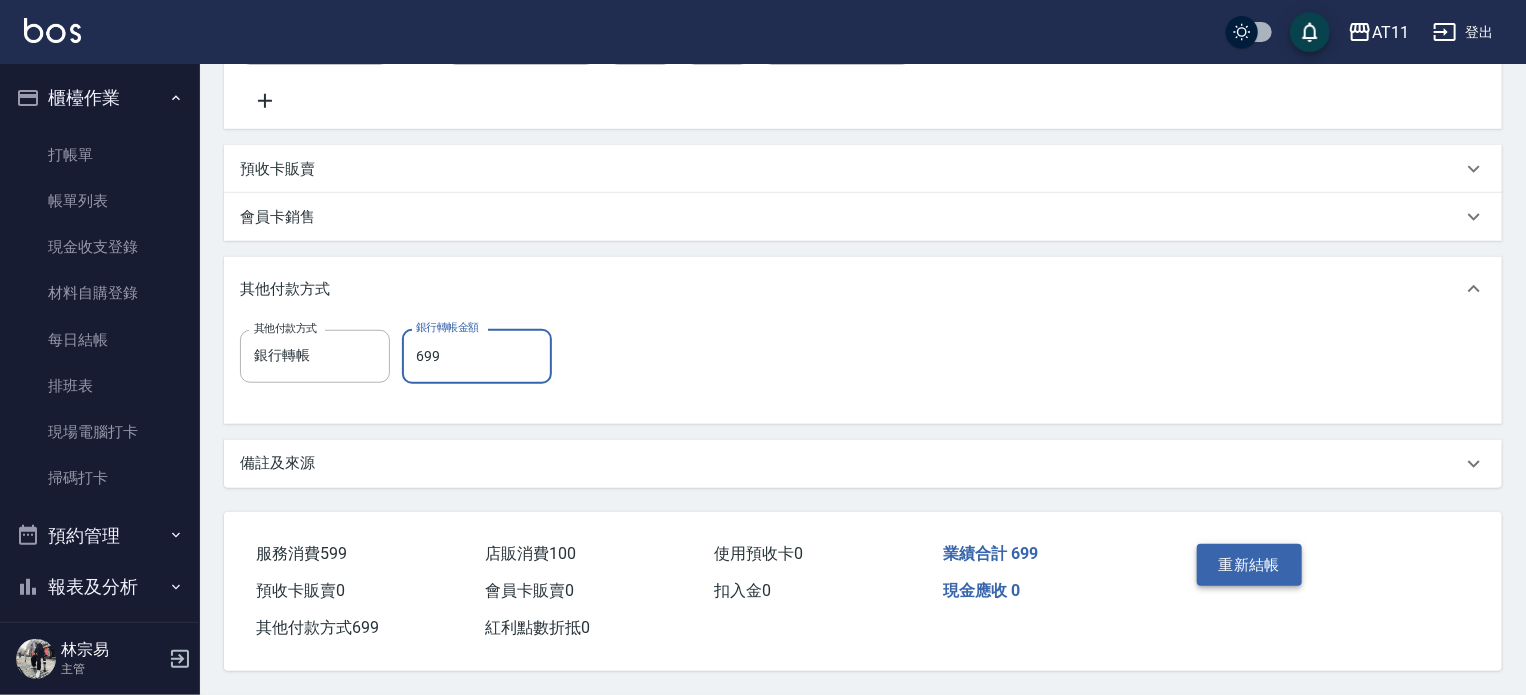 type on "699" 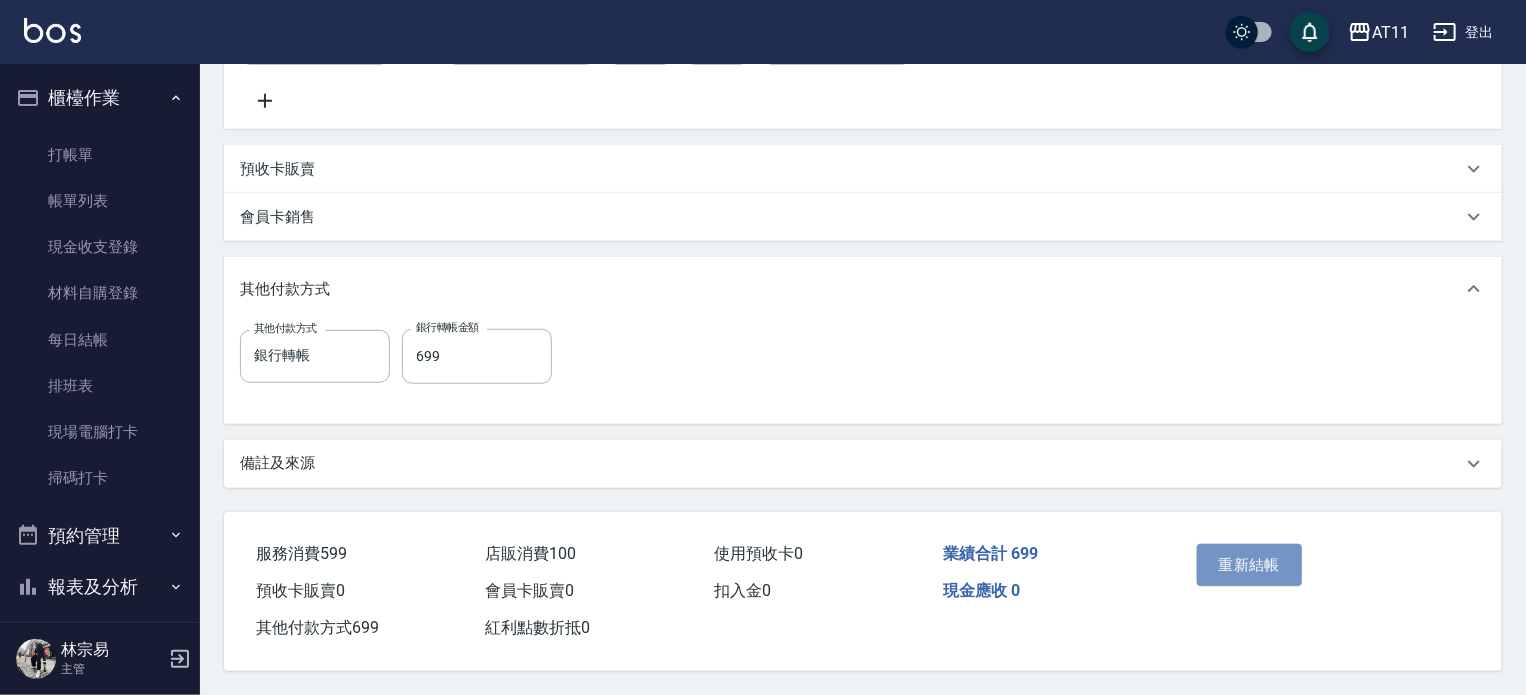 click on "重新結帳" at bounding box center [1250, 565] 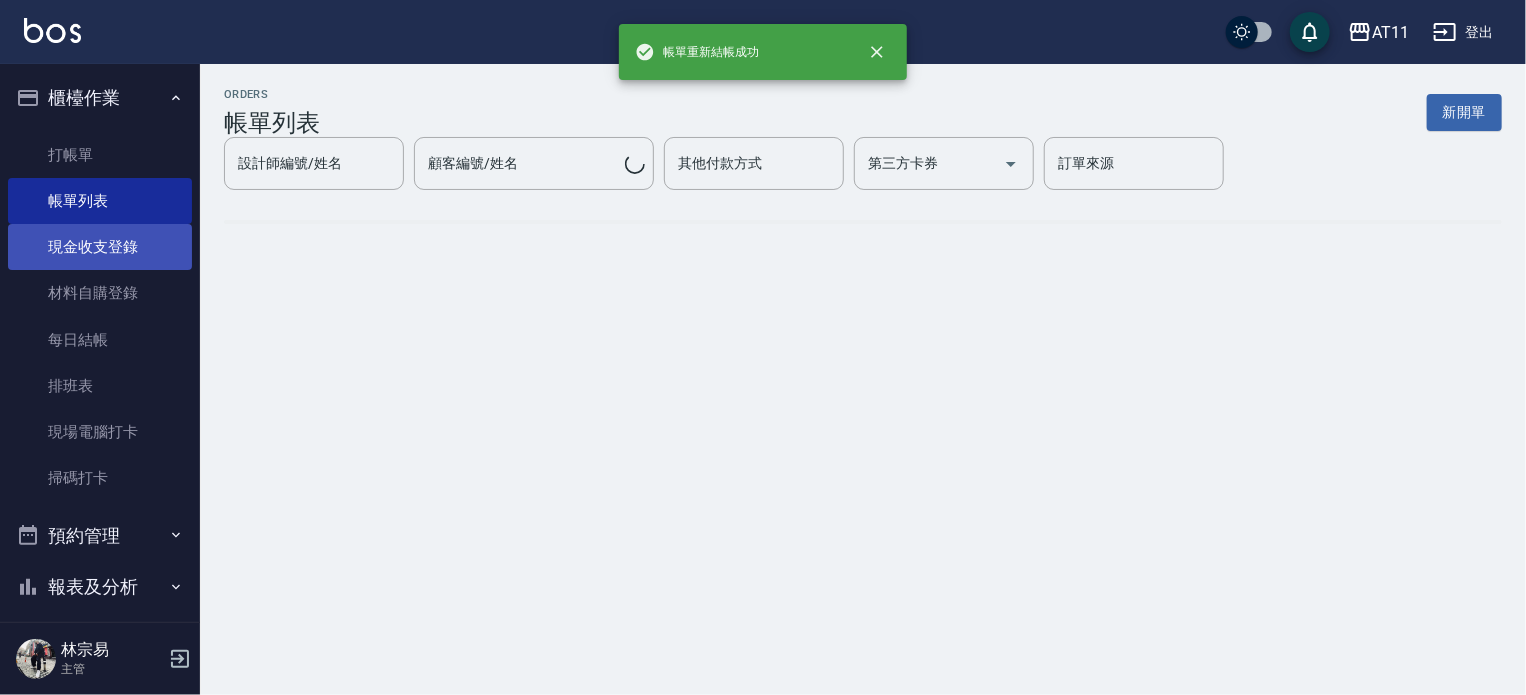 scroll, scrollTop: 0, scrollLeft: 0, axis: both 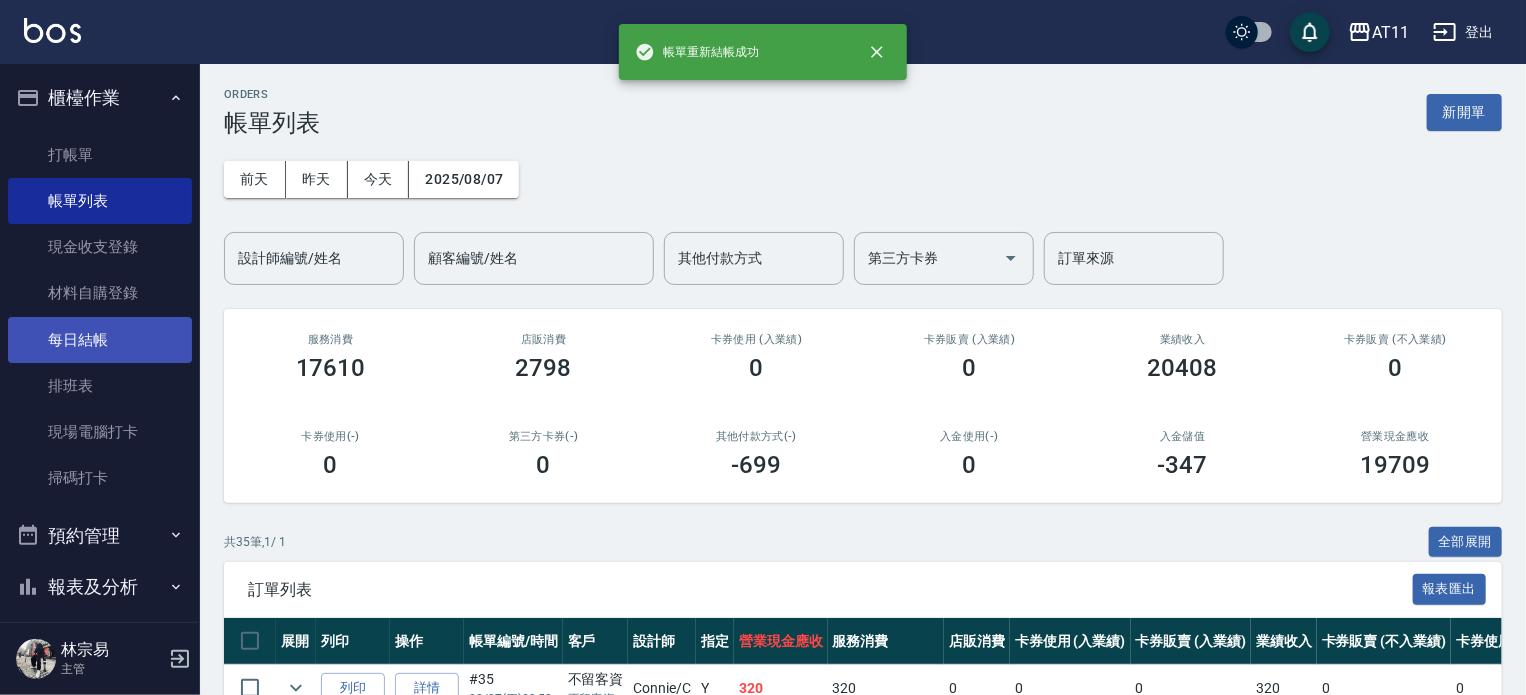 click on "每日結帳" at bounding box center (100, 340) 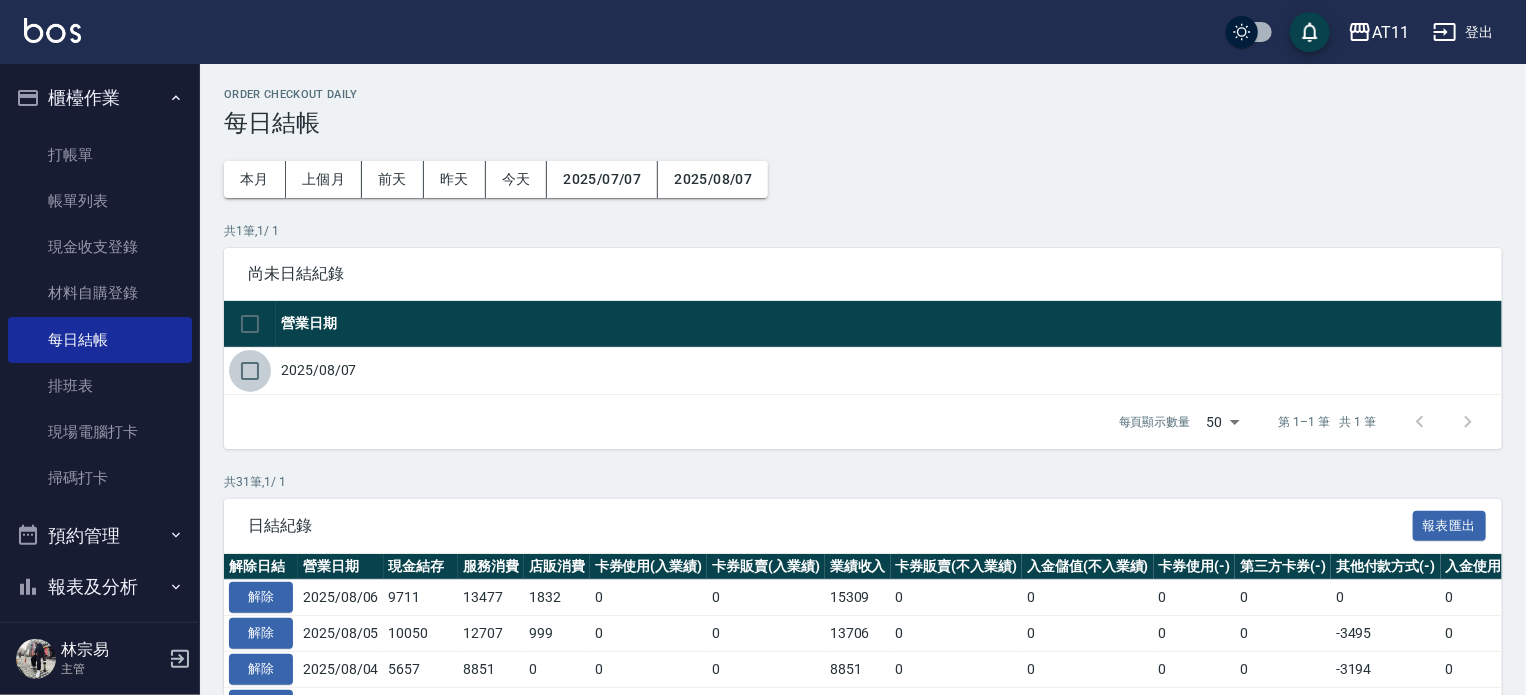 click at bounding box center [250, 371] 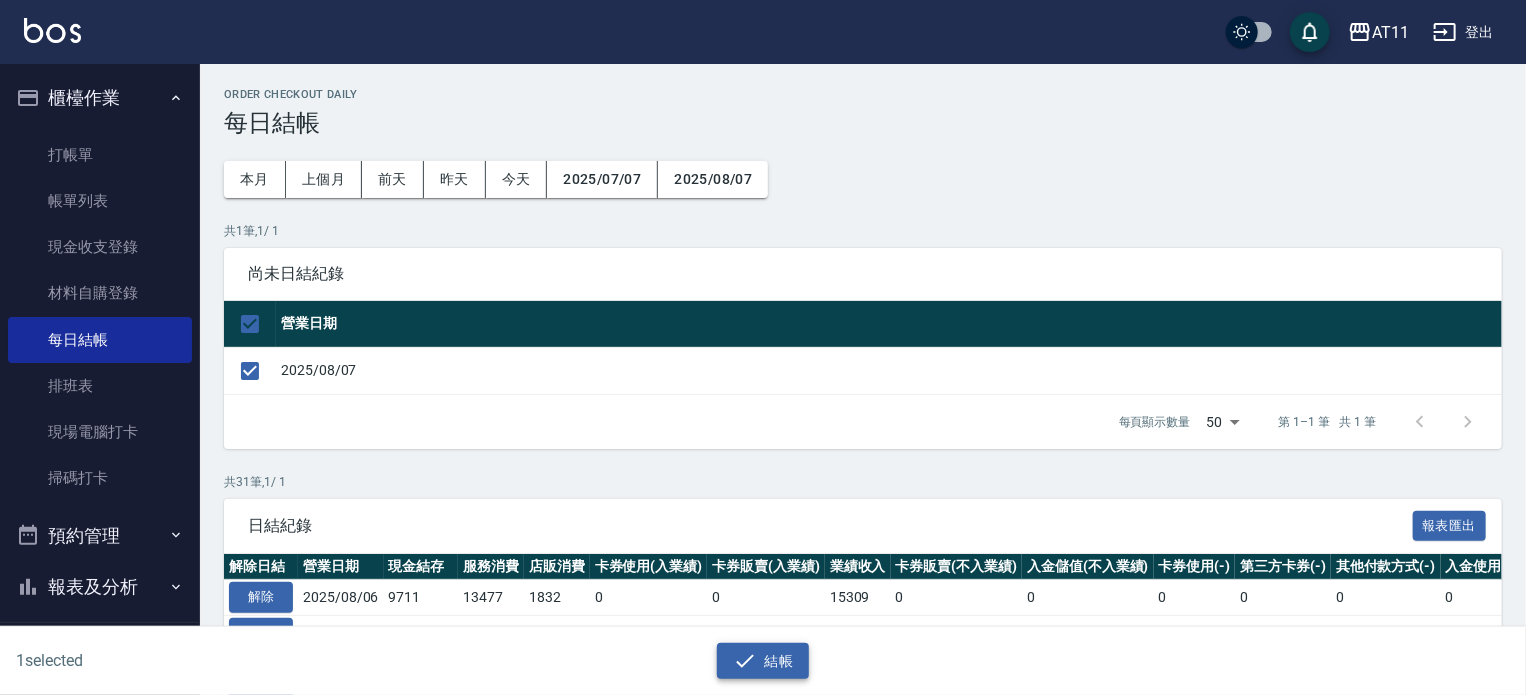 click on "結帳" at bounding box center [763, 661] 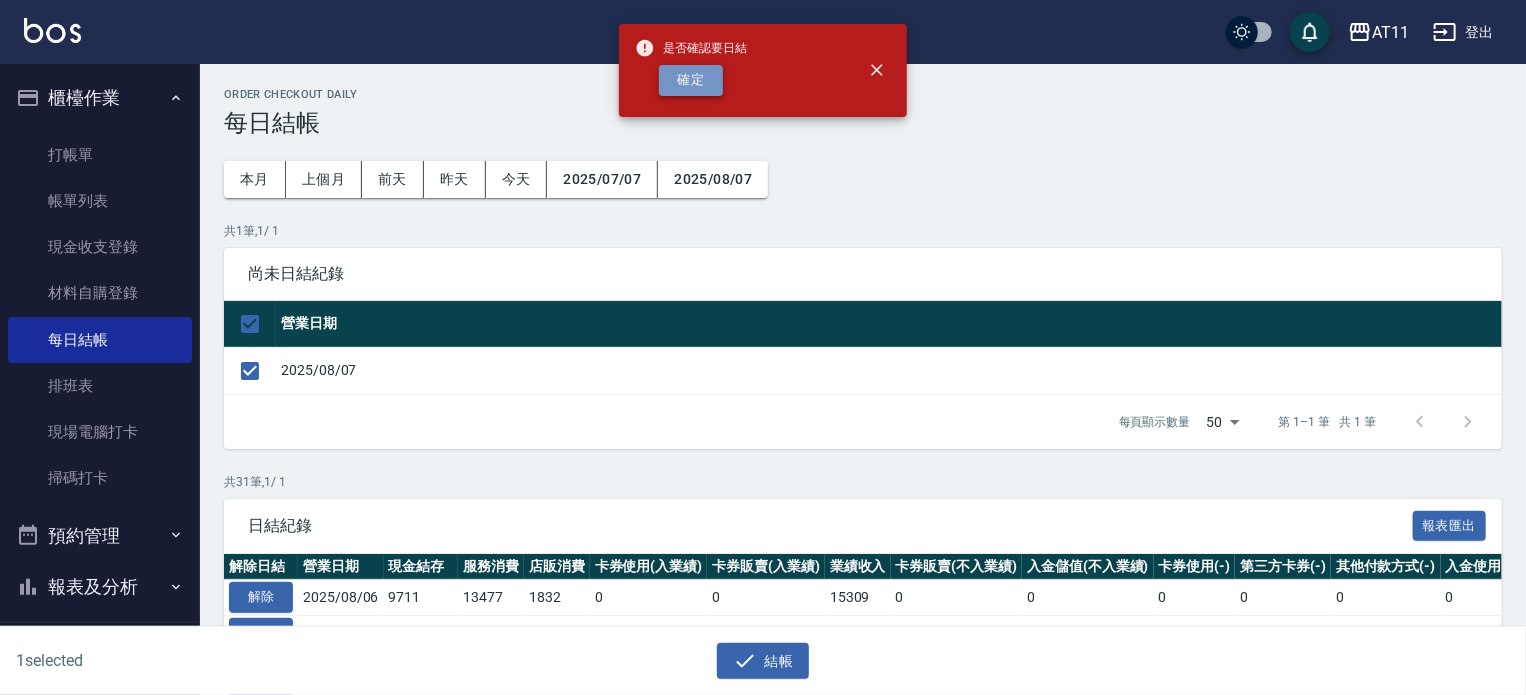 click on "確定" at bounding box center [691, 80] 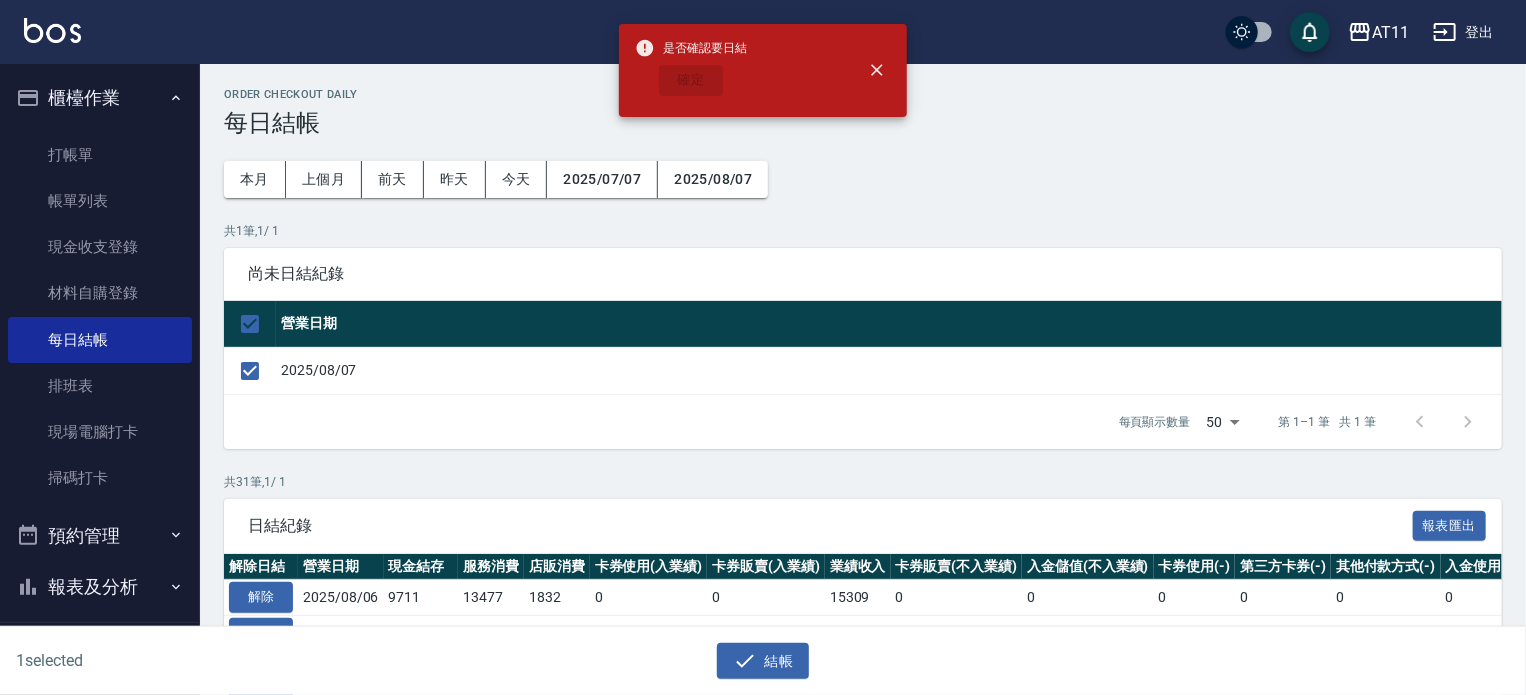 scroll, scrollTop: 0, scrollLeft: 0, axis: both 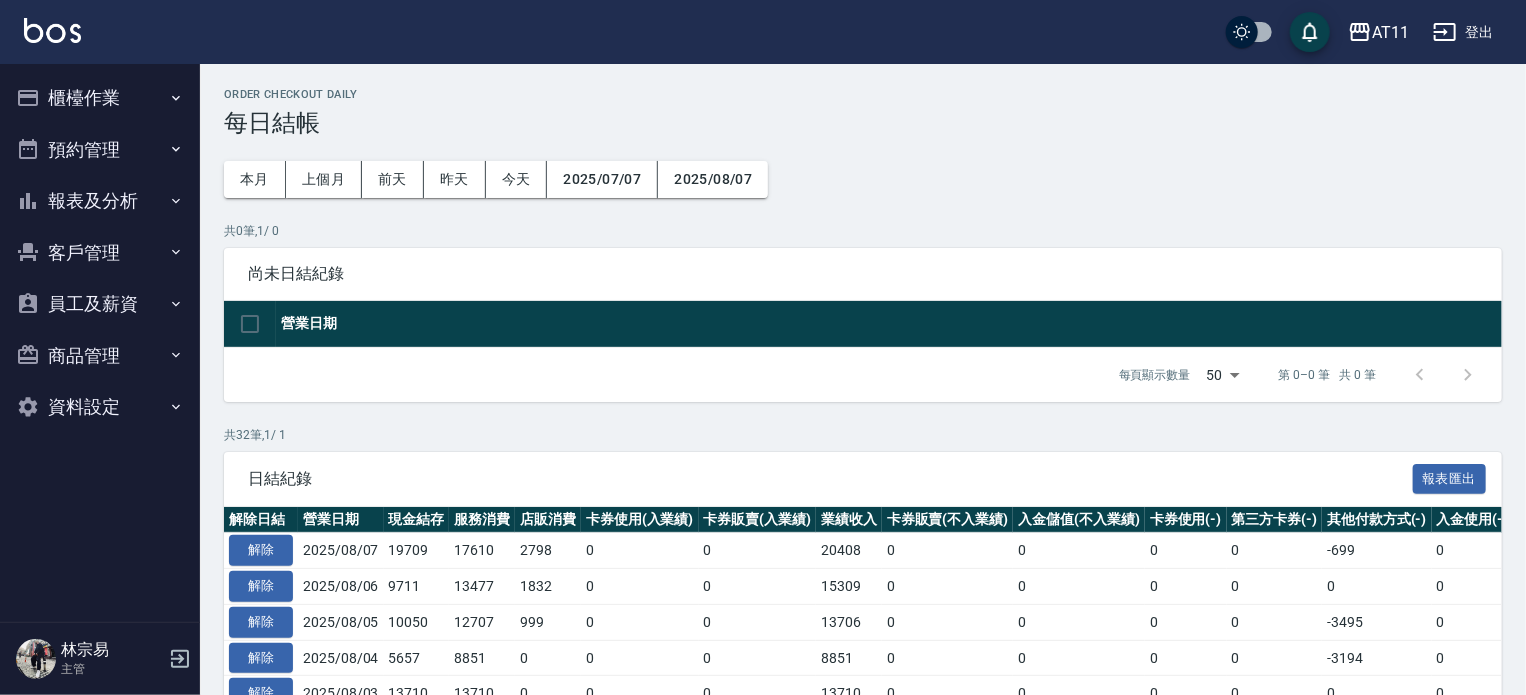 click on "報表及分析" at bounding box center [100, 201] 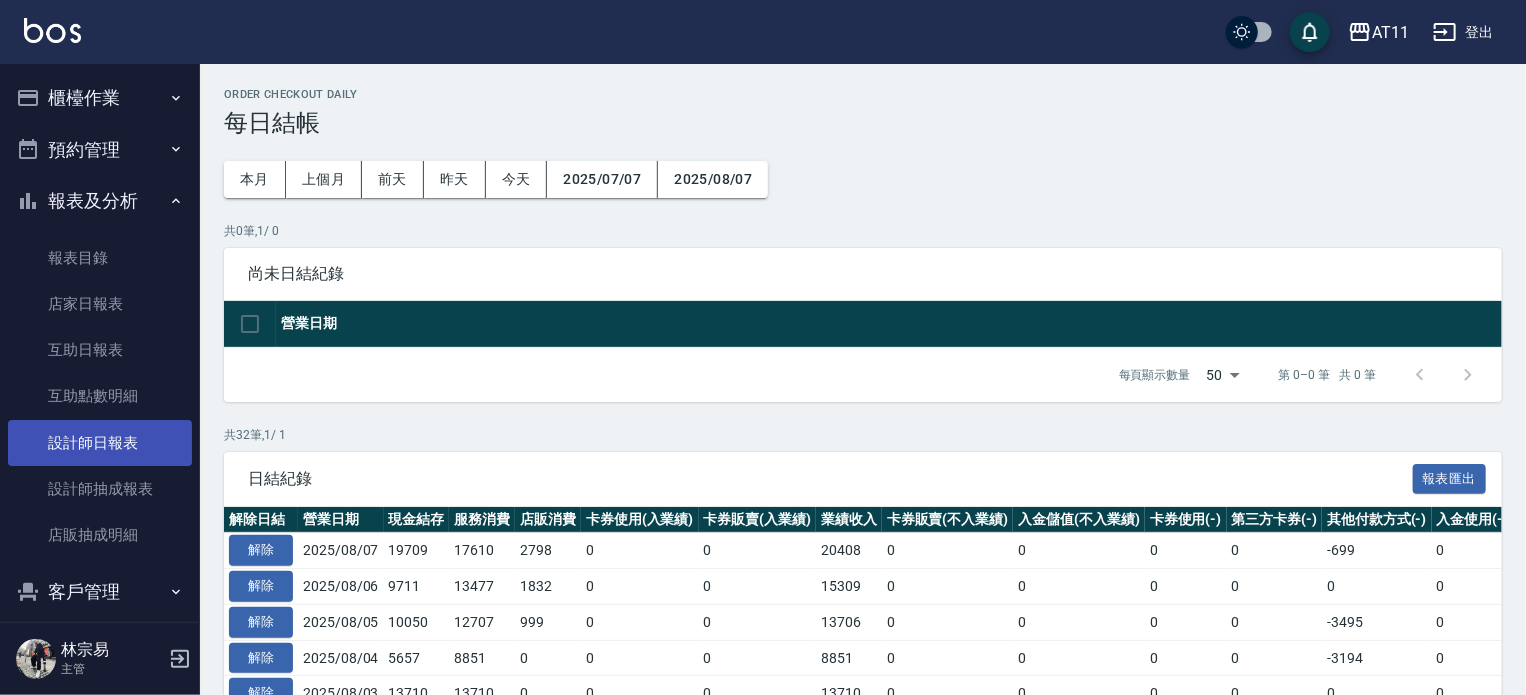click on "設計師日報表" at bounding box center [100, 443] 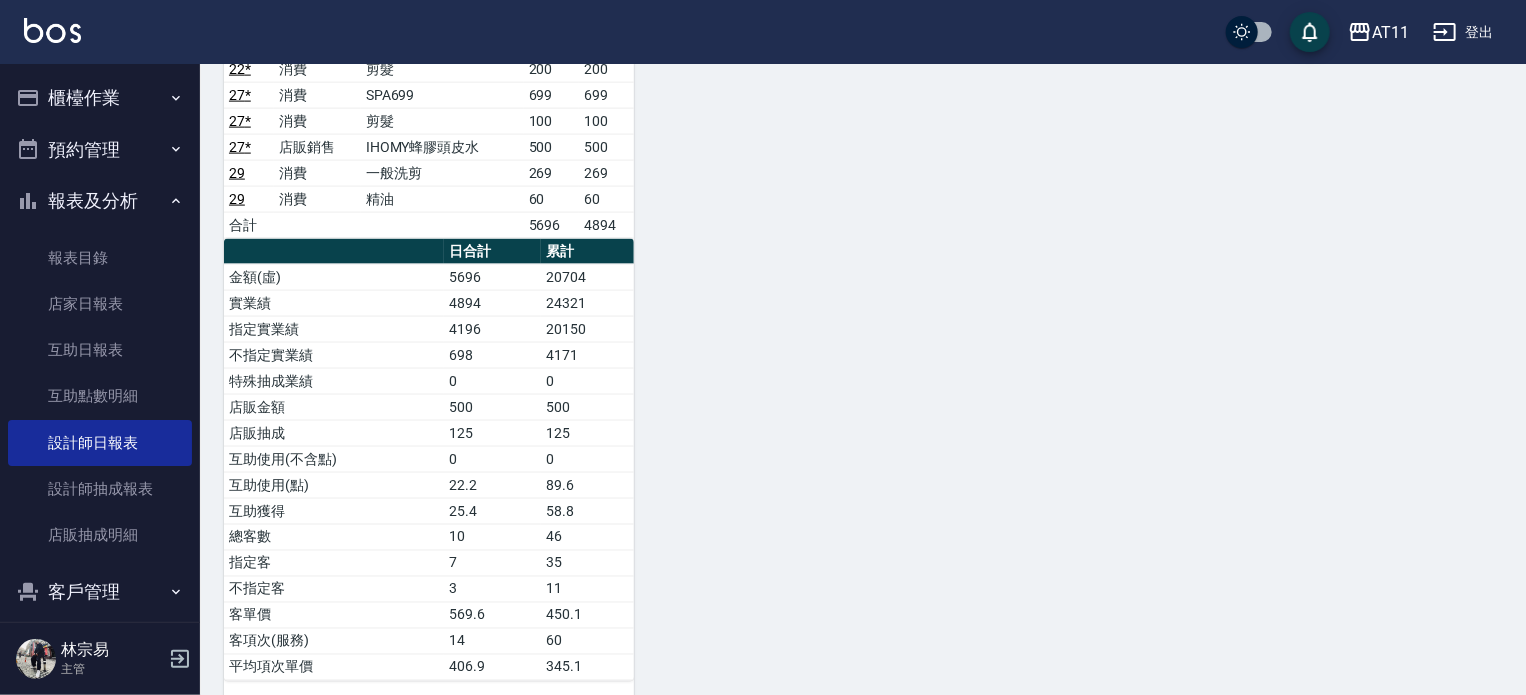 scroll, scrollTop: 1388, scrollLeft: 0, axis: vertical 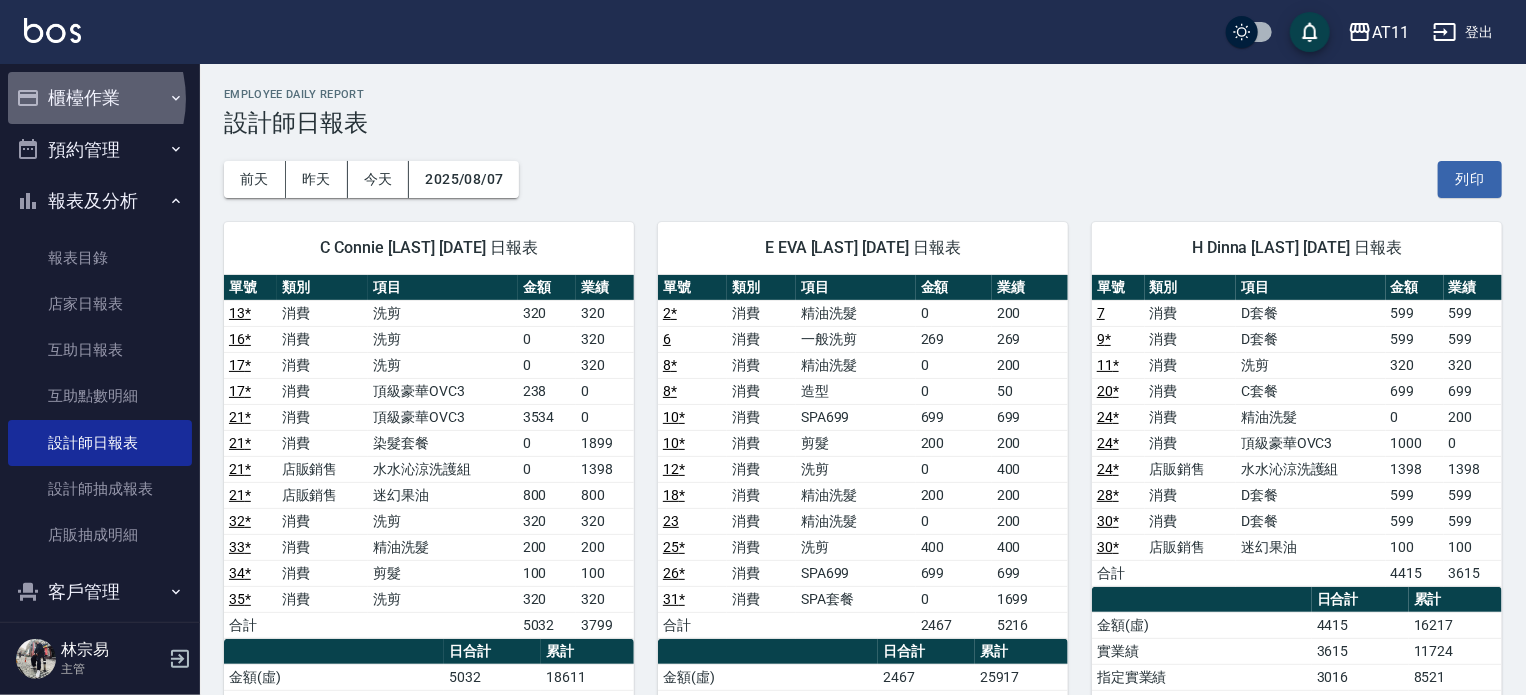 click on "櫃檯作業" at bounding box center [100, 98] 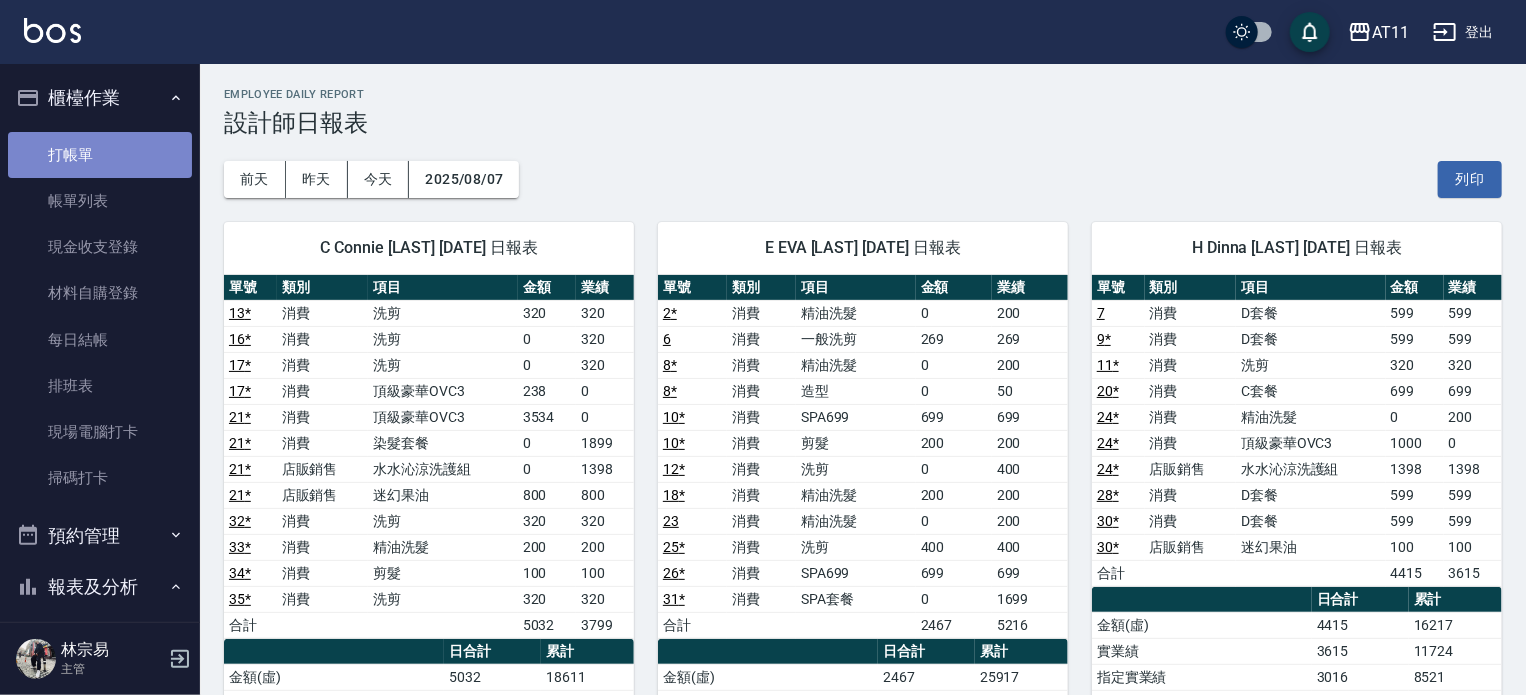 click on "打帳單" at bounding box center [100, 155] 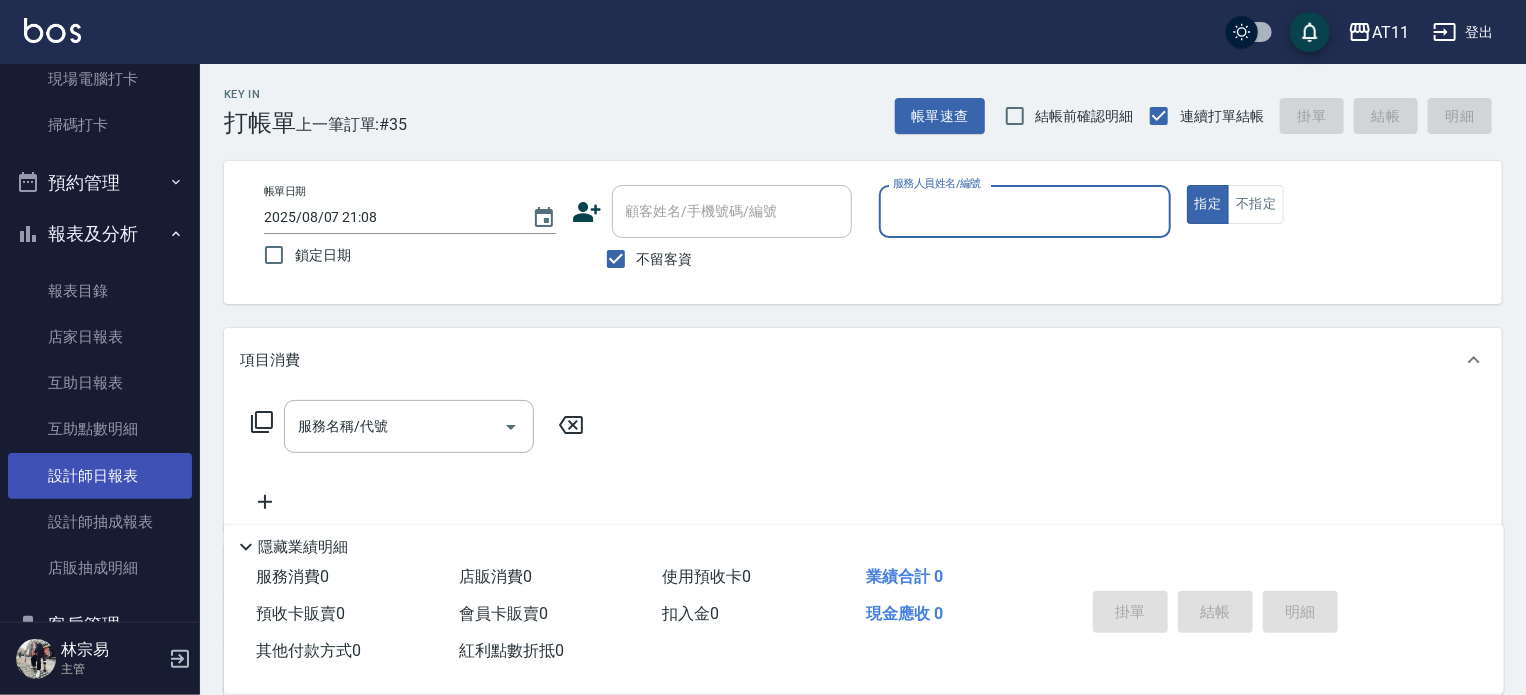 scroll, scrollTop: 400, scrollLeft: 0, axis: vertical 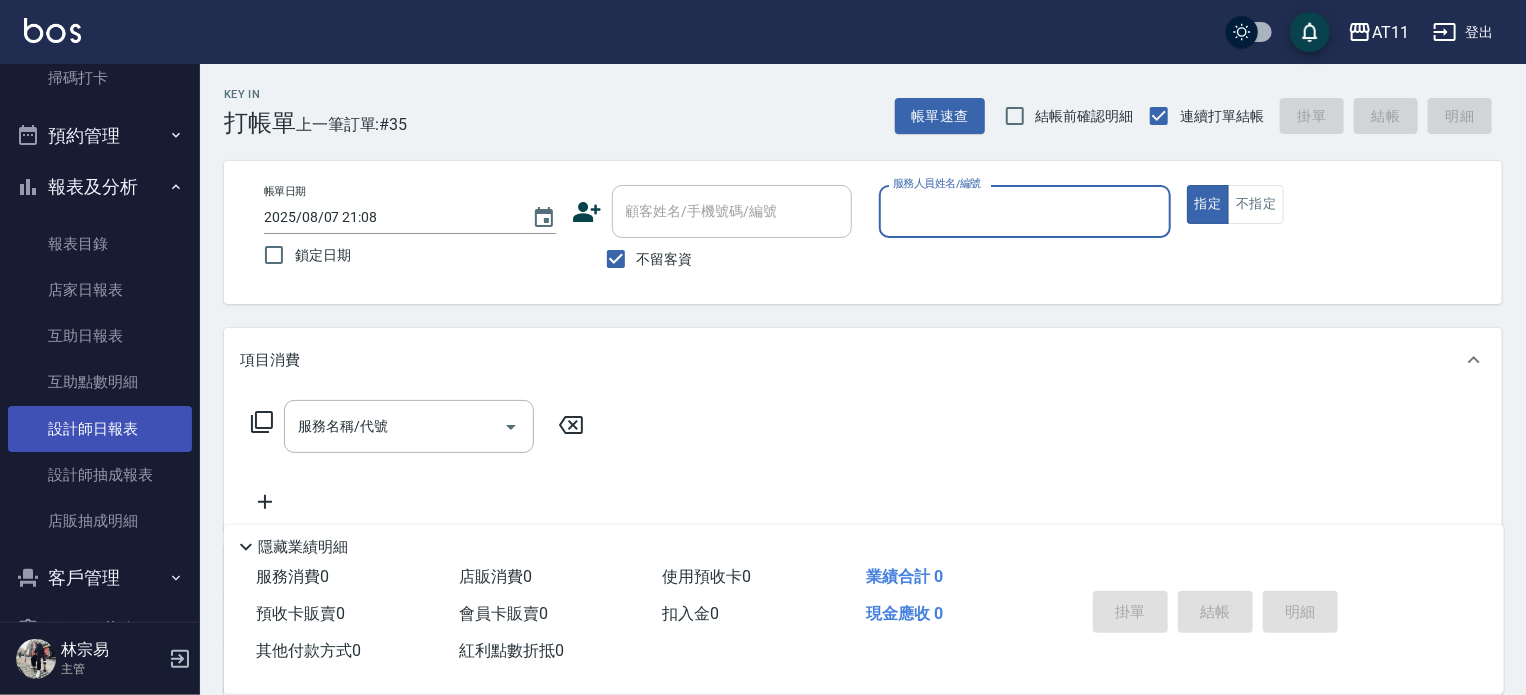 click on "設計師日報表" at bounding box center (100, 429) 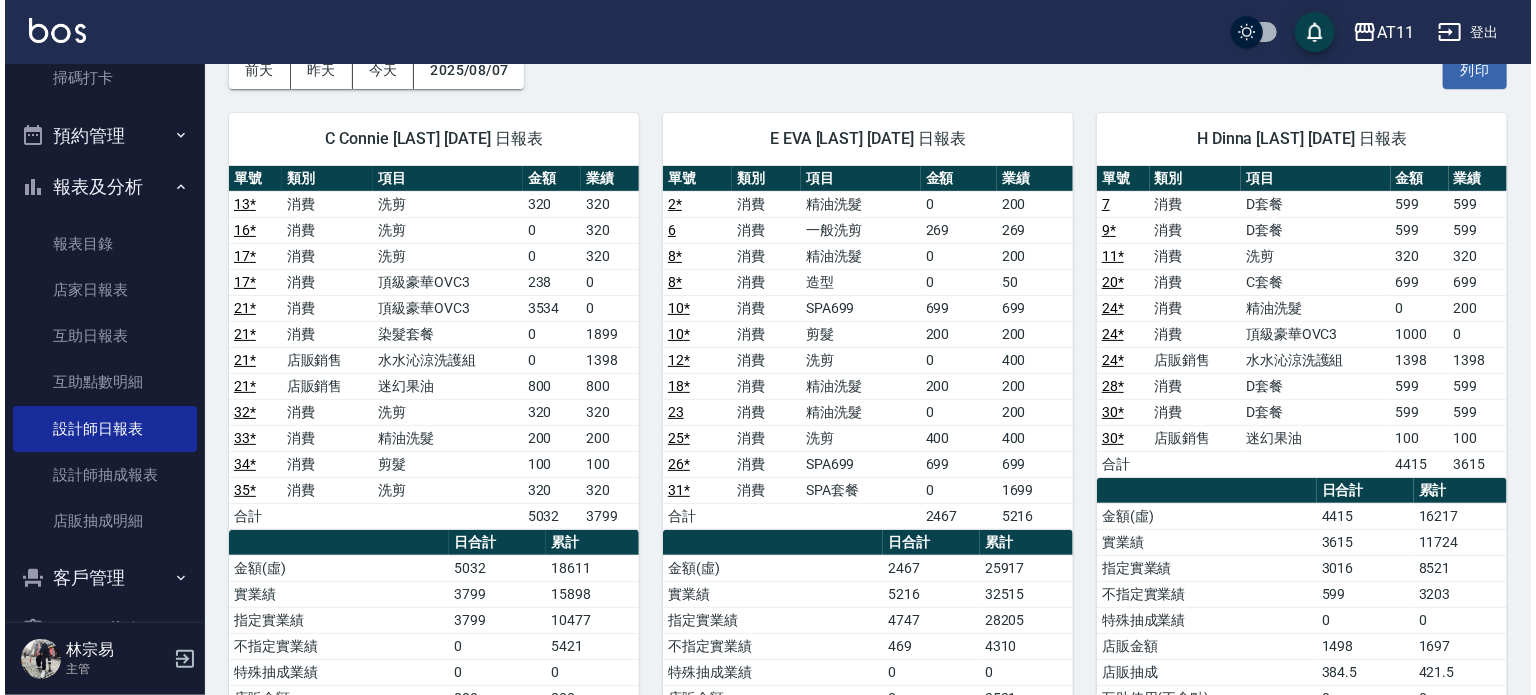 scroll, scrollTop: 100, scrollLeft: 0, axis: vertical 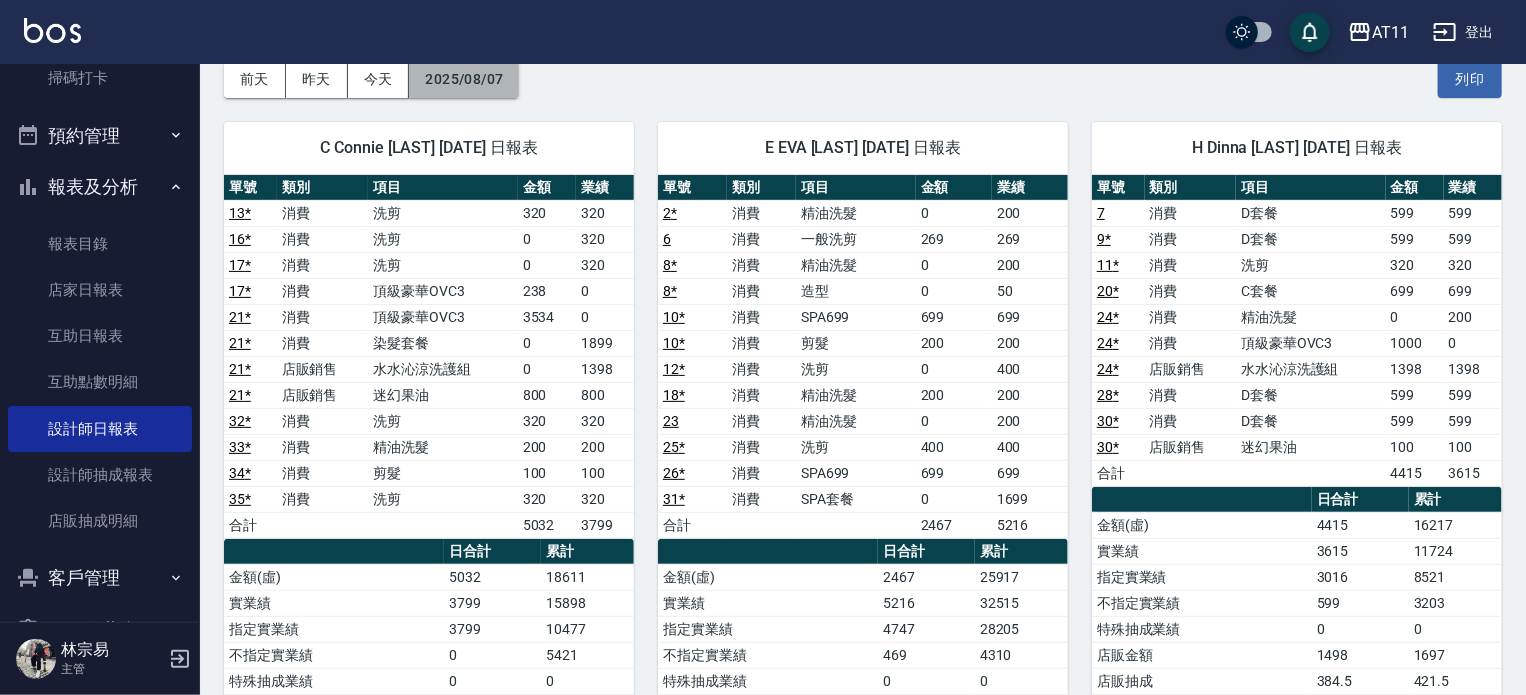 click on "2025/08/07" at bounding box center [464, 79] 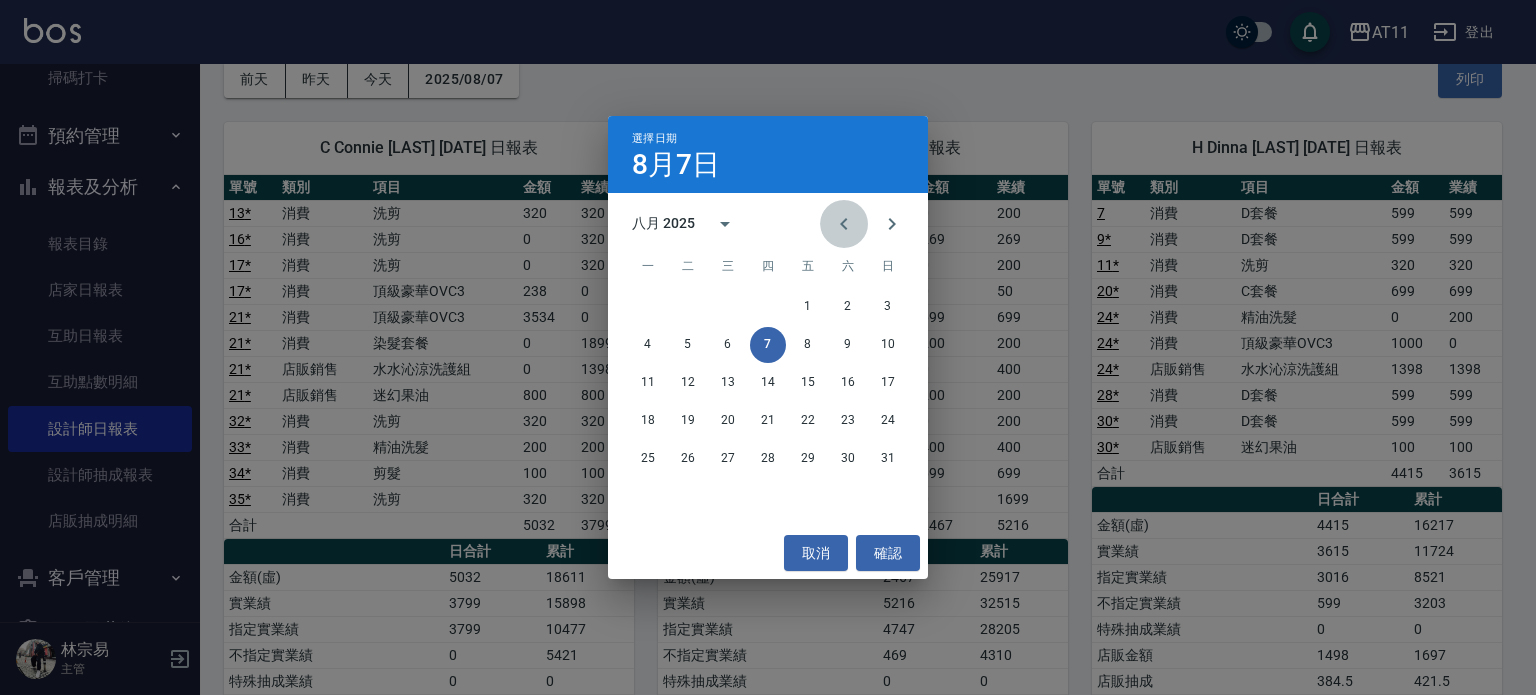 click 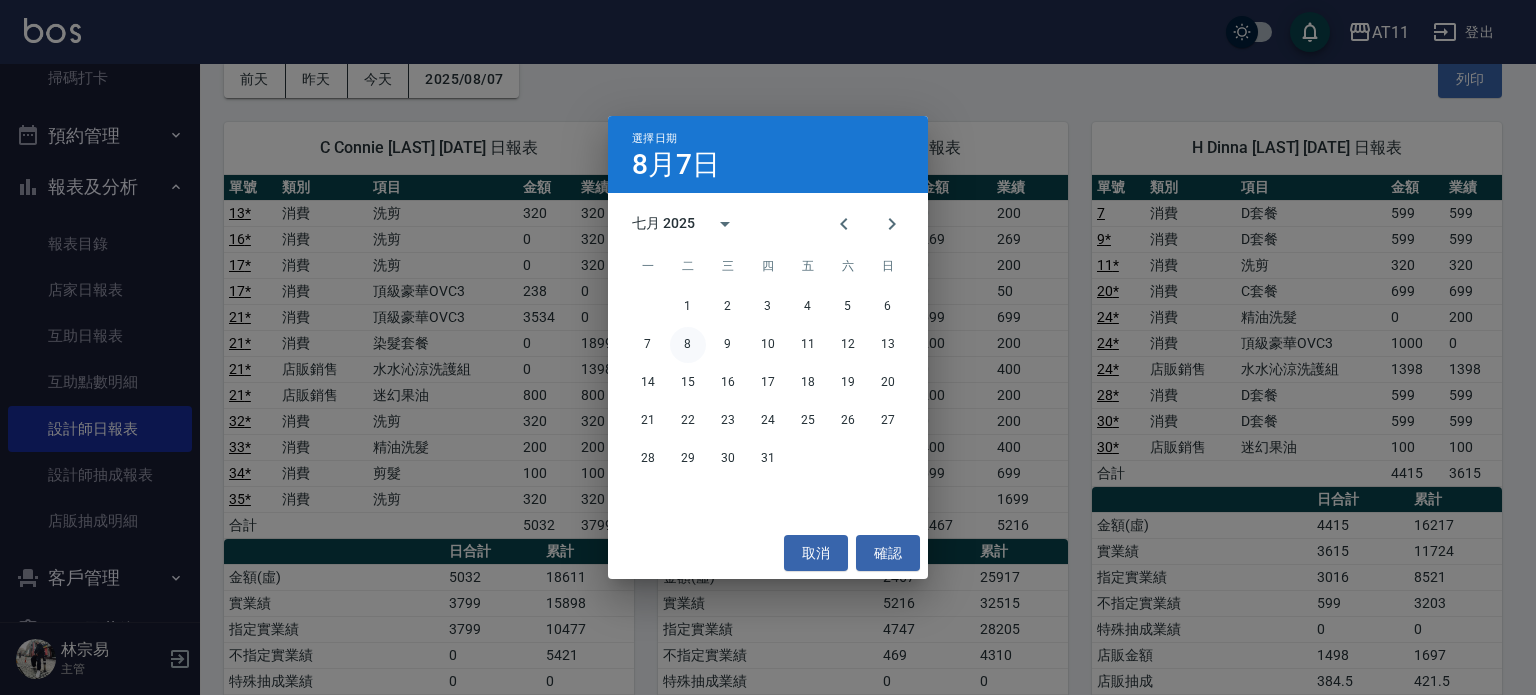 click on "8" at bounding box center (688, 345) 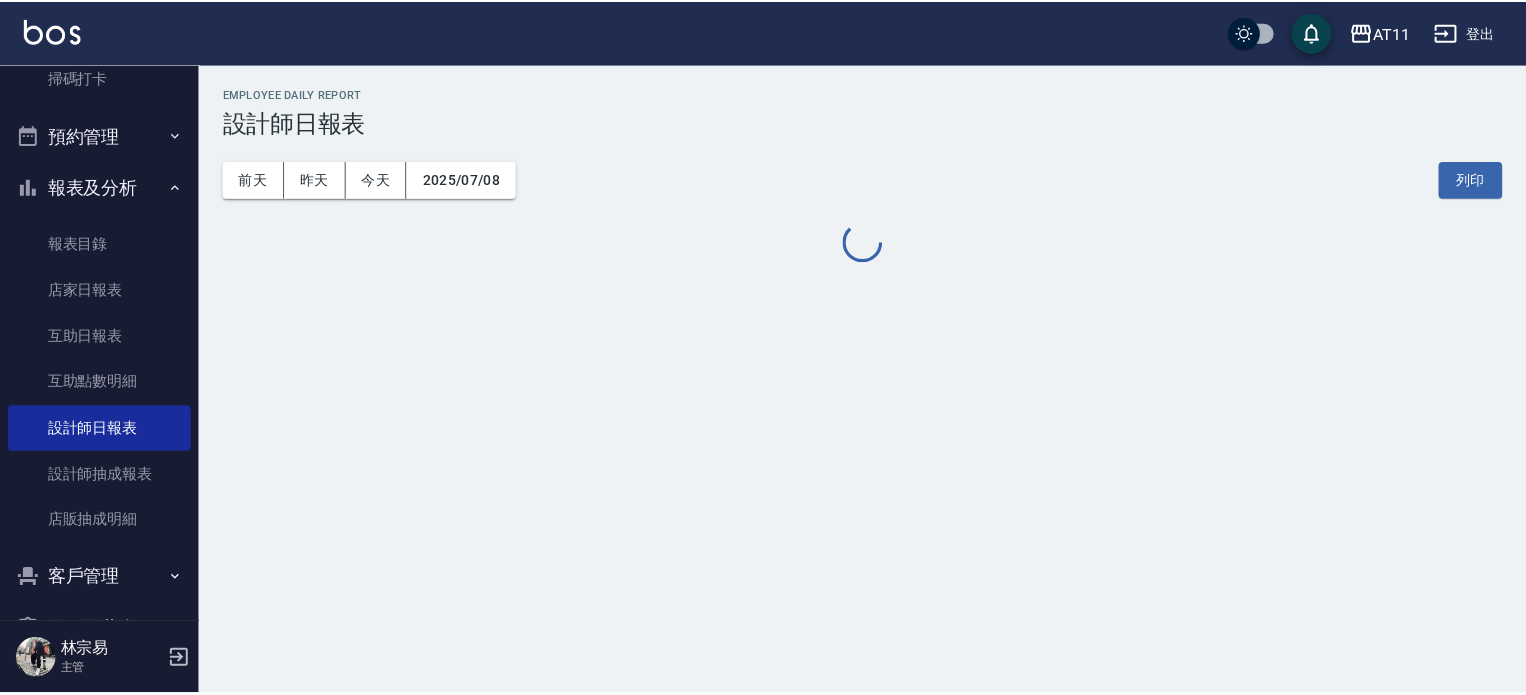 scroll, scrollTop: 0, scrollLeft: 0, axis: both 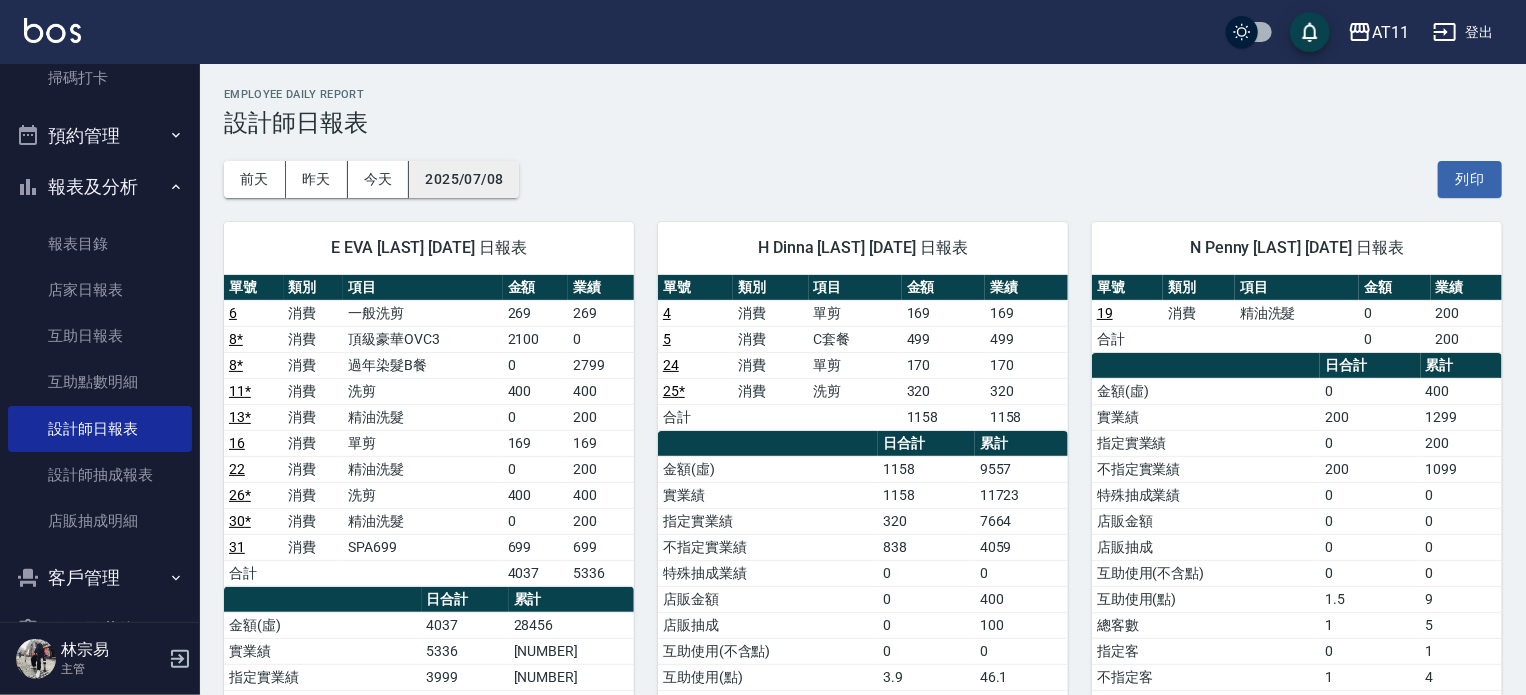 click on "2025/07/08" at bounding box center (464, 179) 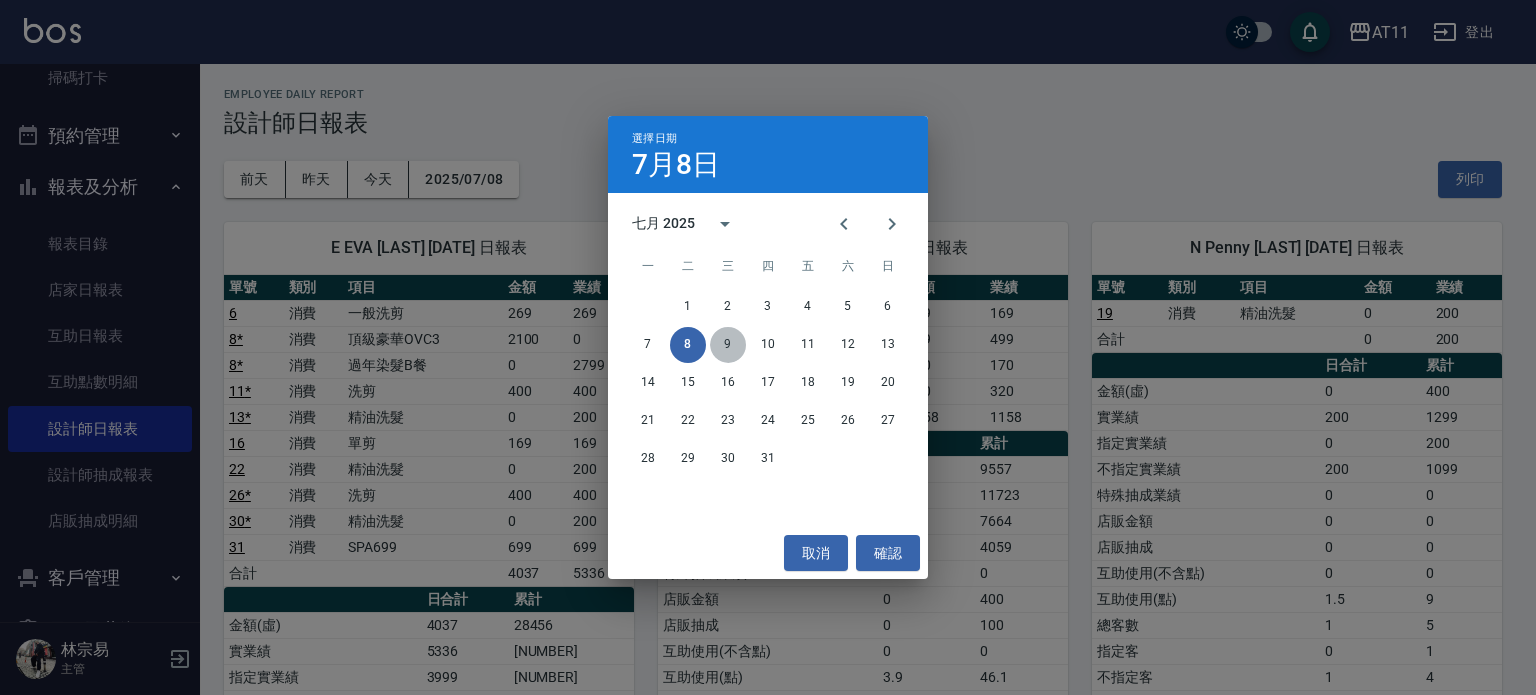 click on "9" at bounding box center [728, 345] 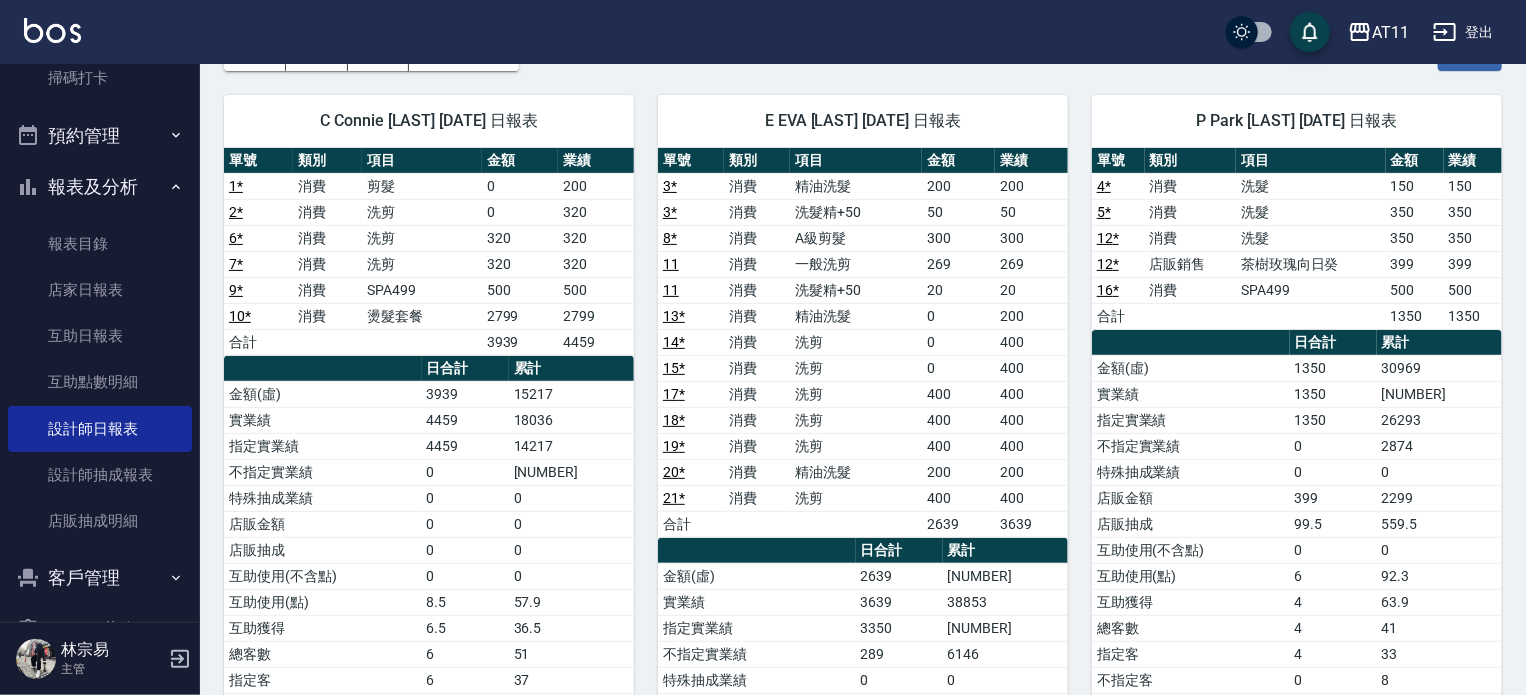 scroll, scrollTop: 0, scrollLeft: 0, axis: both 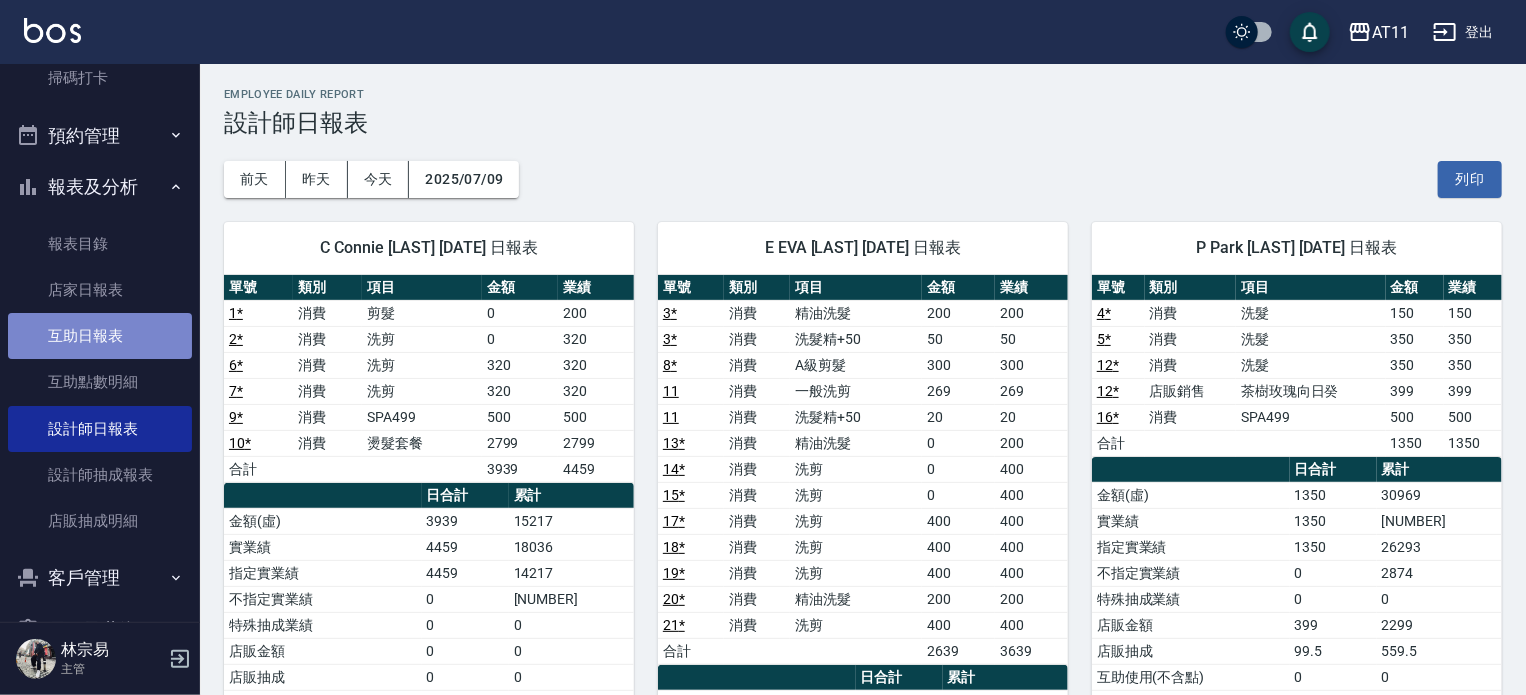 click on "互助日報表" at bounding box center [100, 336] 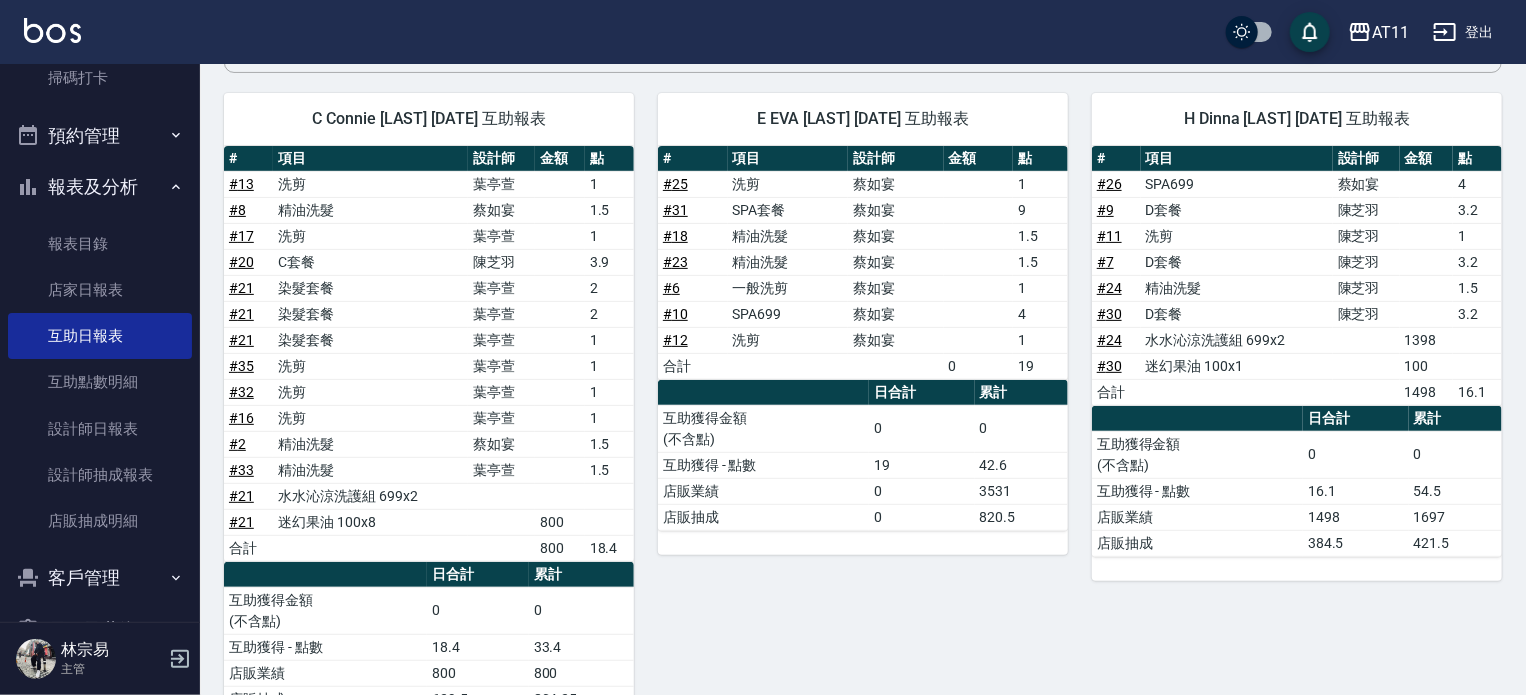 scroll, scrollTop: 197, scrollLeft: 0, axis: vertical 